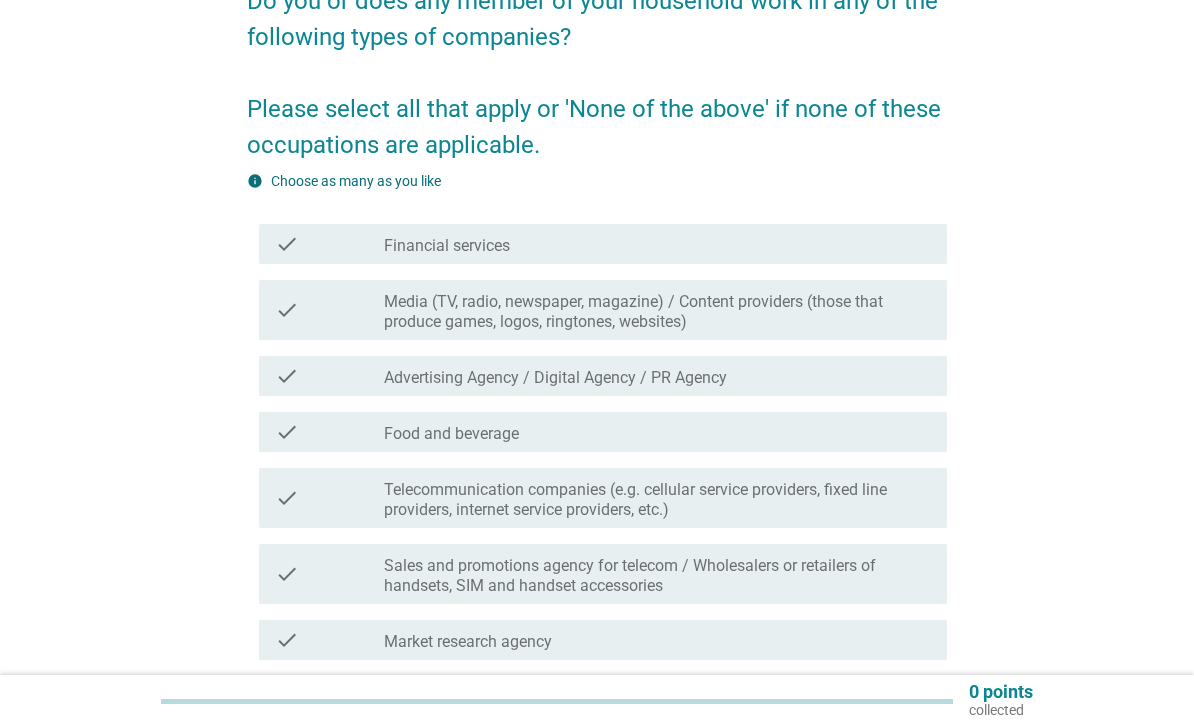 scroll, scrollTop: 205, scrollLeft: 0, axis: vertical 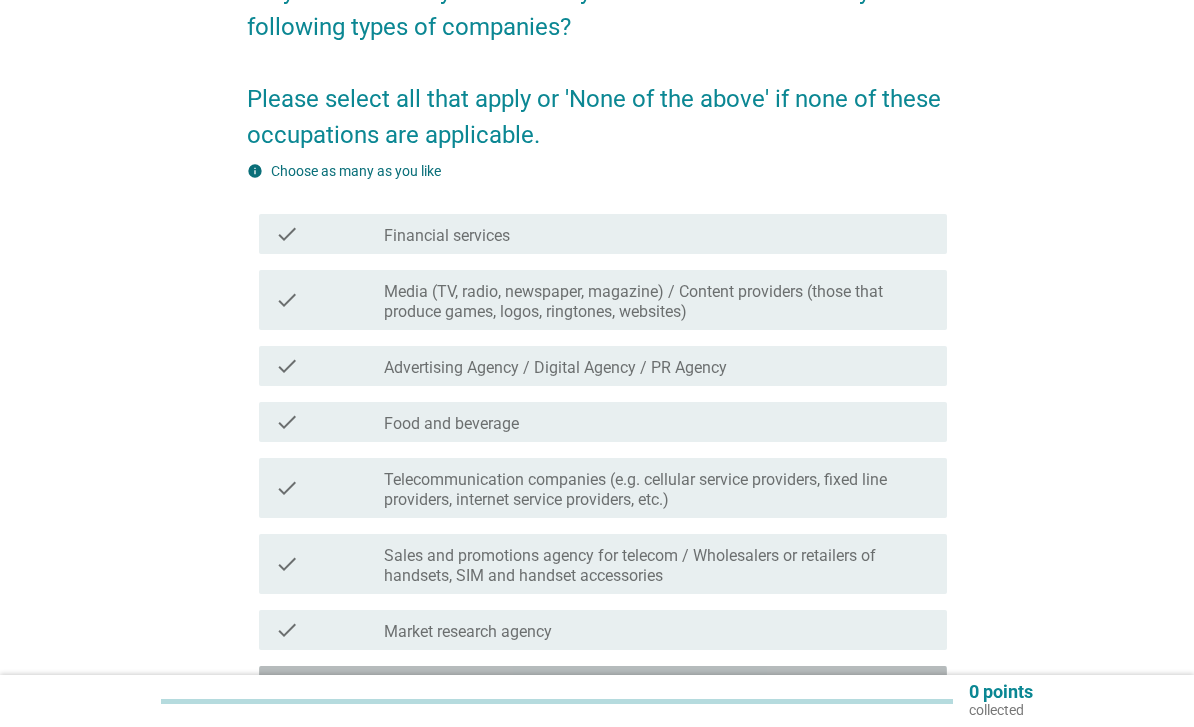 click on "check     check_box_outline_blank None of the above" at bounding box center [603, 686] 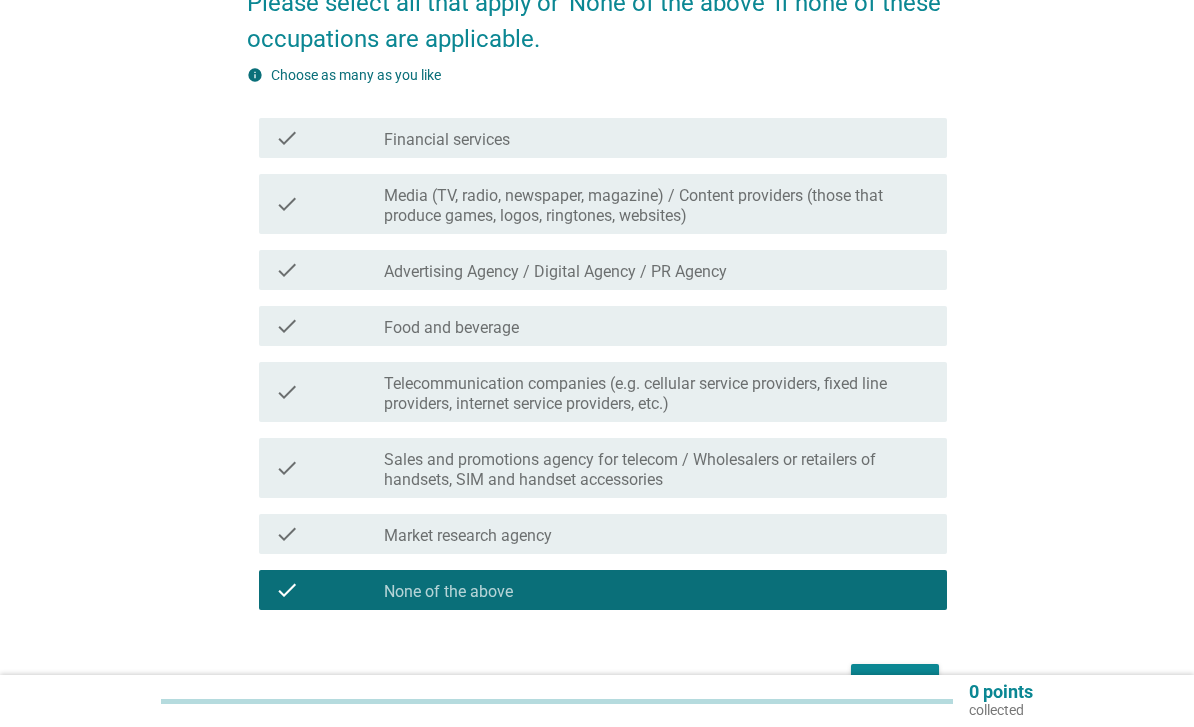scroll, scrollTop: 358, scrollLeft: 0, axis: vertical 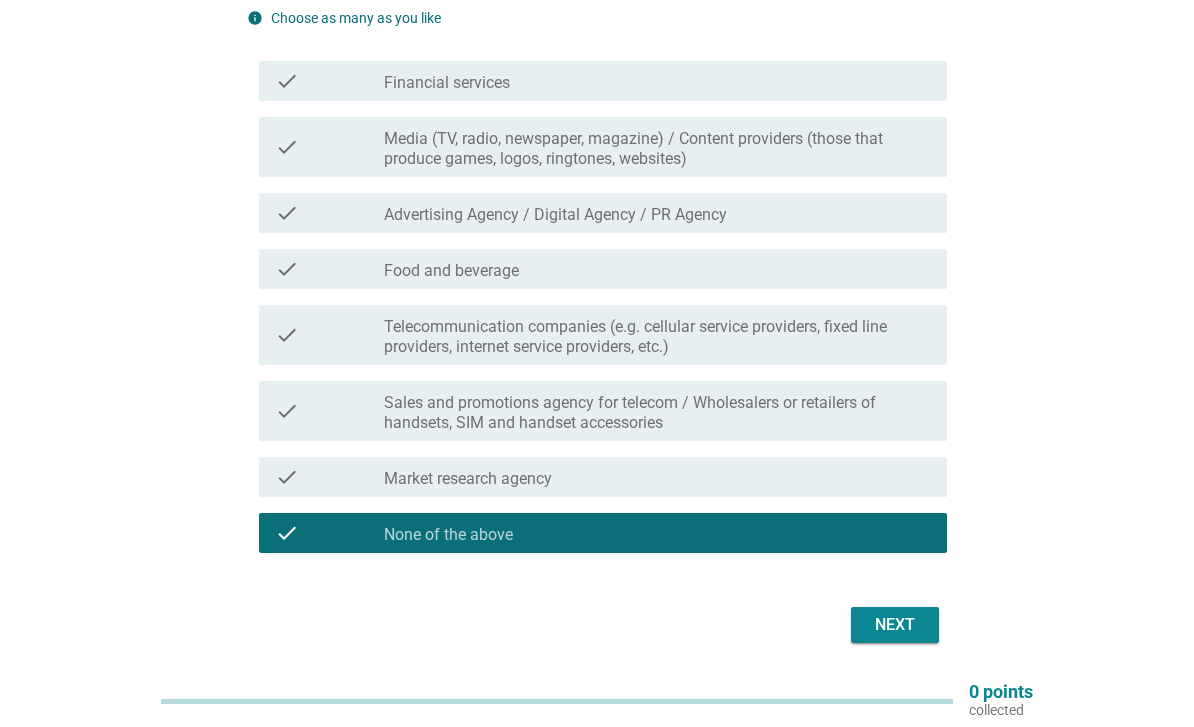 click on "Next" at bounding box center (895, 625) 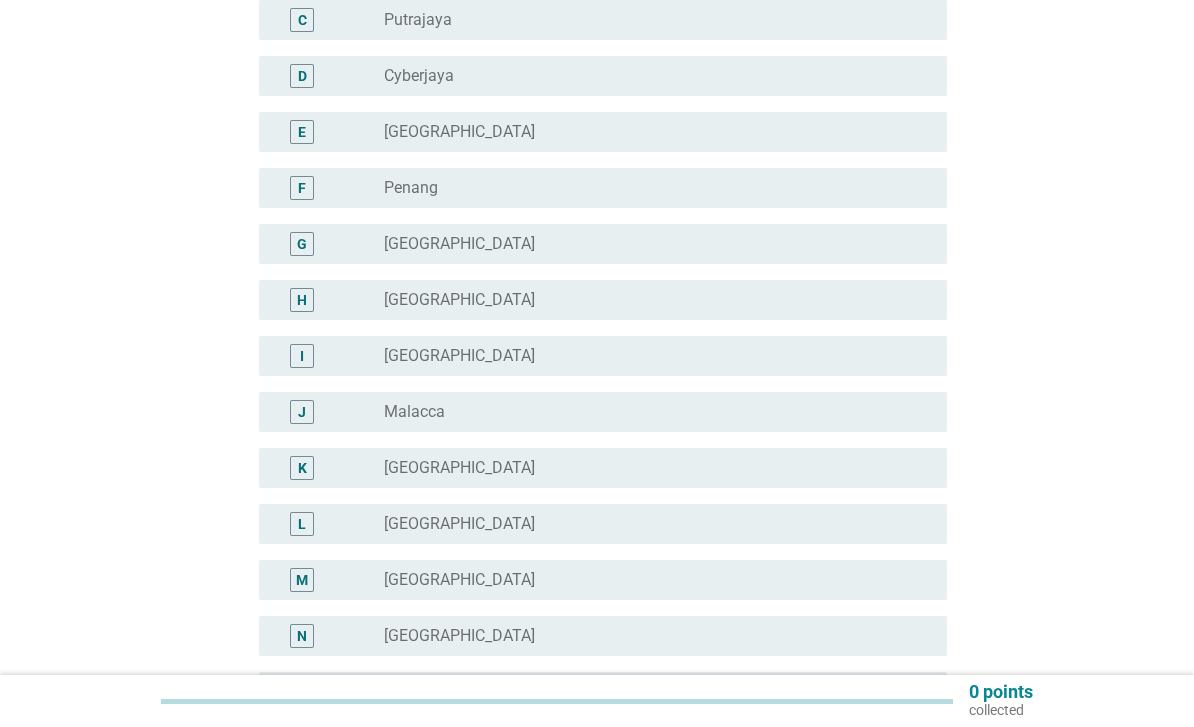 scroll, scrollTop: 0, scrollLeft: 0, axis: both 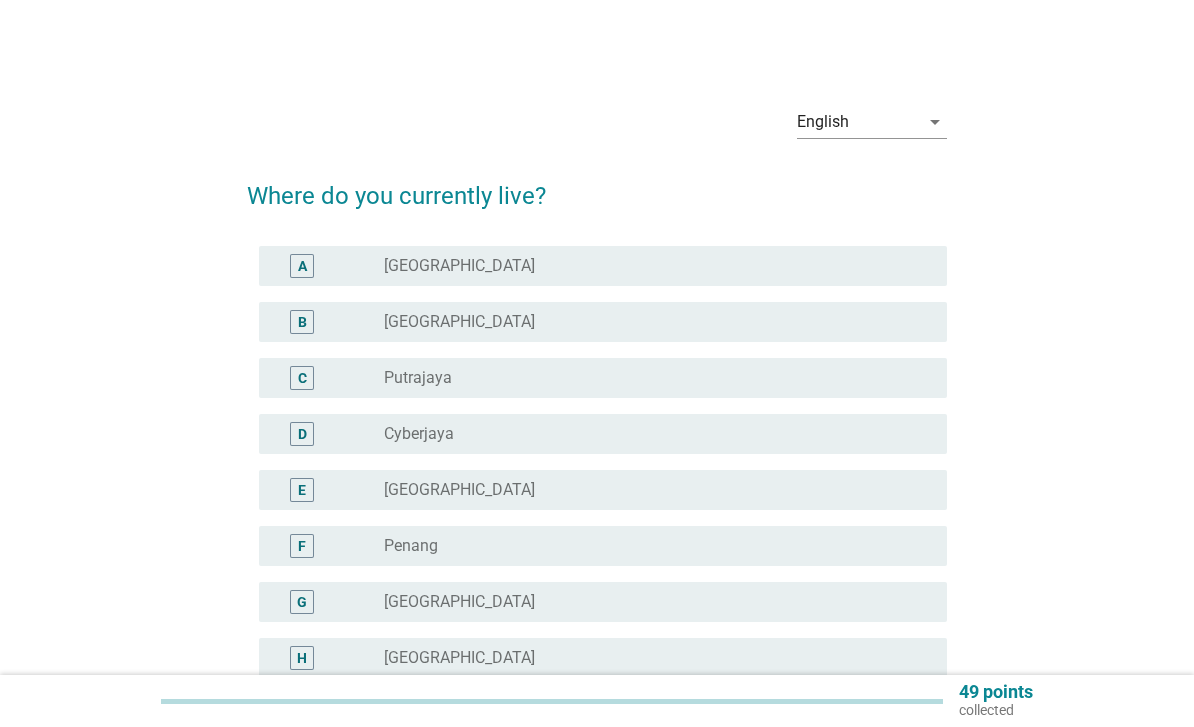 click on "radio_button_unchecked Penang" at bounding box center (657, 546) 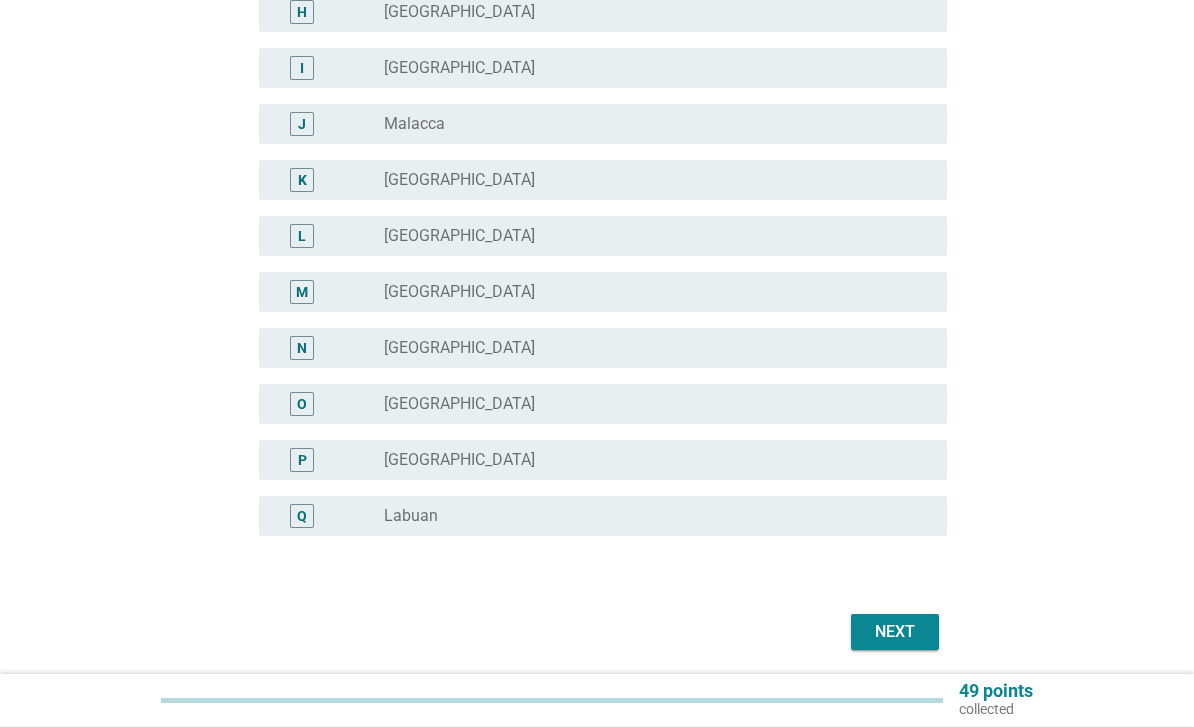scroll, scrollTop: 653, scrollLeft: 0, axis: vertical 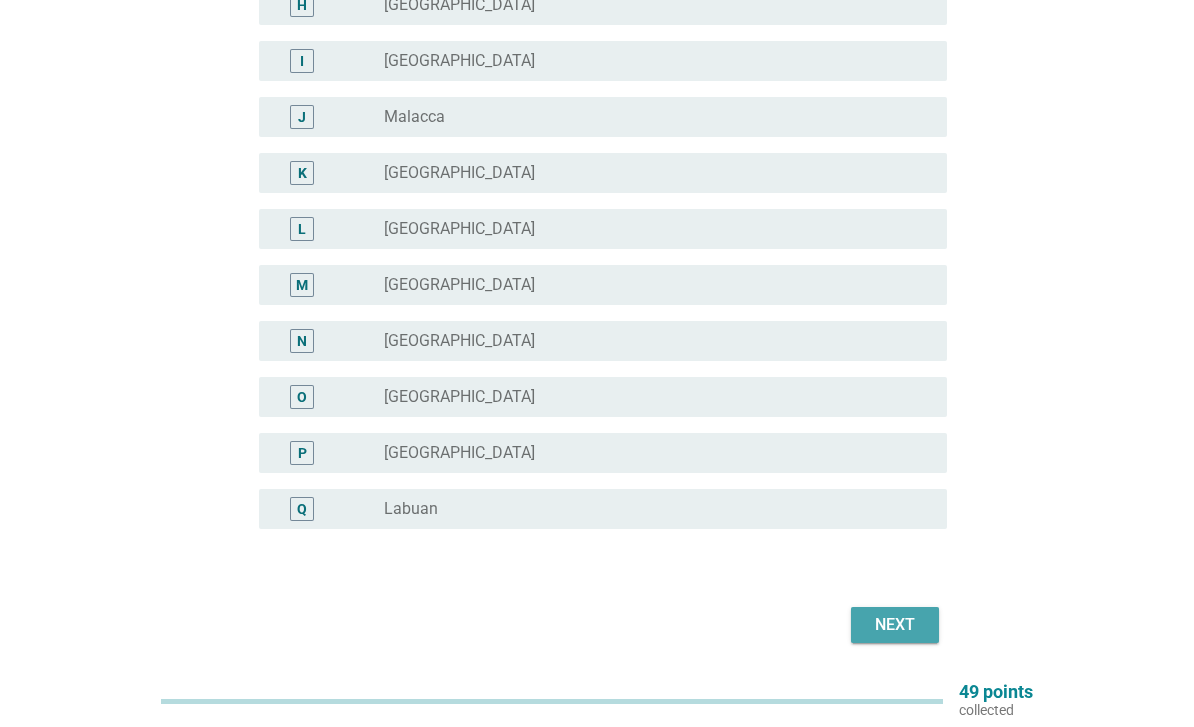 click on "Next" at bounding box center [895, 625] 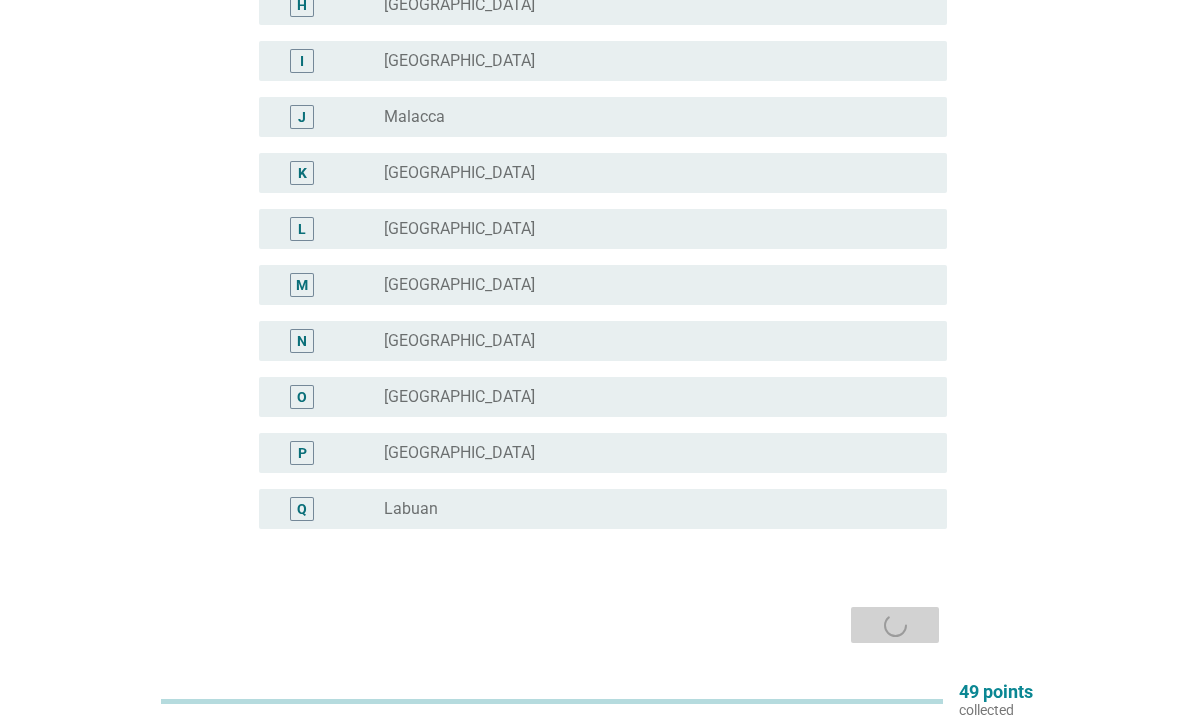 scroll, scrollTop: 0, scrollLeft: 0, axis: both 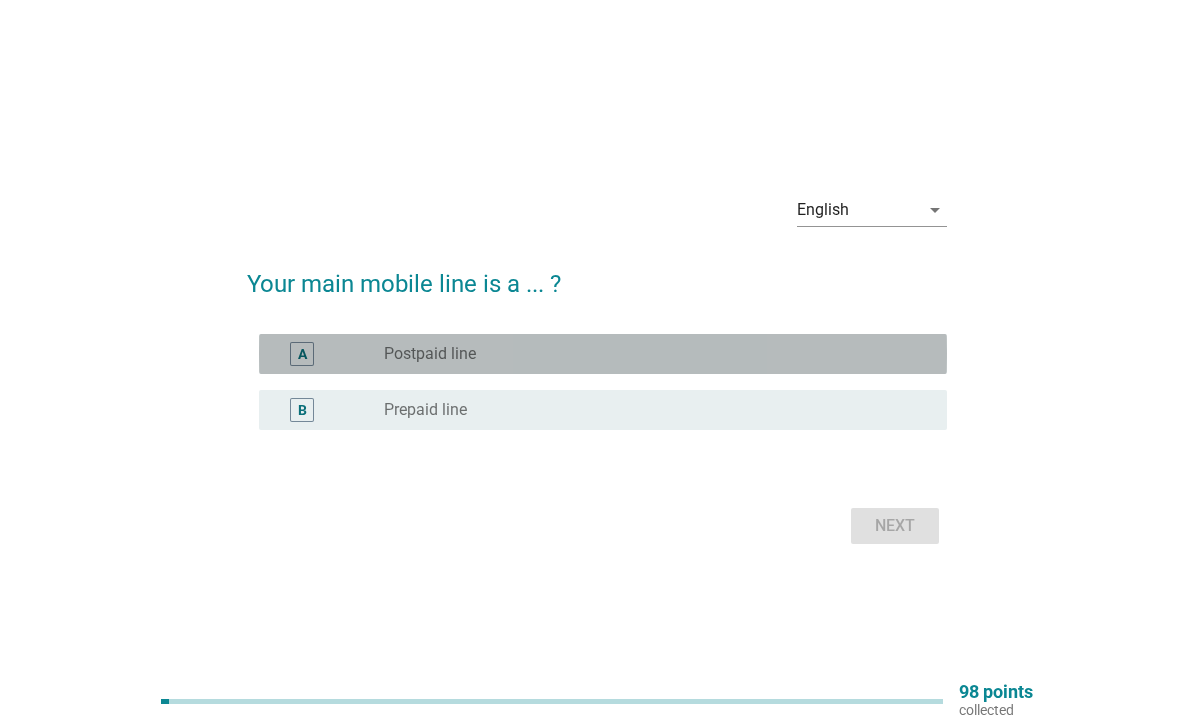 click on "radio_button_unchecked Postpaid line" at bounding box center (649, 354) 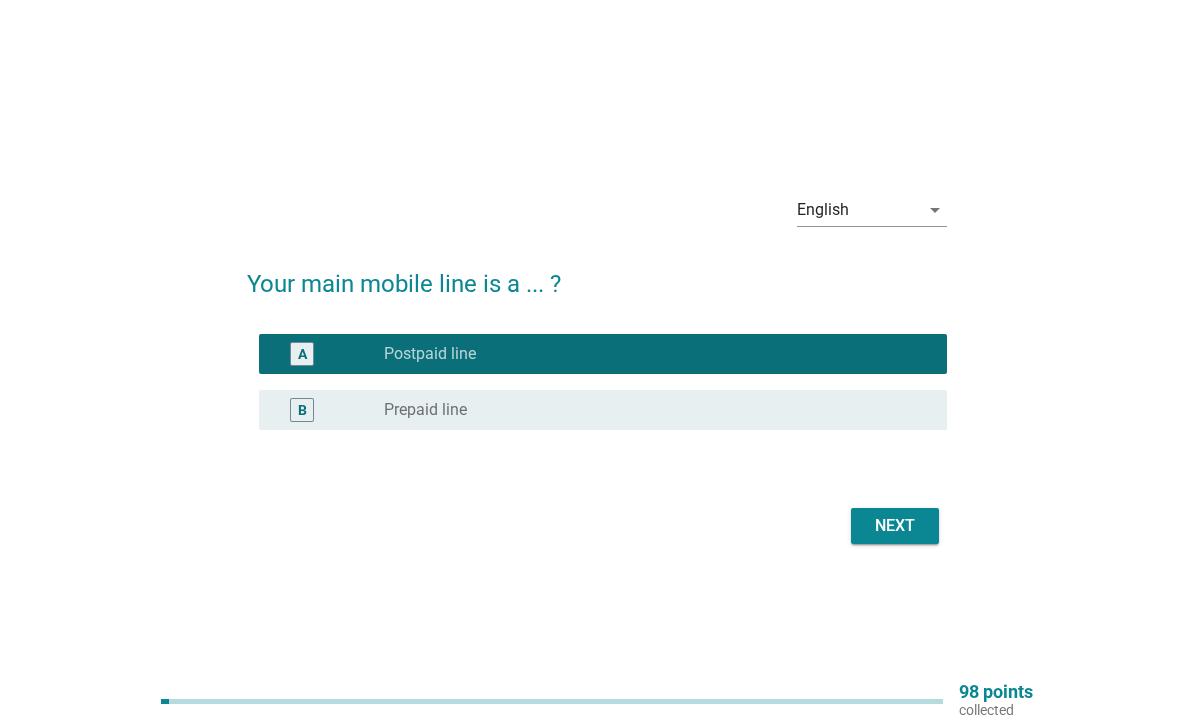 click on "Next" at bounding box center [895, 526] 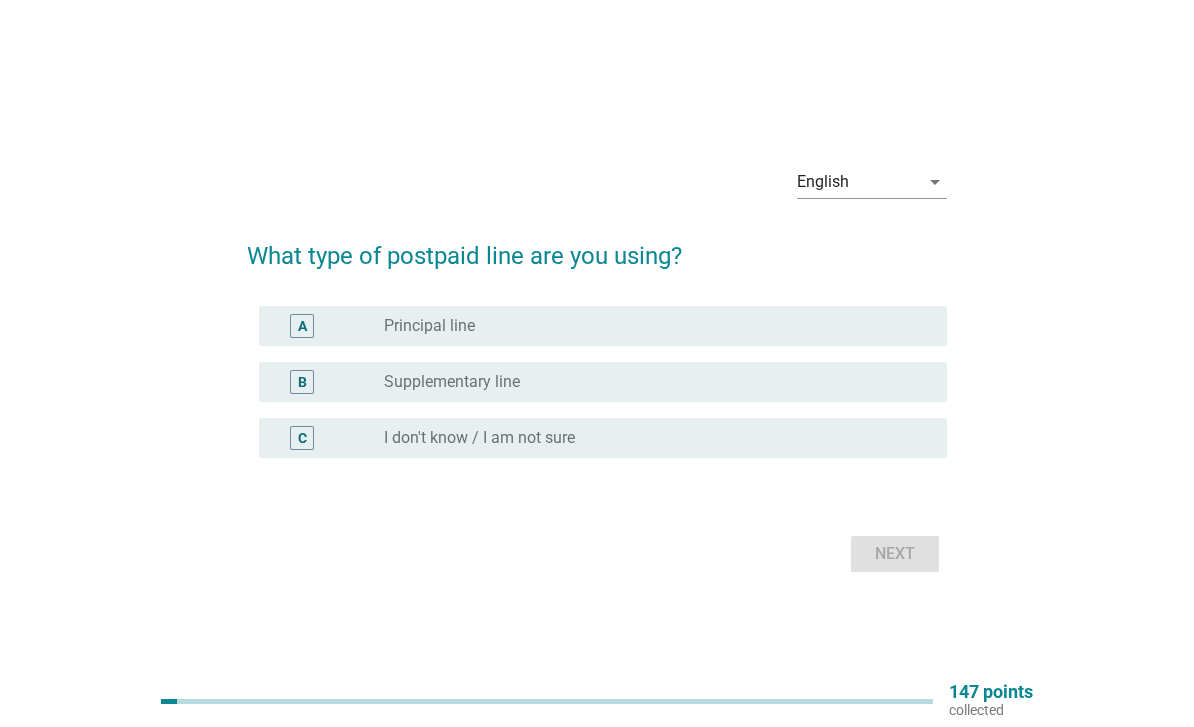 click on "A     radio_button_unchecked Principal line" at bounding box center [603, 326] 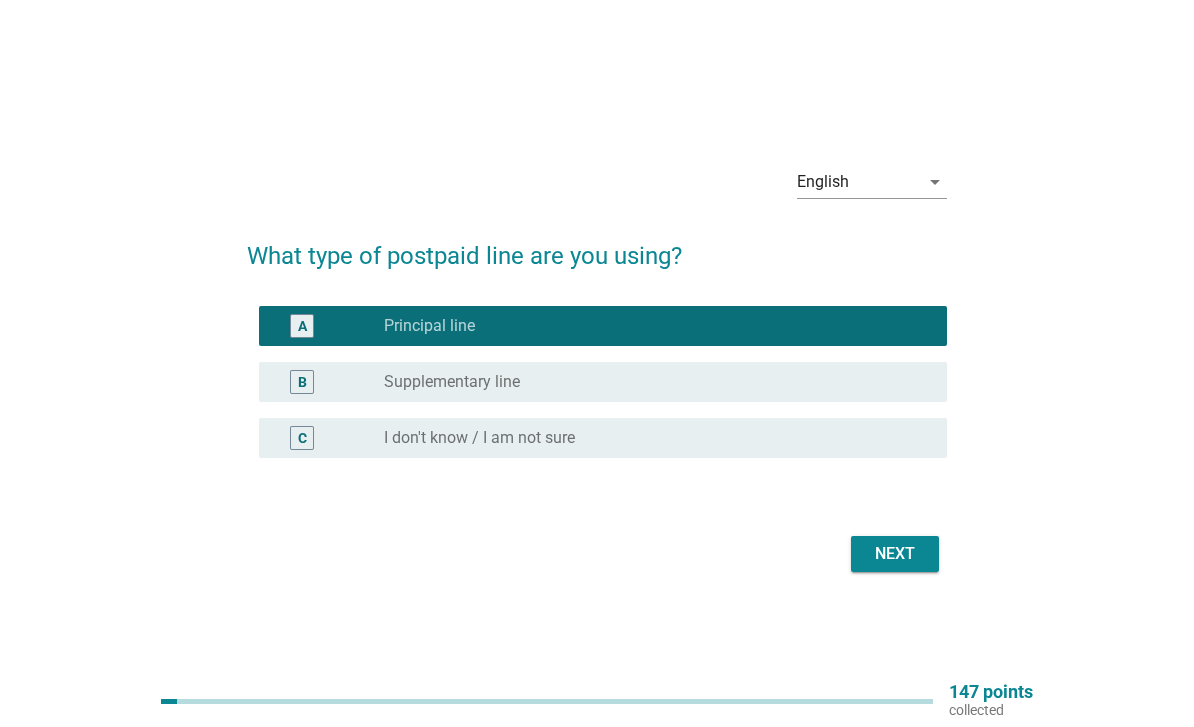 click on "Next" at bounding box center [895, 554] 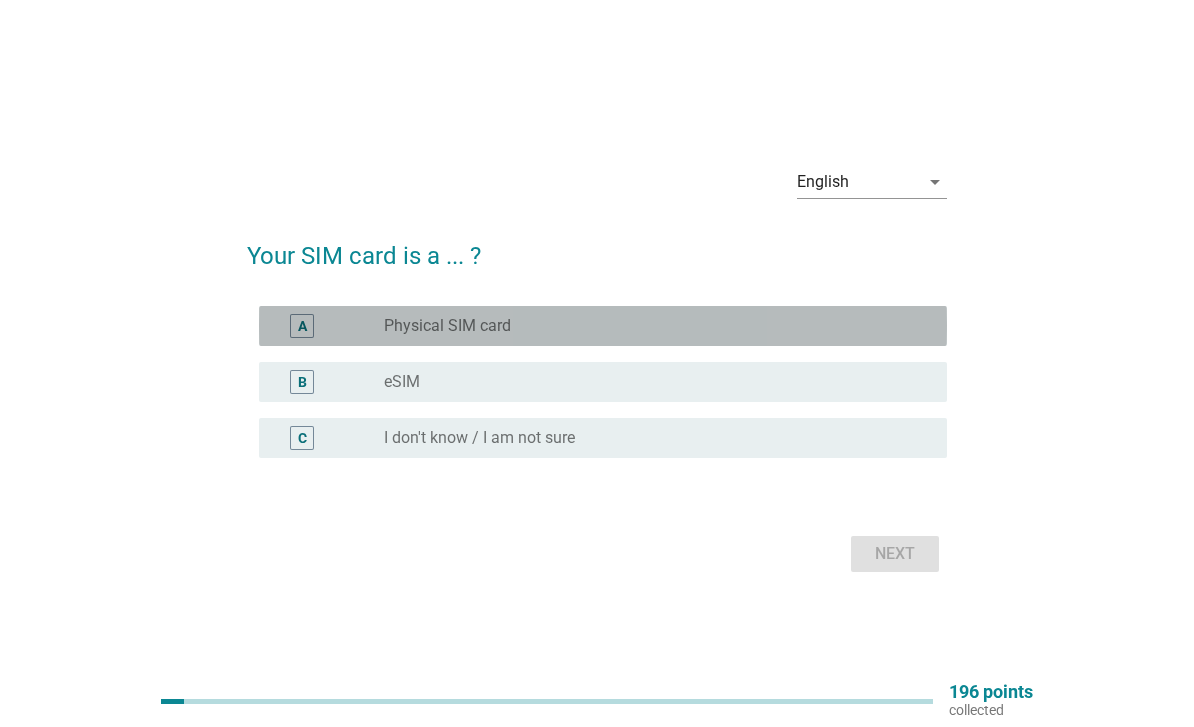 click on "radio_button_unchecked Physical SIM card" at bounding box center (657, 326) 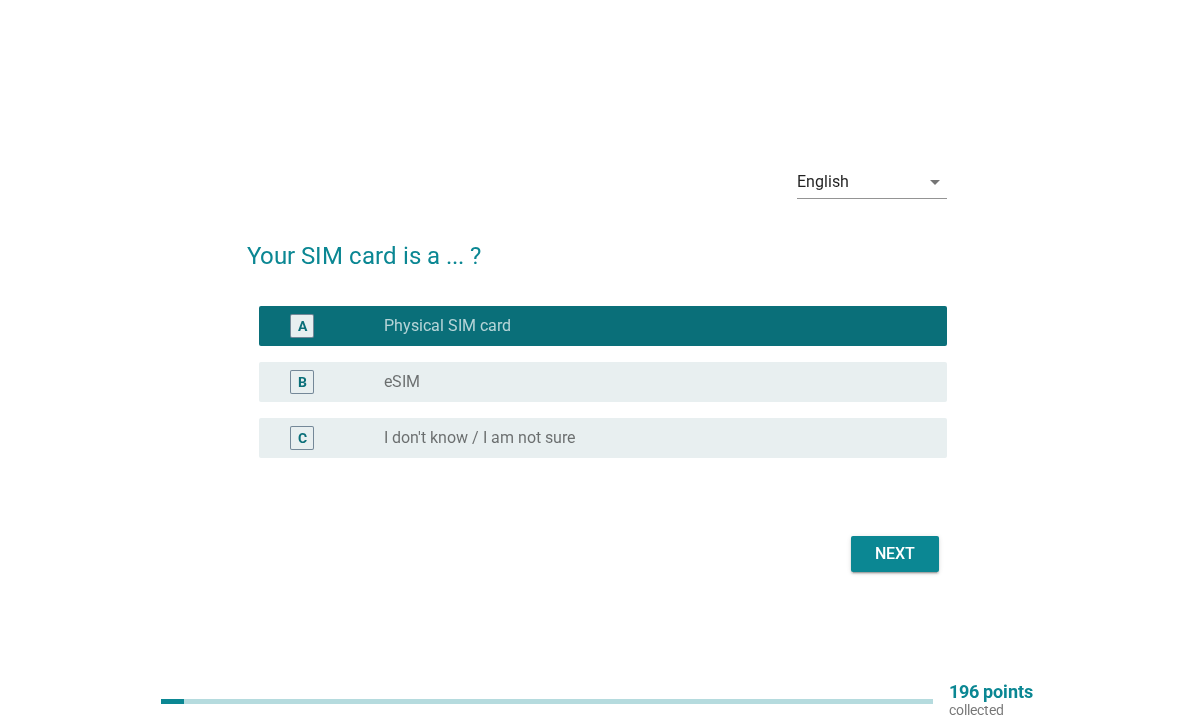 click on "Next" at bounding box center (895, 554) 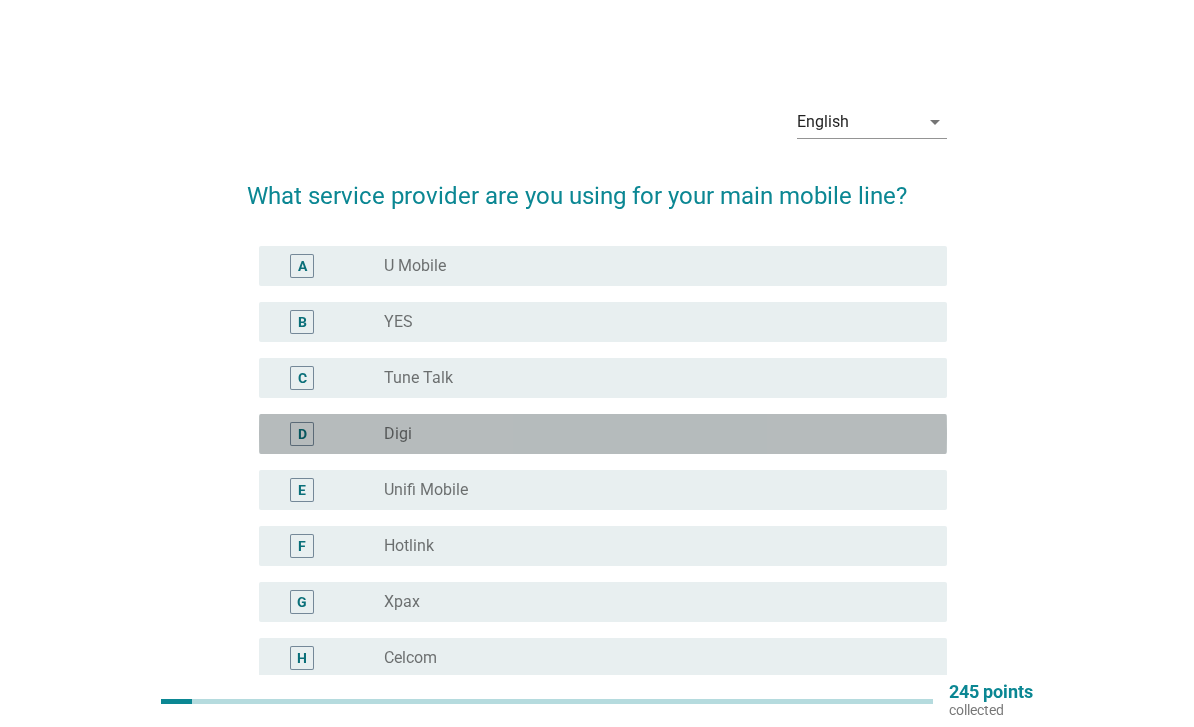 click on "radio_button_unchecked Digi" at bounding box center (657, 434) 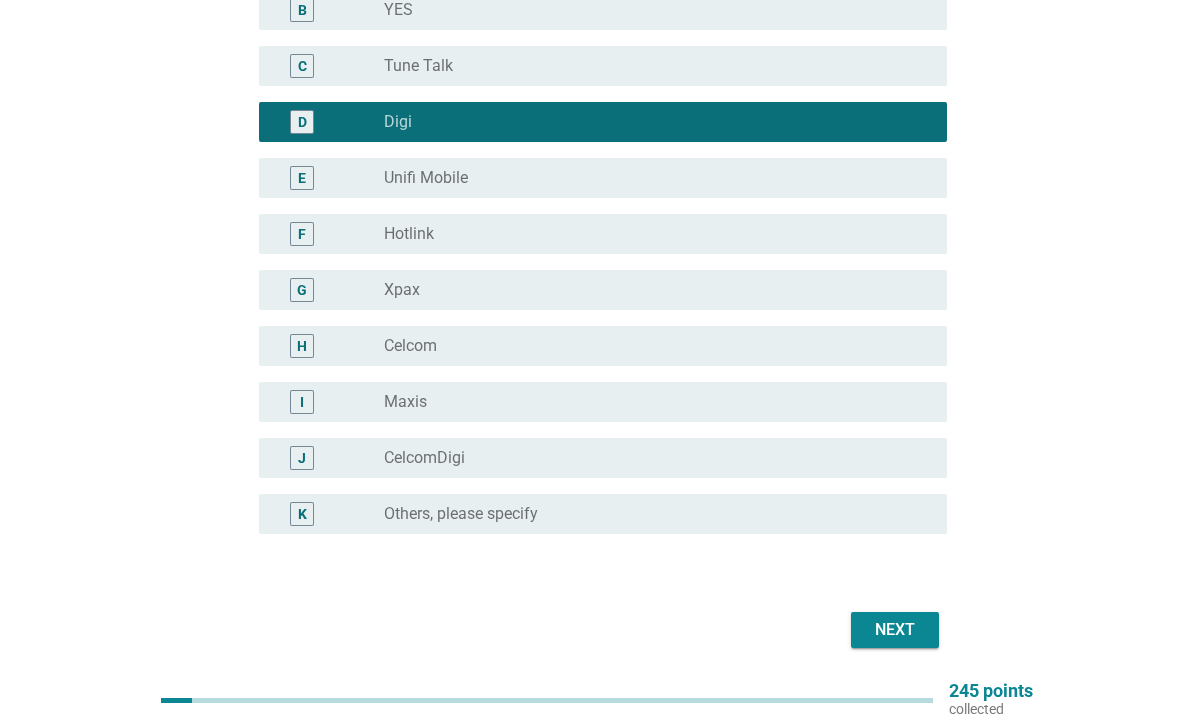 scroll, scrollTop: 317, scrollLeft: 0, axis: vertical 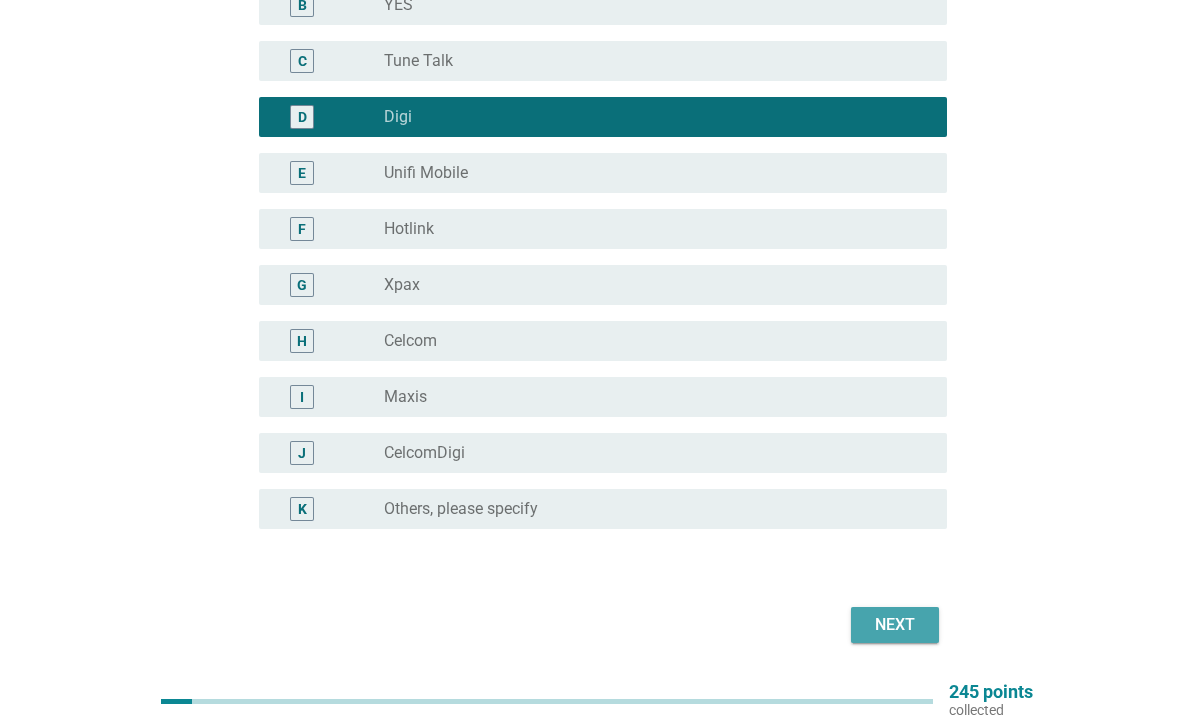 click on "Next" at bounding box center (895, 625) 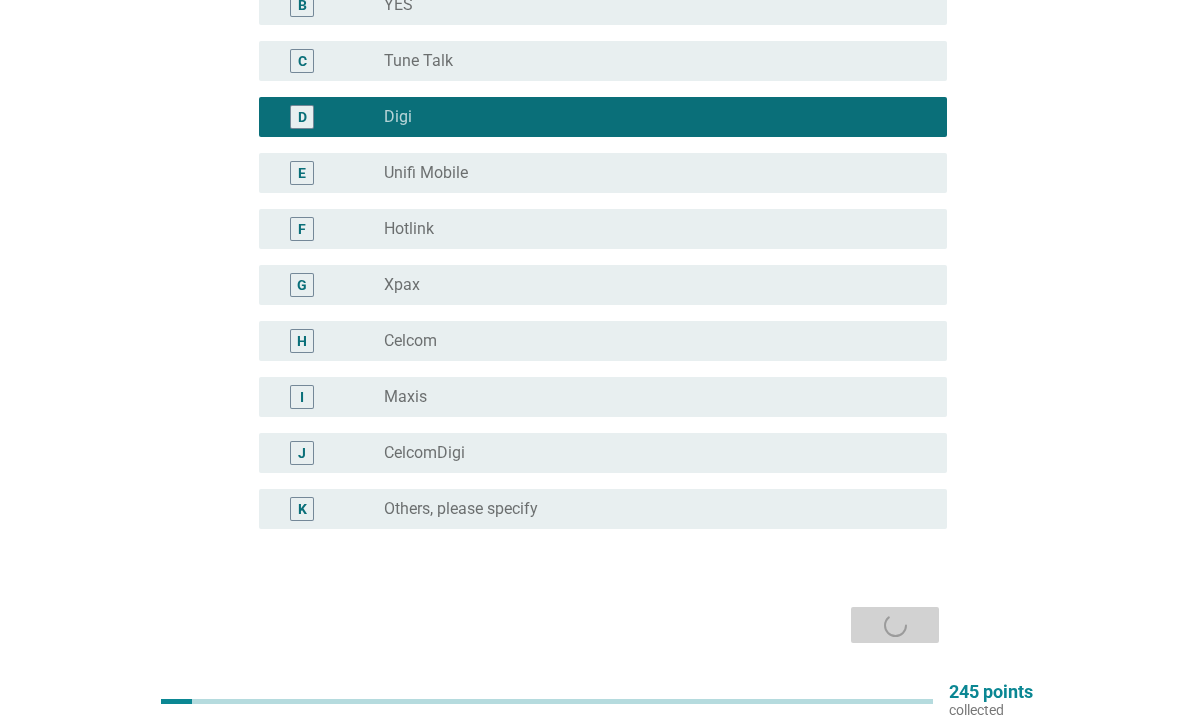 scroll, scrollTop: 0, scrollLeft: 0, axis: both 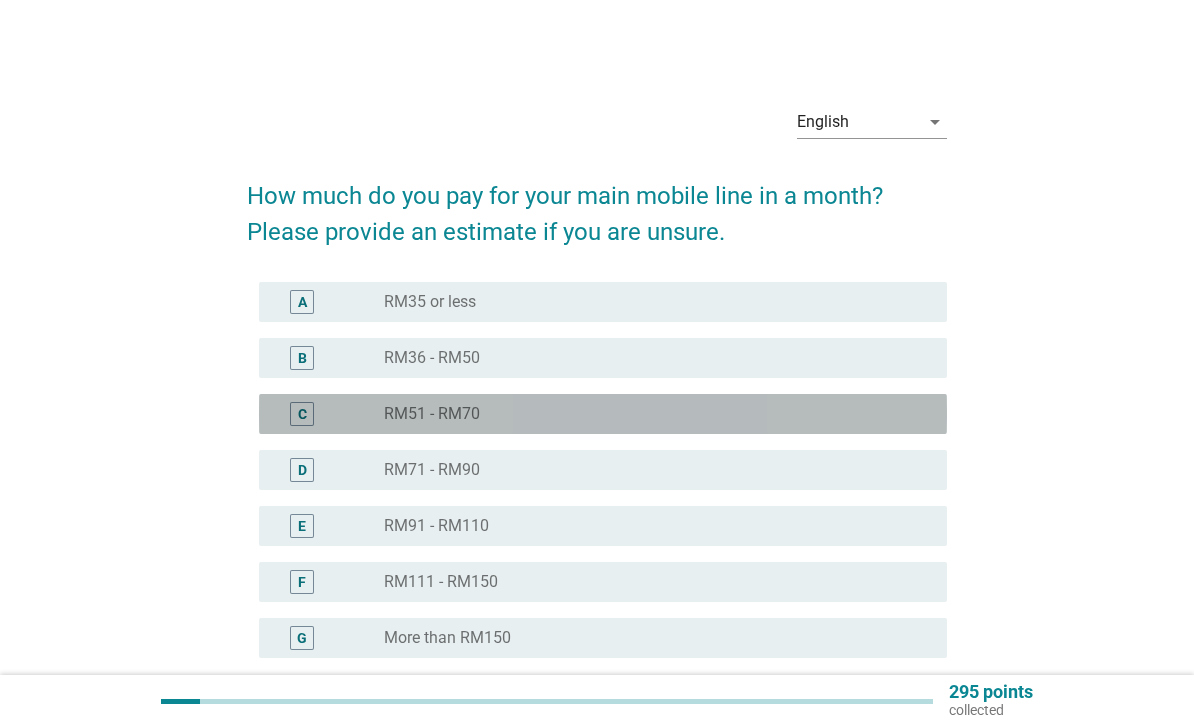click on "radio_button_unchecked RM51 - RM70" at bounding box center [657, 414] 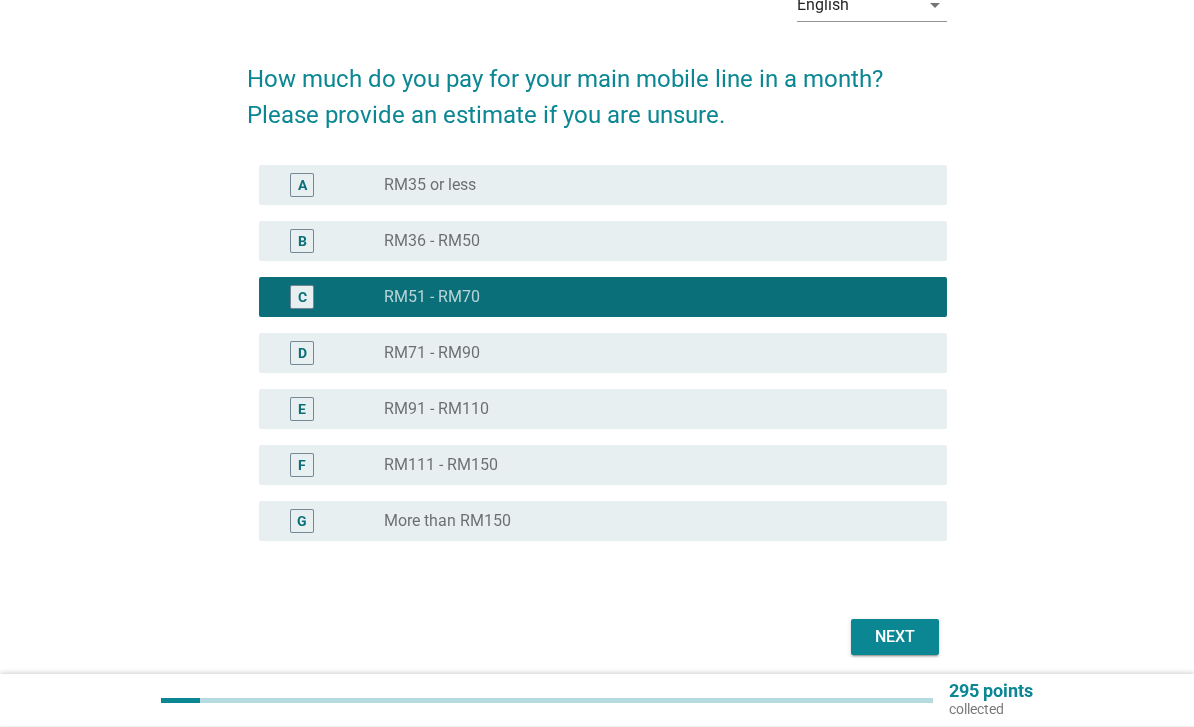 scroll, scrollTop: 129, scrollLeft: 0, axis: vertical 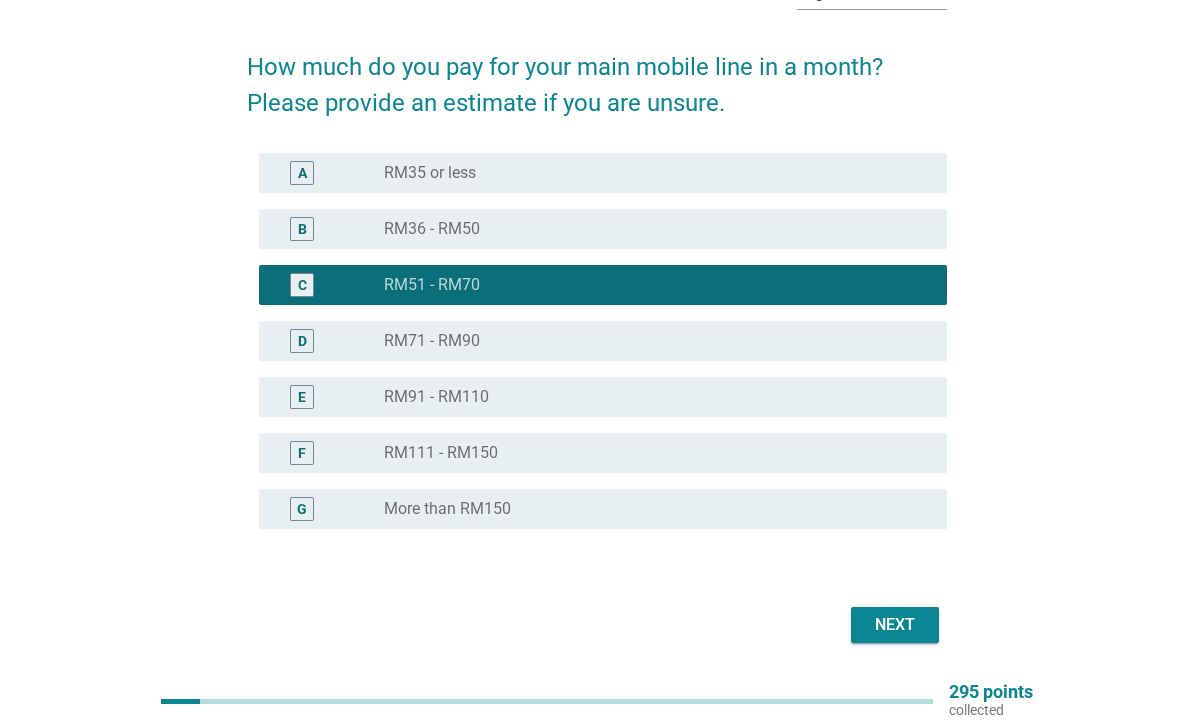 click on "Next" at bounding box center [895, 625] 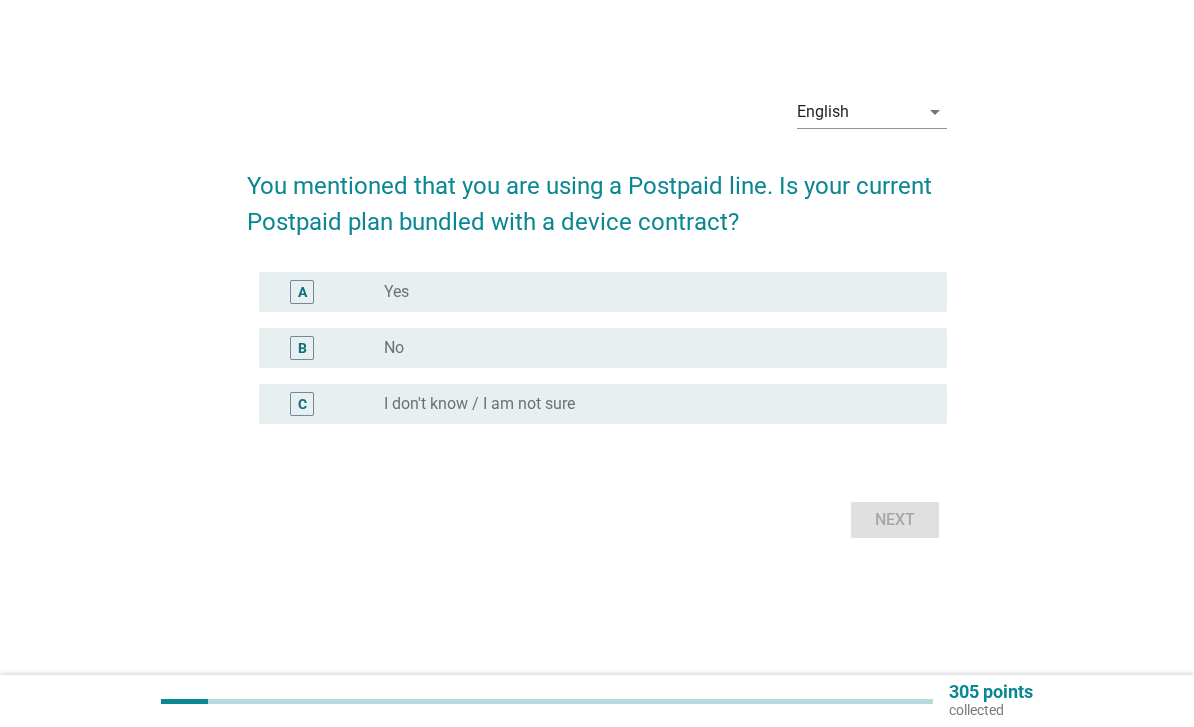 scroll, scrollTop: 0, scrollLeft: 0, axis: both 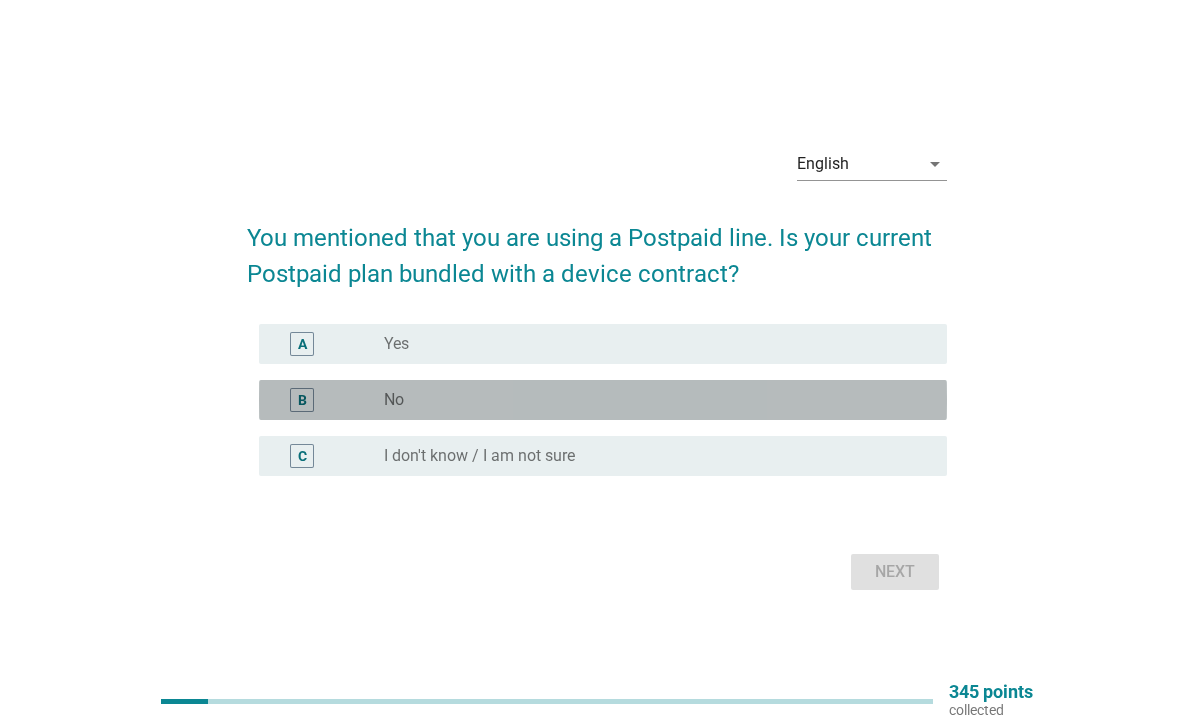click on "radio_button_unchecked No" at bounding box center [649, 400] 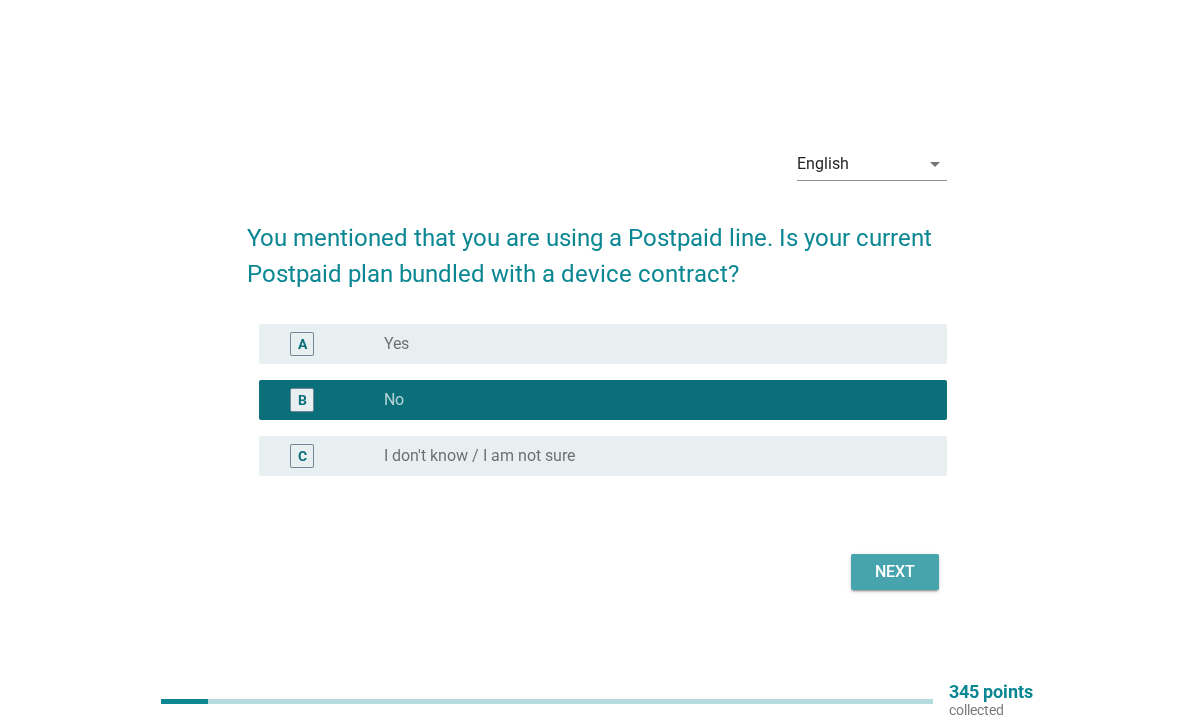 click on "Next" at bounding box center (895, 572) 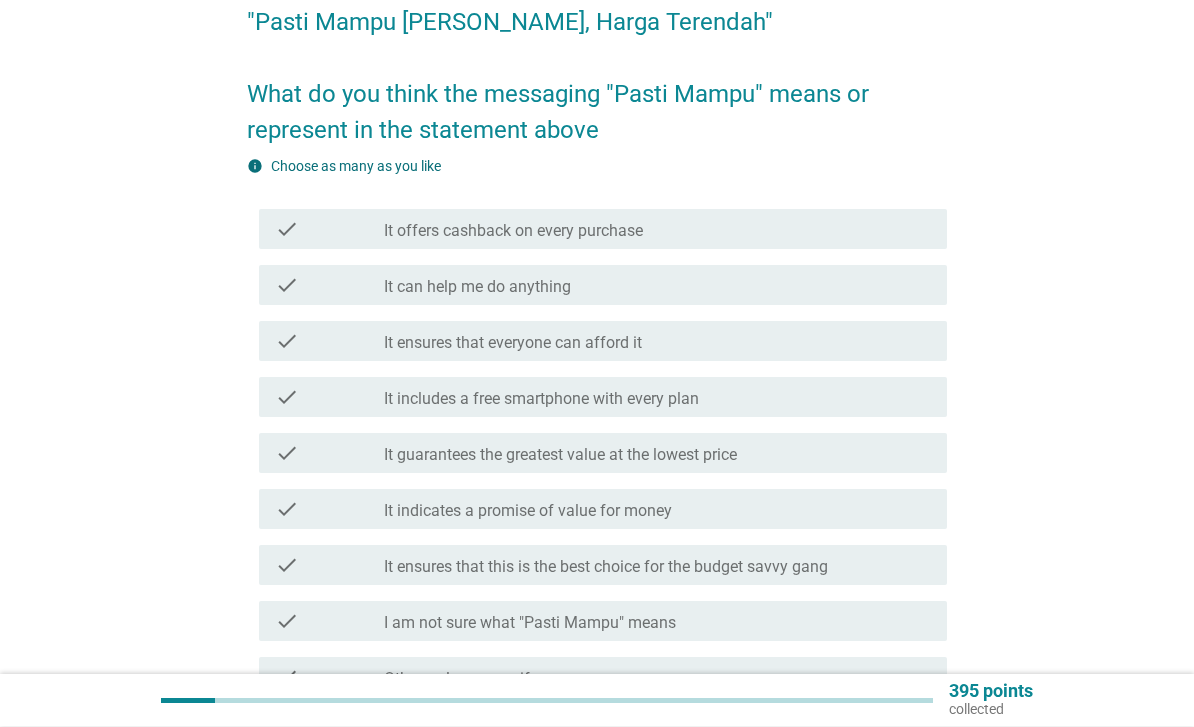 scroll, scrollTop: 174, scrollLeft: 0, axis: vertical 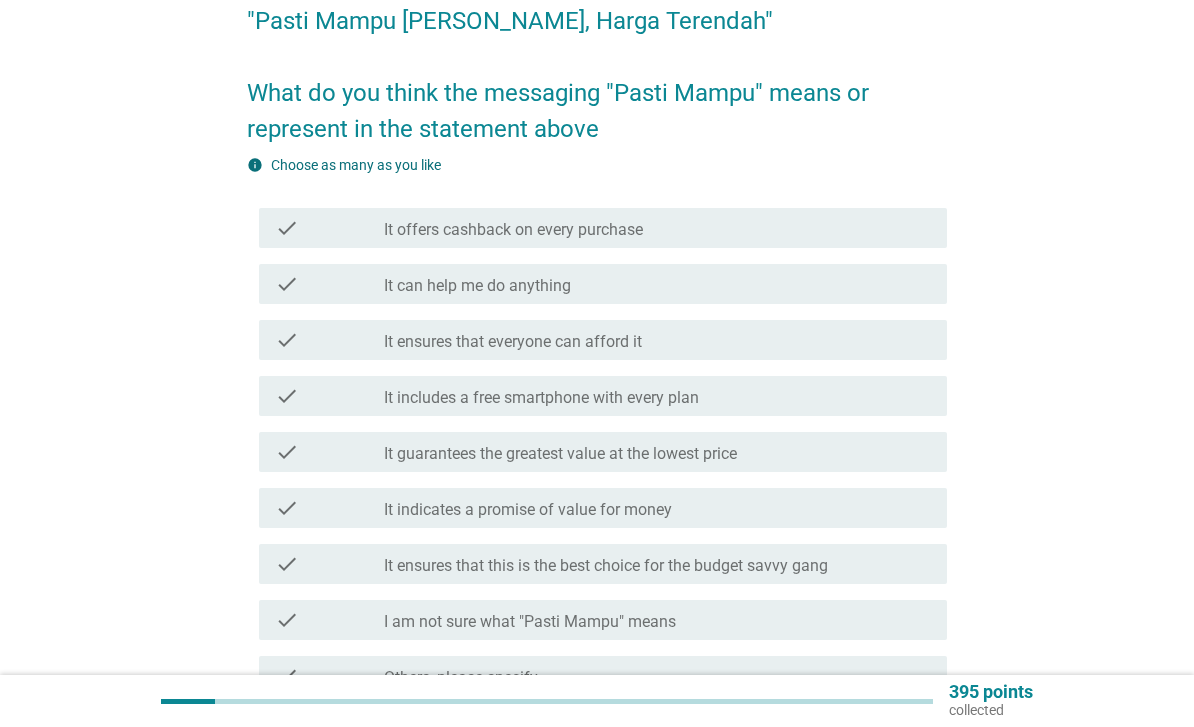 click on "check_box_outline_blank I am not sure what "Pasti Mampu" means" at bounding box center [657, 620] 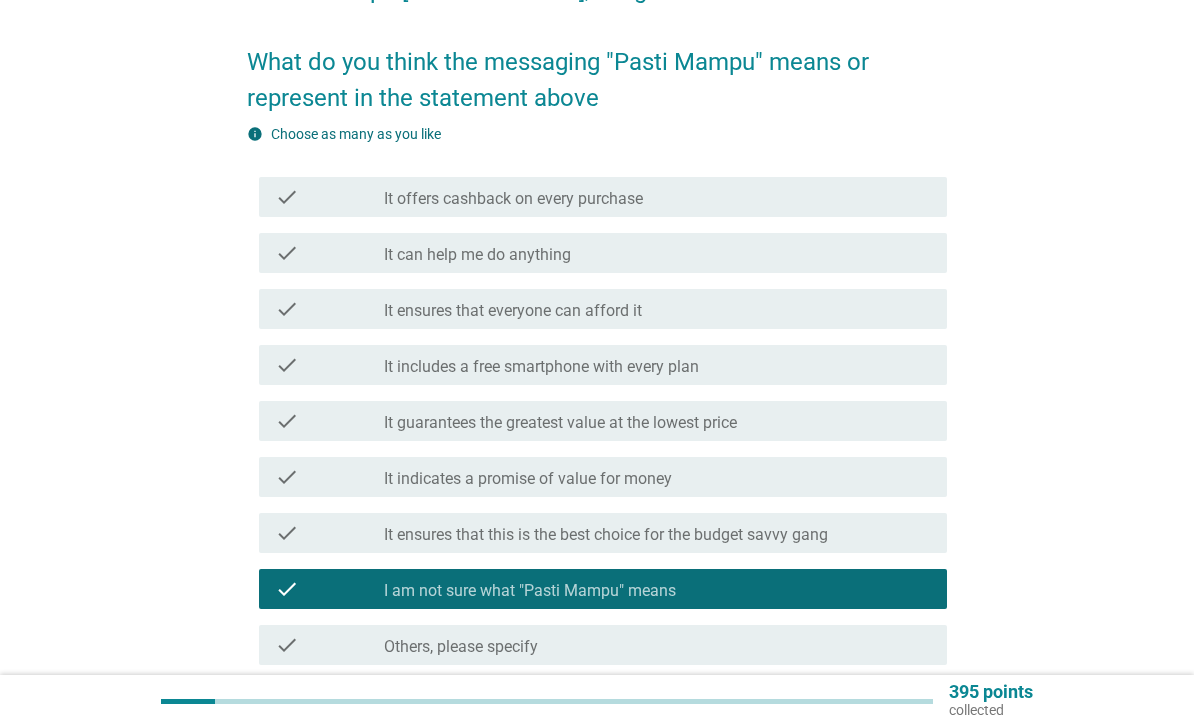 scroll, scrollTop: 318, scrollLeft: 0, axis: vertical 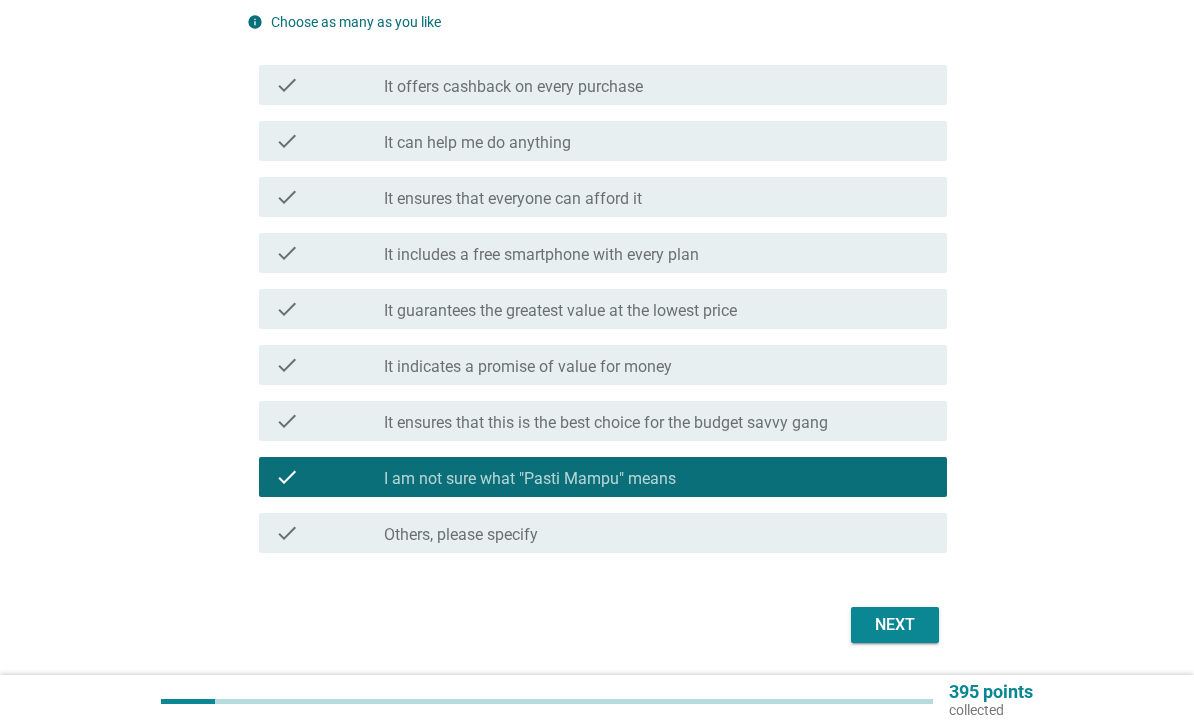 click on "Next" at bounding box center [895, 625] 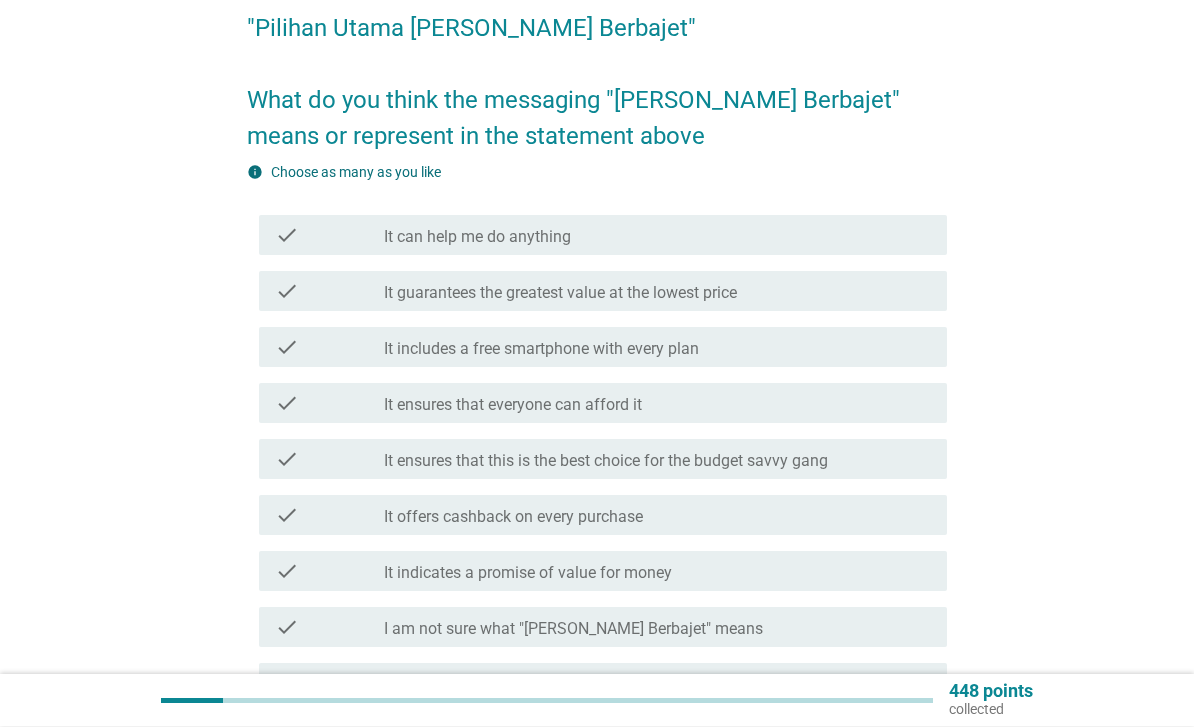 scroll, scrollTop: 169, scrollLeft: 0, axis: vertical 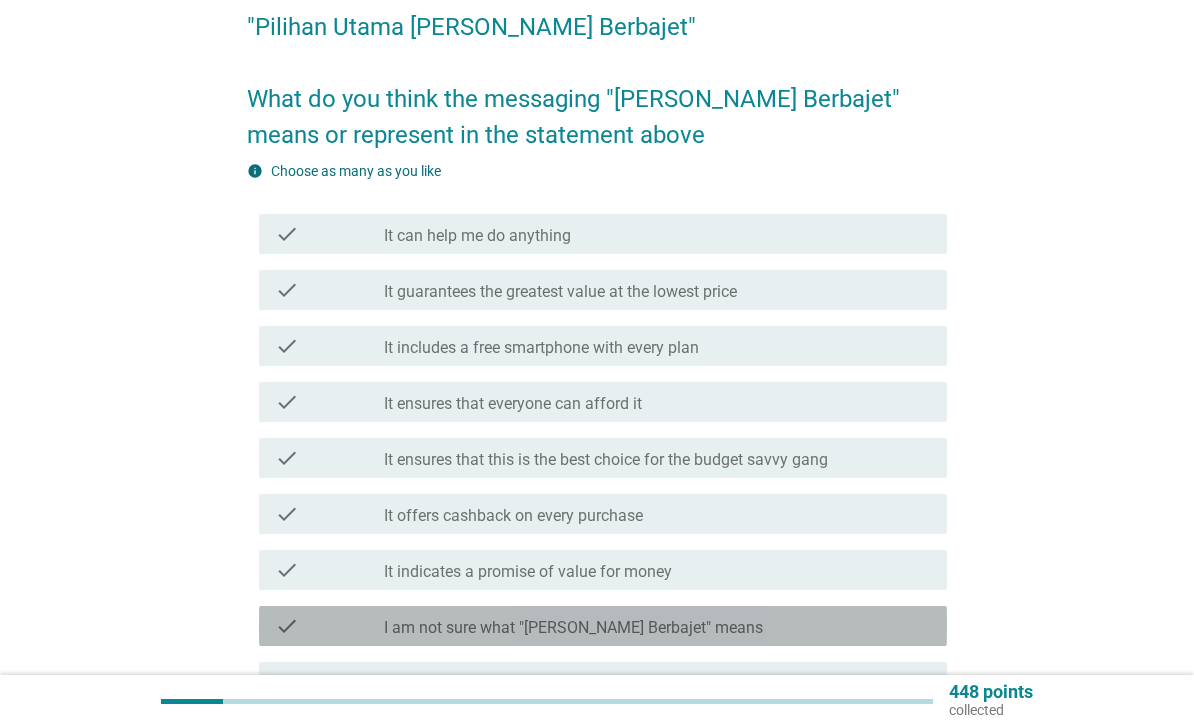 click on "check_box_outline_blank I am not sure what "[PERSON_NAME] Berbajet" means" at bounding box center (657, 626) 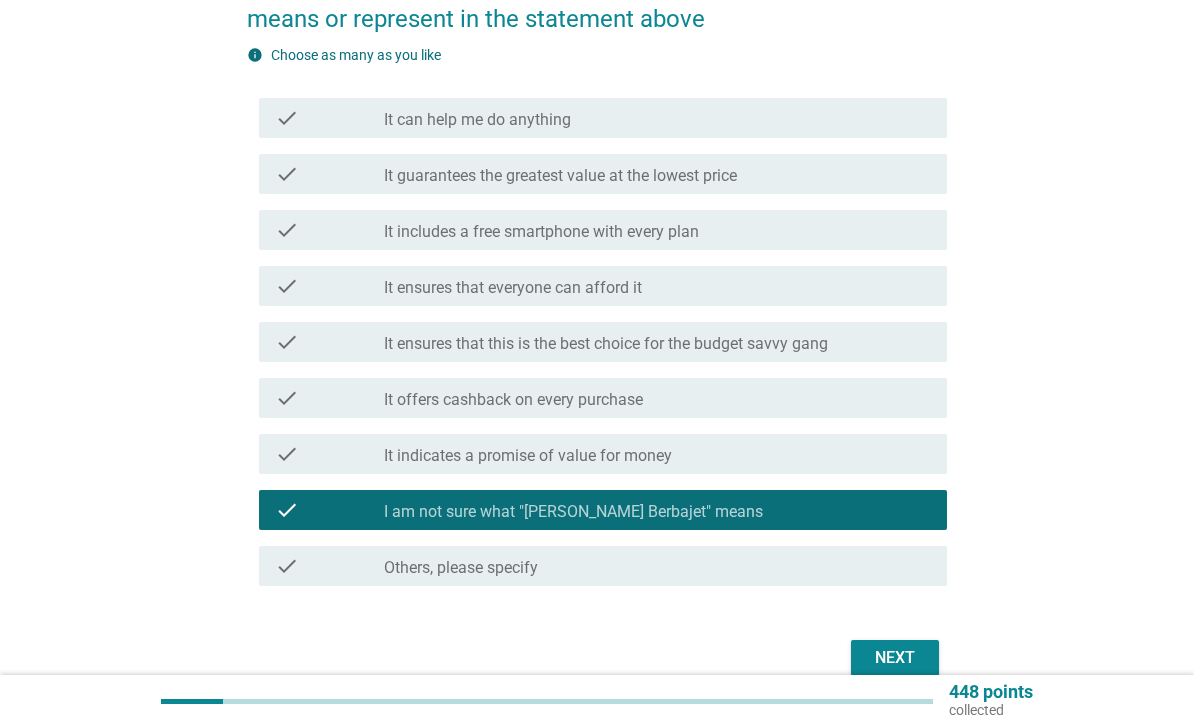 scroll, scrollTop: 318, scrollLeft: 0, axis: vertical 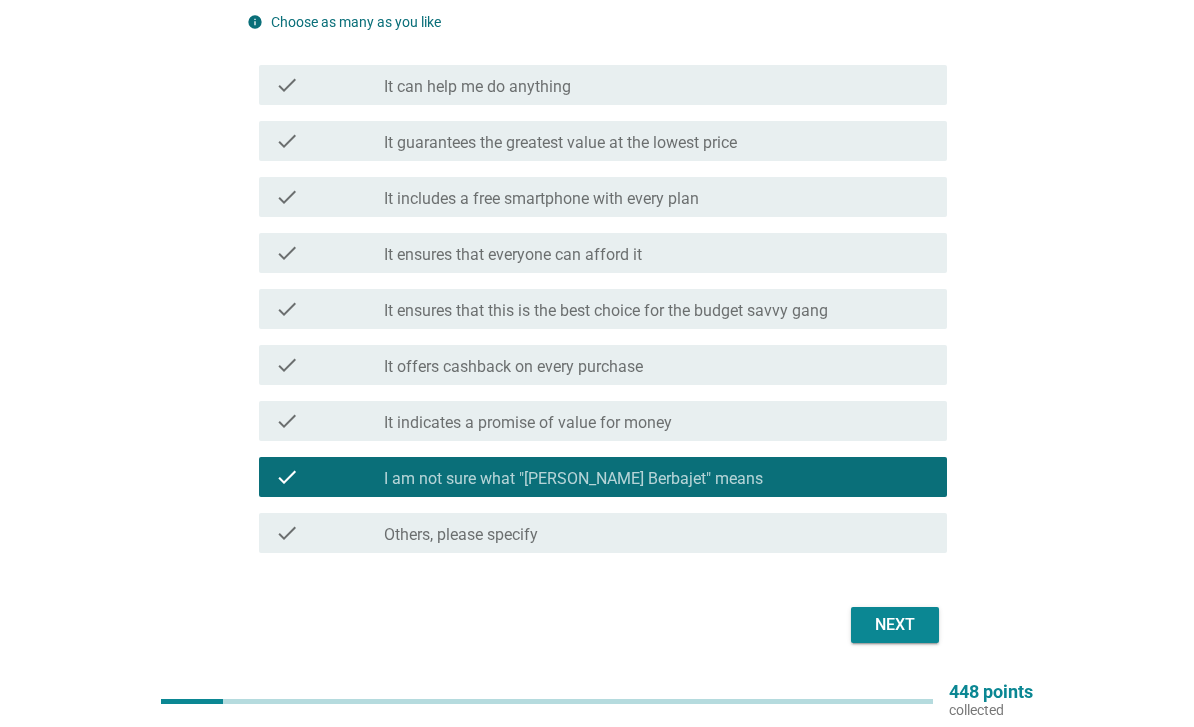 click on "Next" at bounding box center [895, 625] 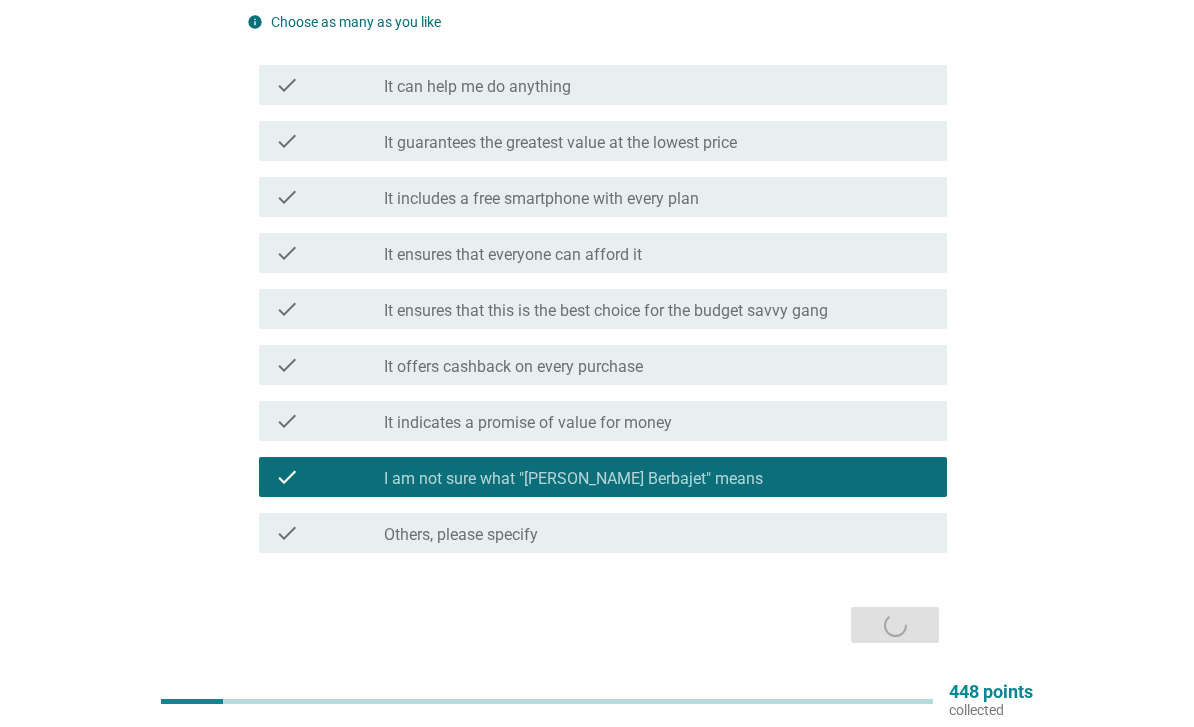 scroll, scrollTop: 0, scrollLeft: 0, axis: both 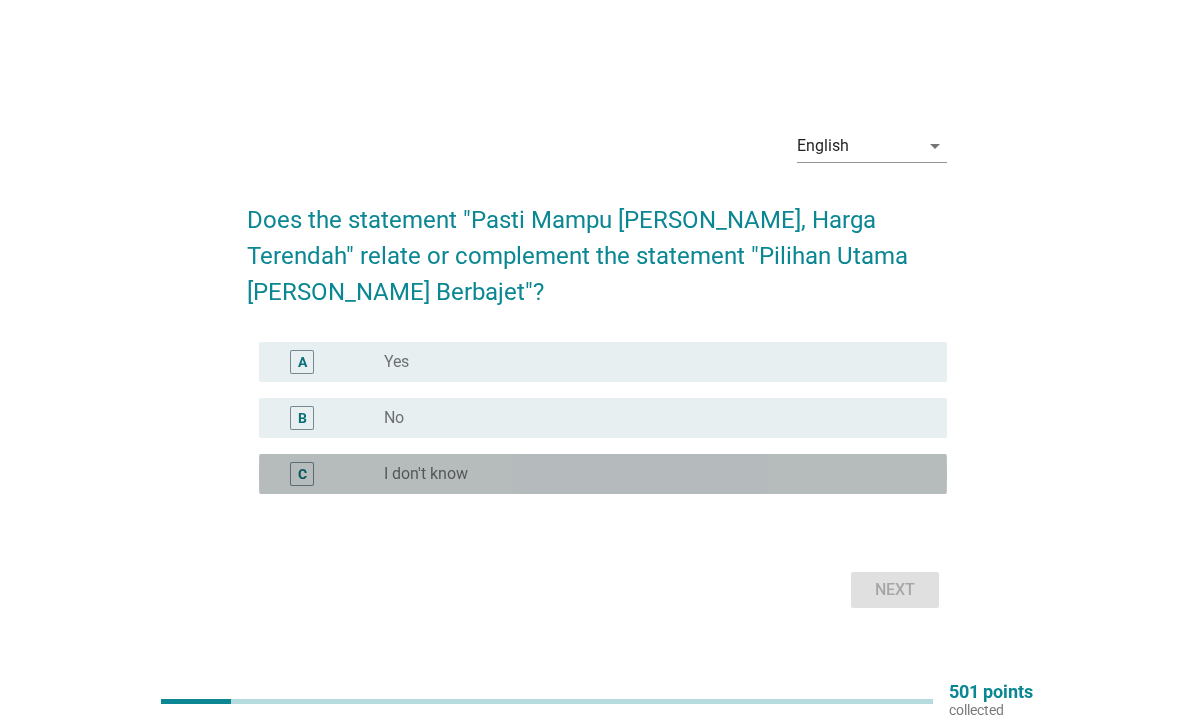 click on "radio_button_unchecked I don't know" at bounding box center [649, 474] 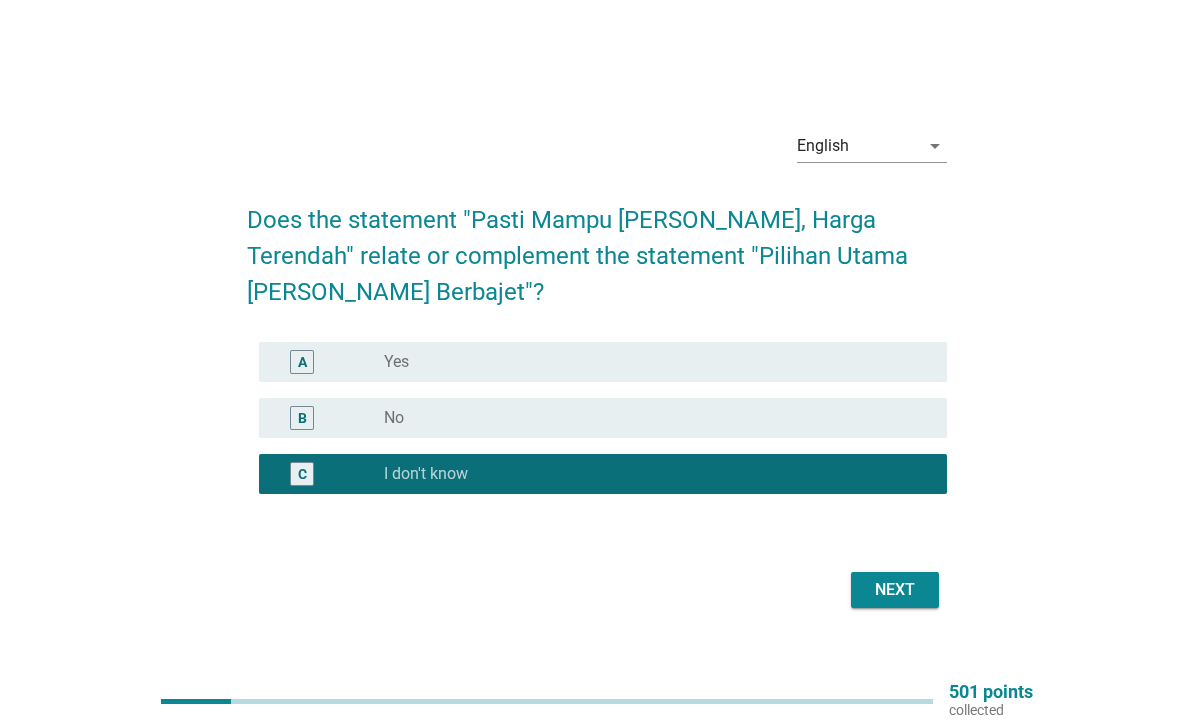 click on "Next" at bounding box center (895, 590) 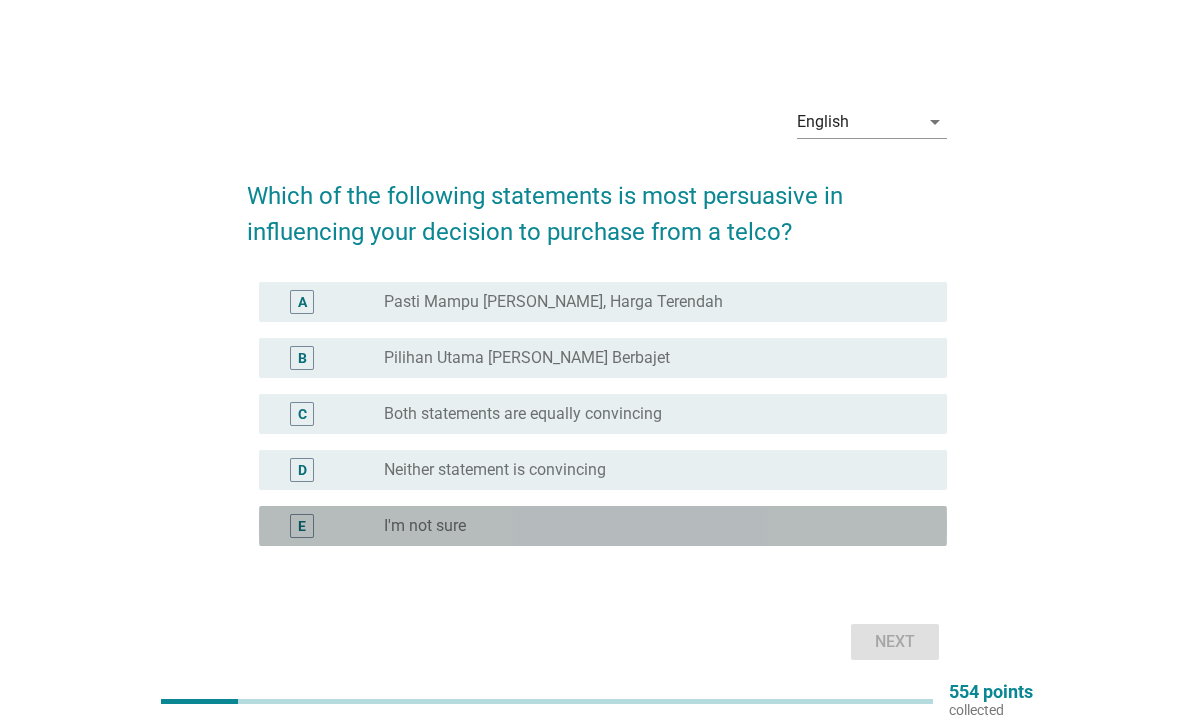 click on "radio_button_unchecked I'm not sure" at bounding box center [649, 526] 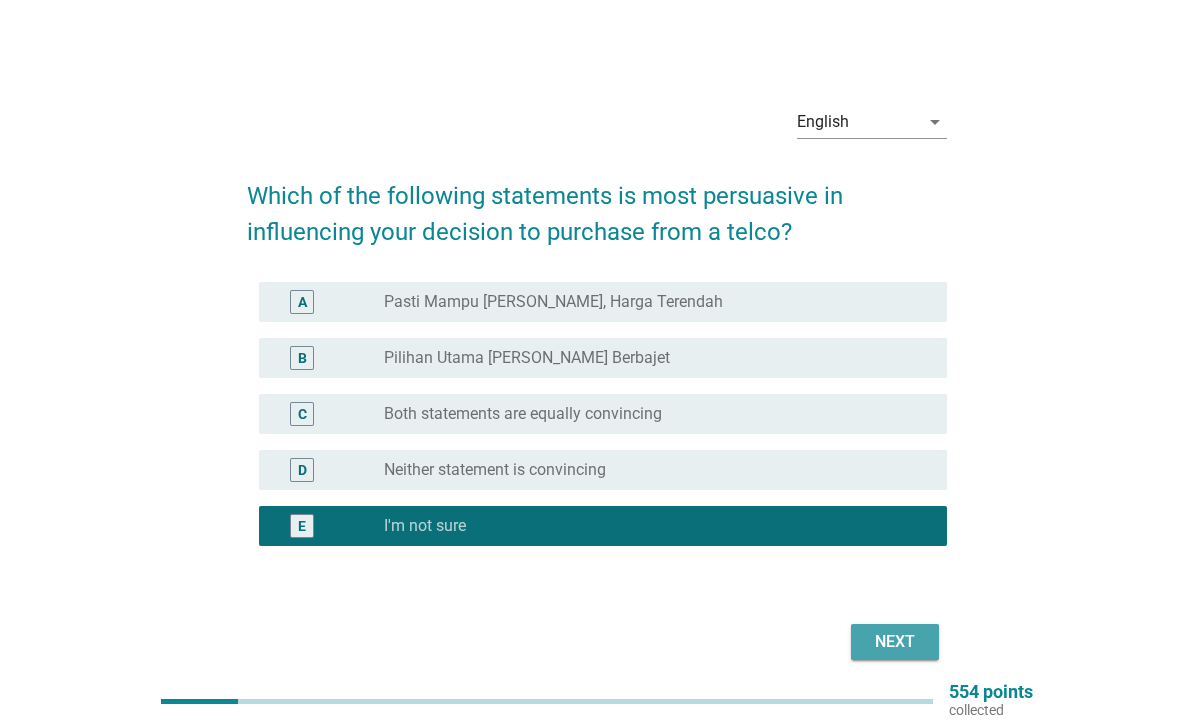 click on "Next" at bounding box center (895, 642) 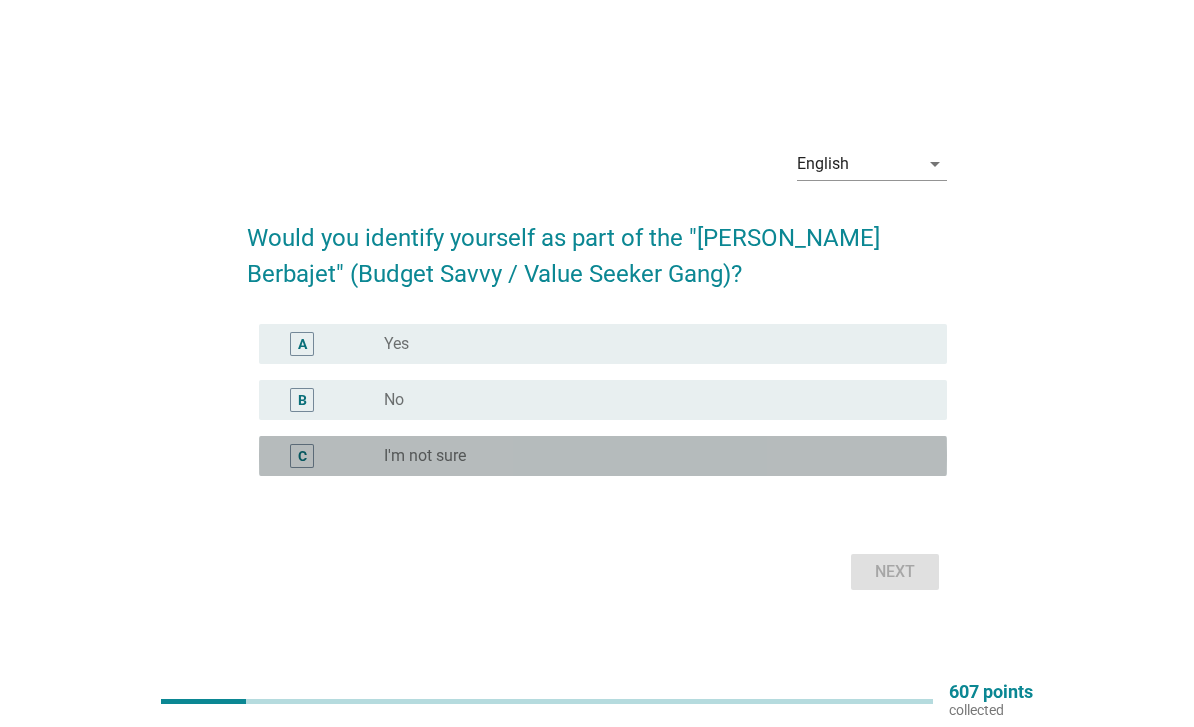 click on "C     radio_button_unchecked I'm not sure" at bounding box center (603, 456) 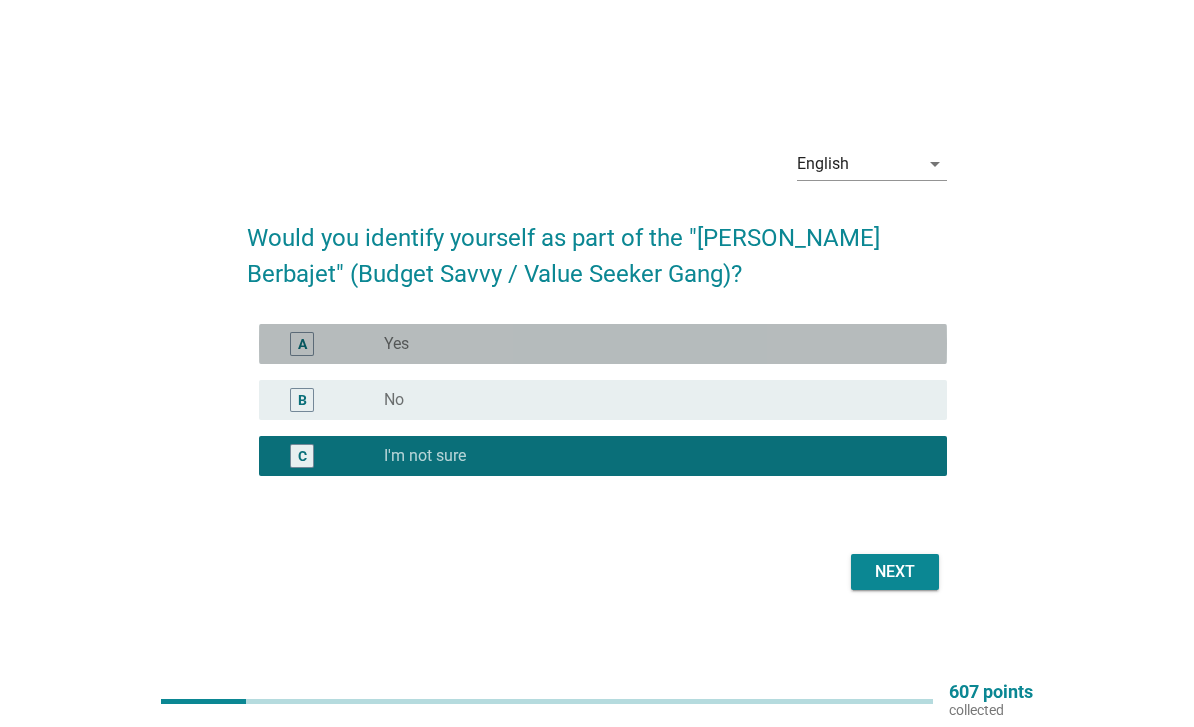 click on "radio_button_unchecked Yes" at bounding box center (649, 344) 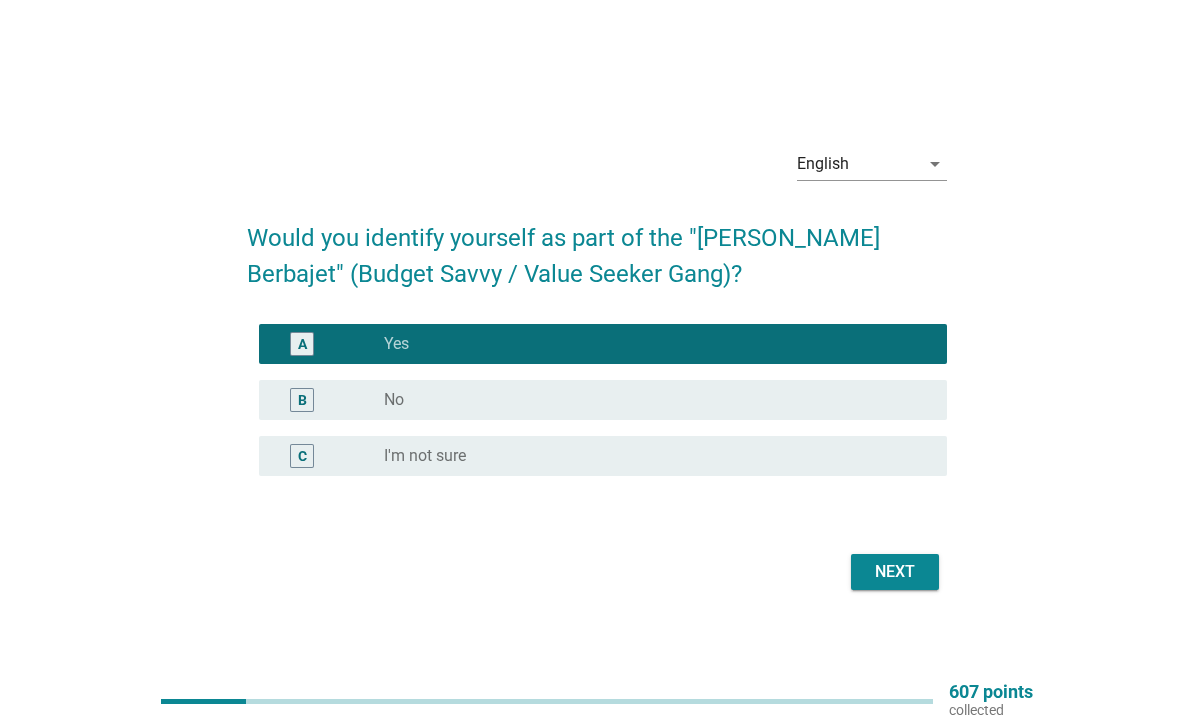 click on "Next" at bounding box center [895, 572] 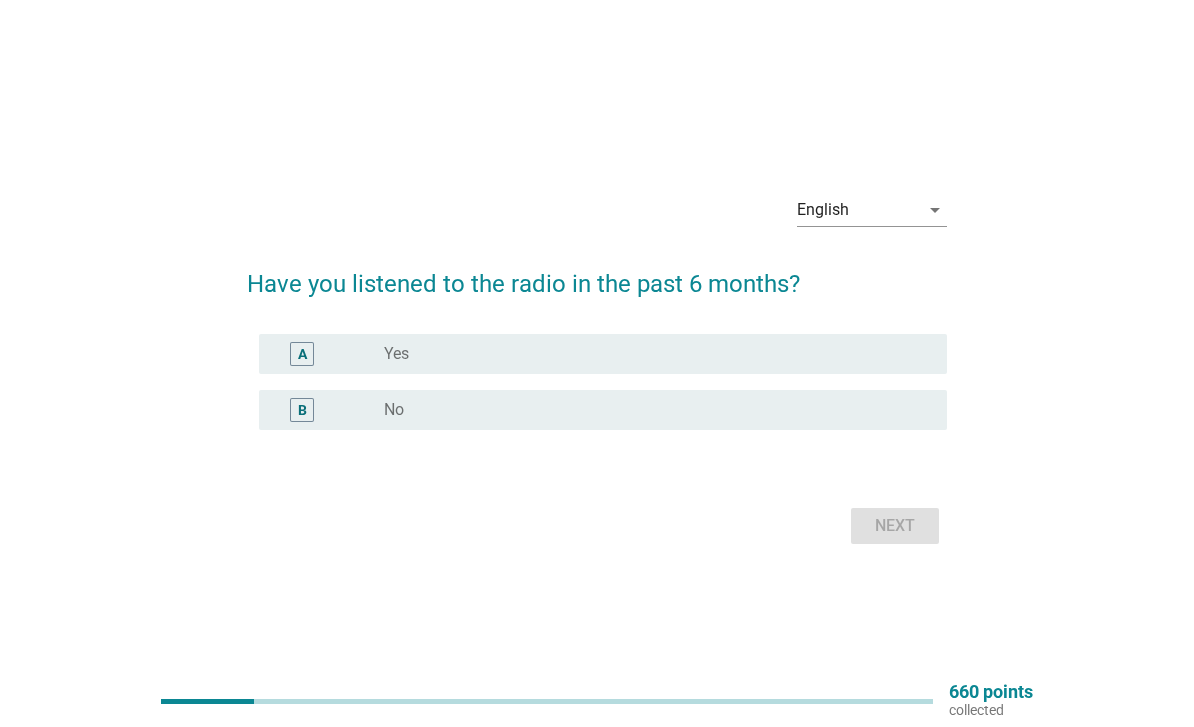 click on "radio_button_unchecked Yes" at bounding box center [649, 354] 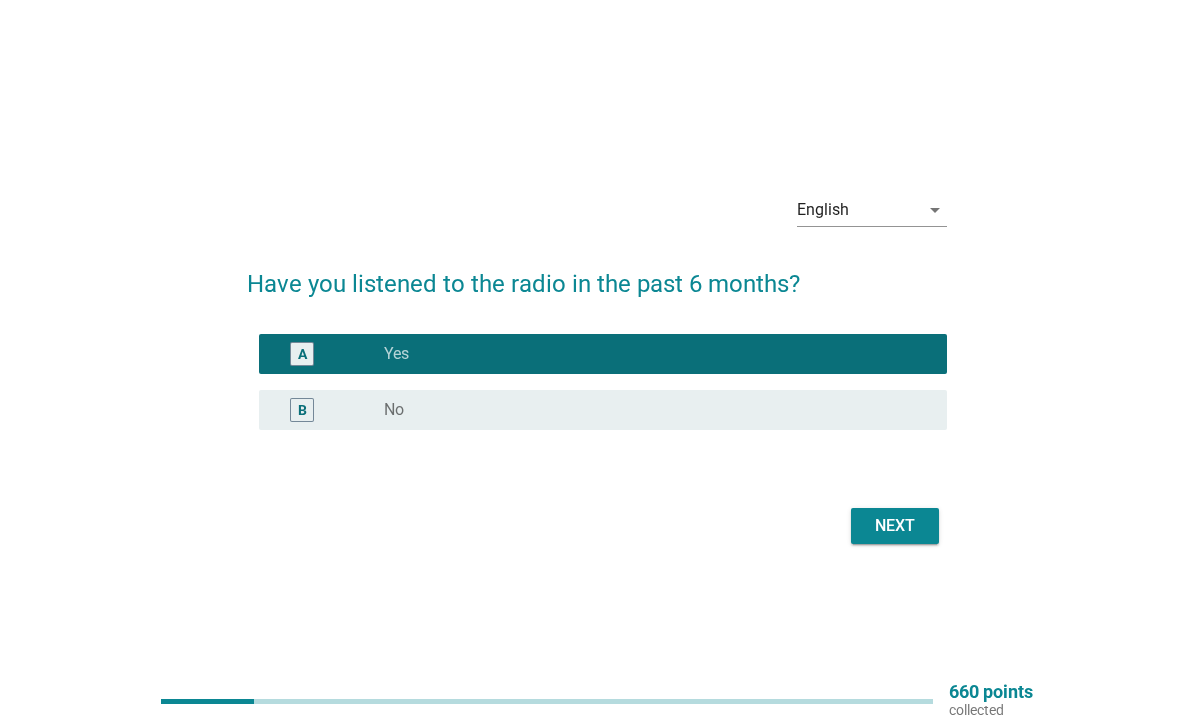 click on "Next" at bounding box center [895, 526] 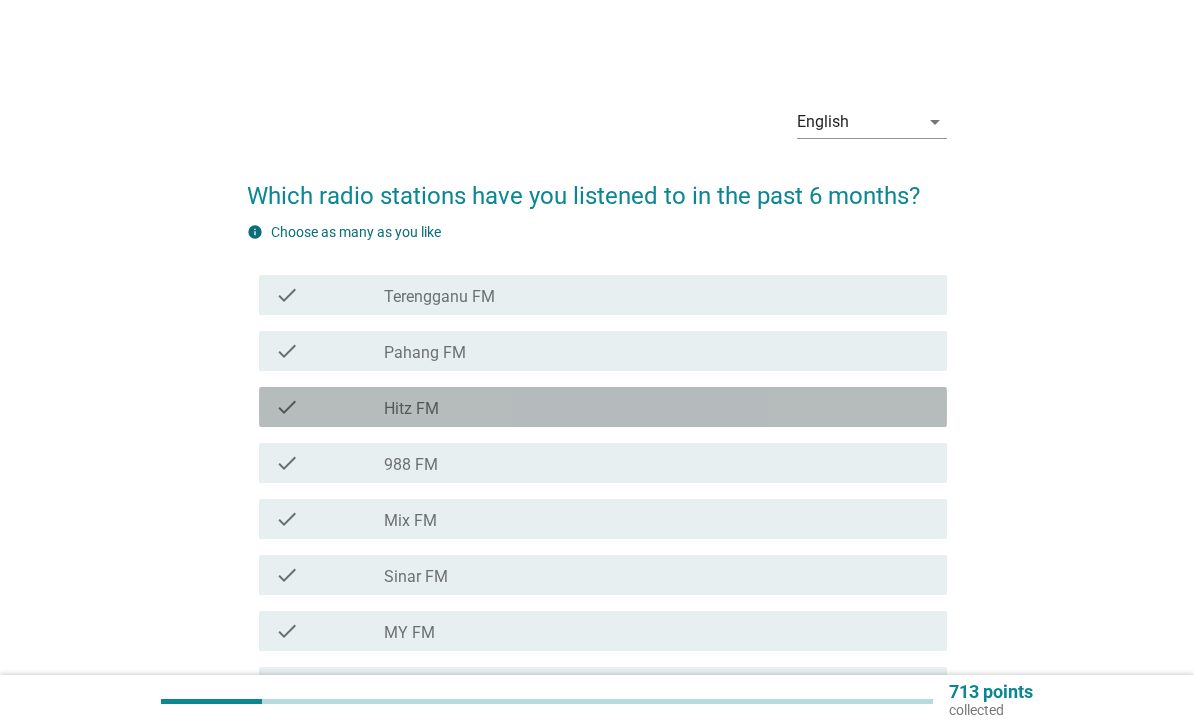 click on "check_box_outline_blank Hitz FM" at bounding box center (657, 407) 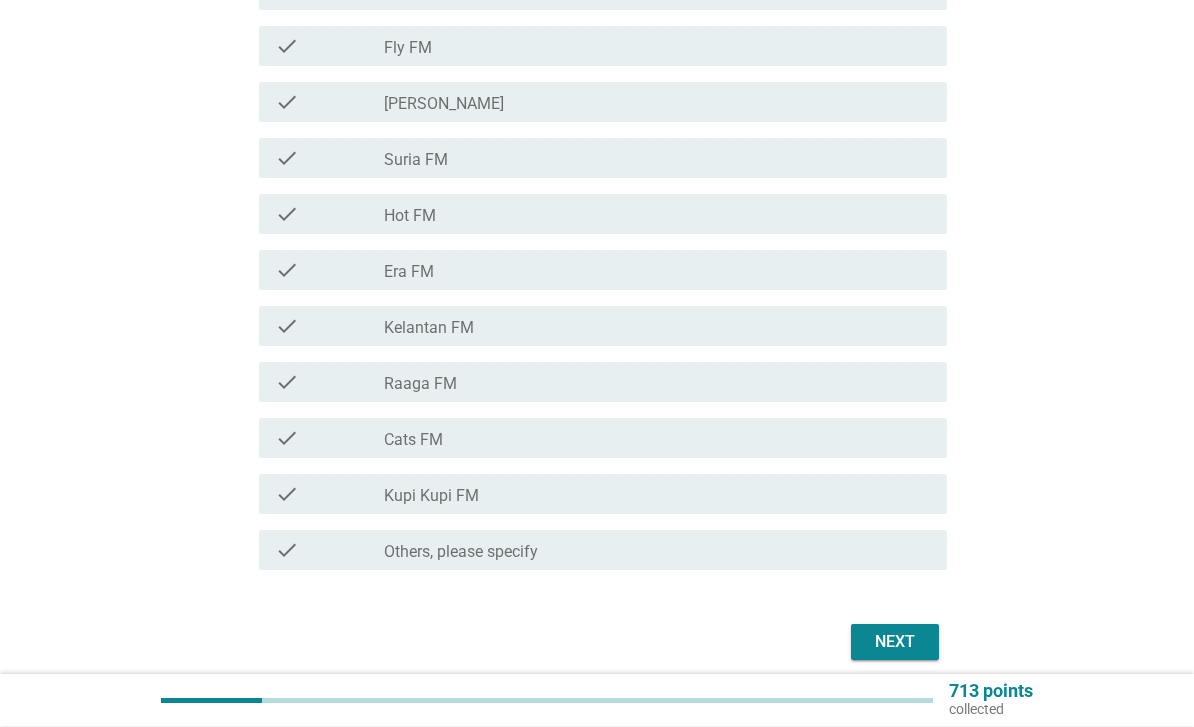 scroll, scrollTop: 714, scrollLeft: 0, axis: vertical 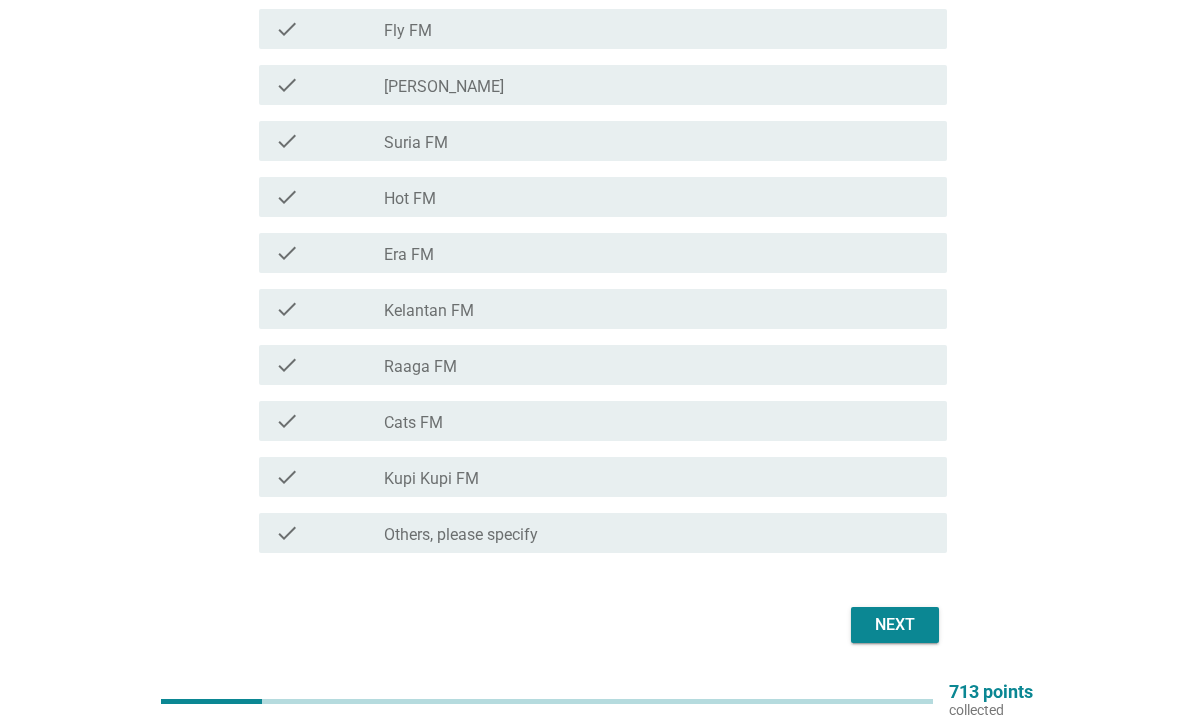 click on "Next" at bounding box center [895, 625] 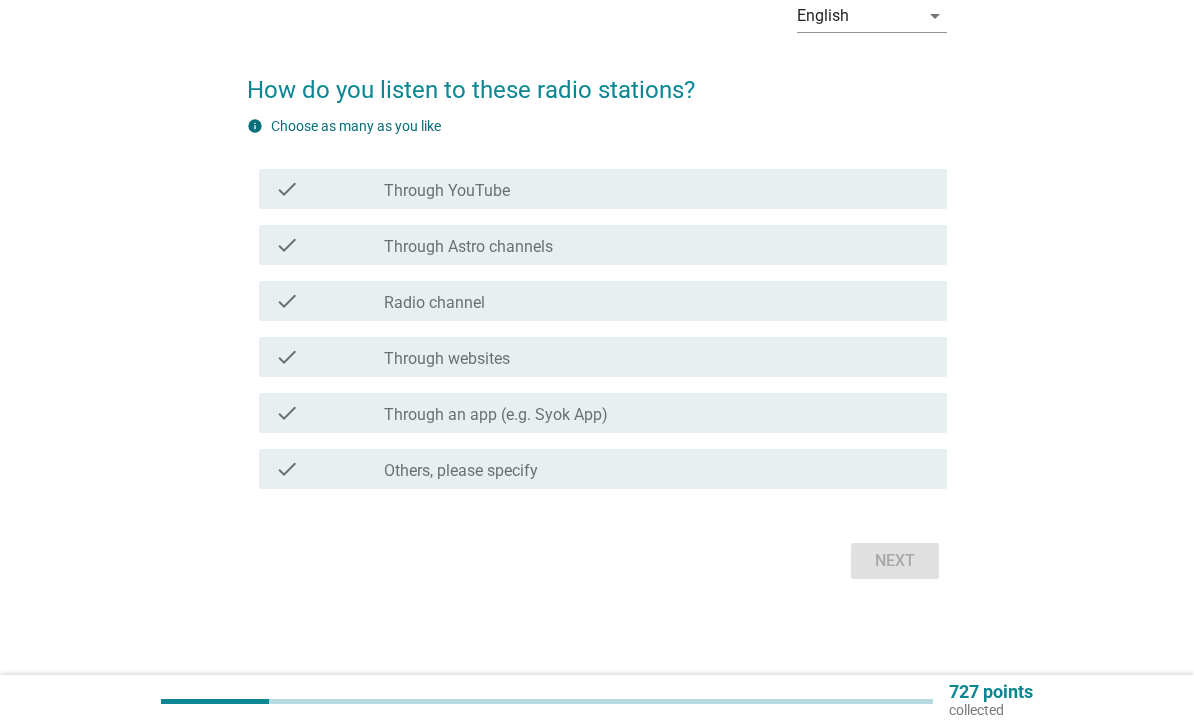 scroll, scrollTop: 0, scrollLeft: 0, axis: both 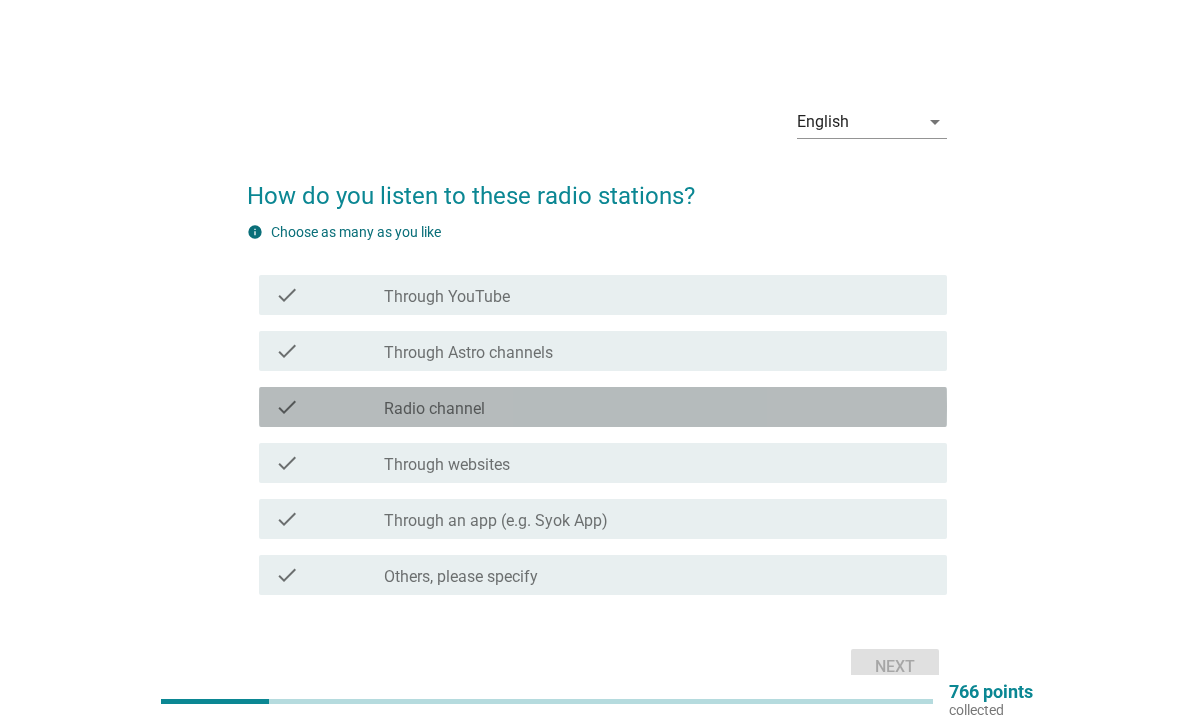 click on "check_box_outline_blank Radio channel" at bounding box center (657, 407) 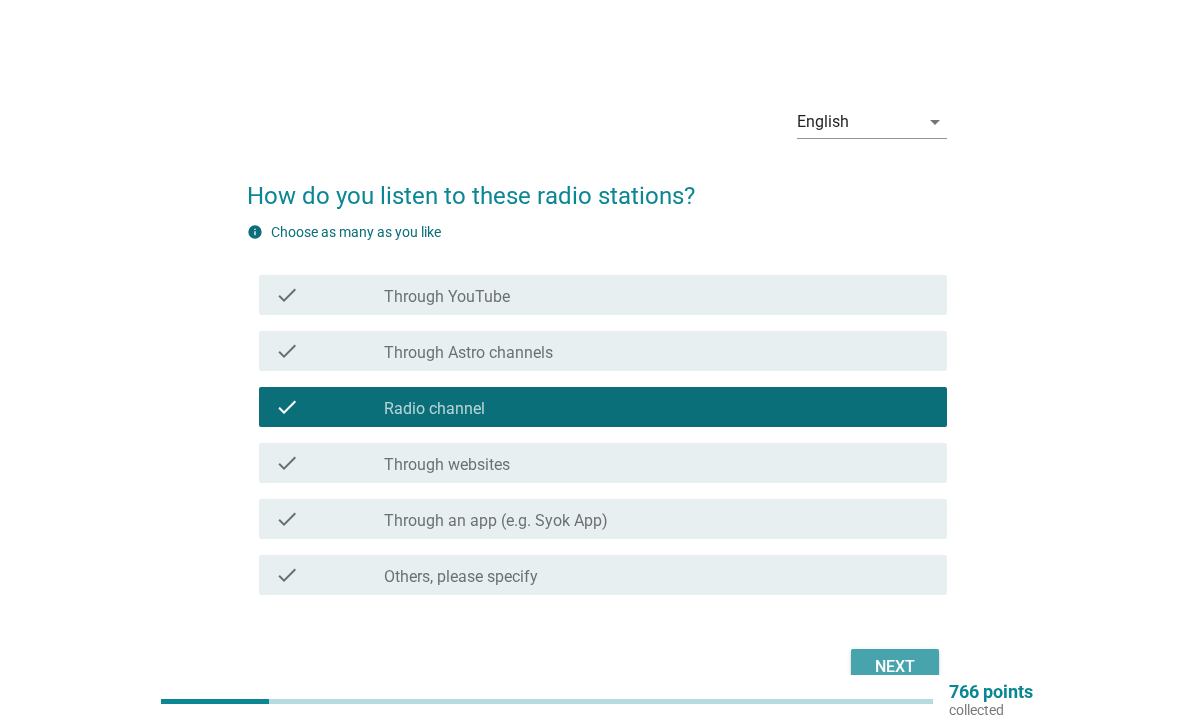 click on "Next" at bounding box center (895, 667) 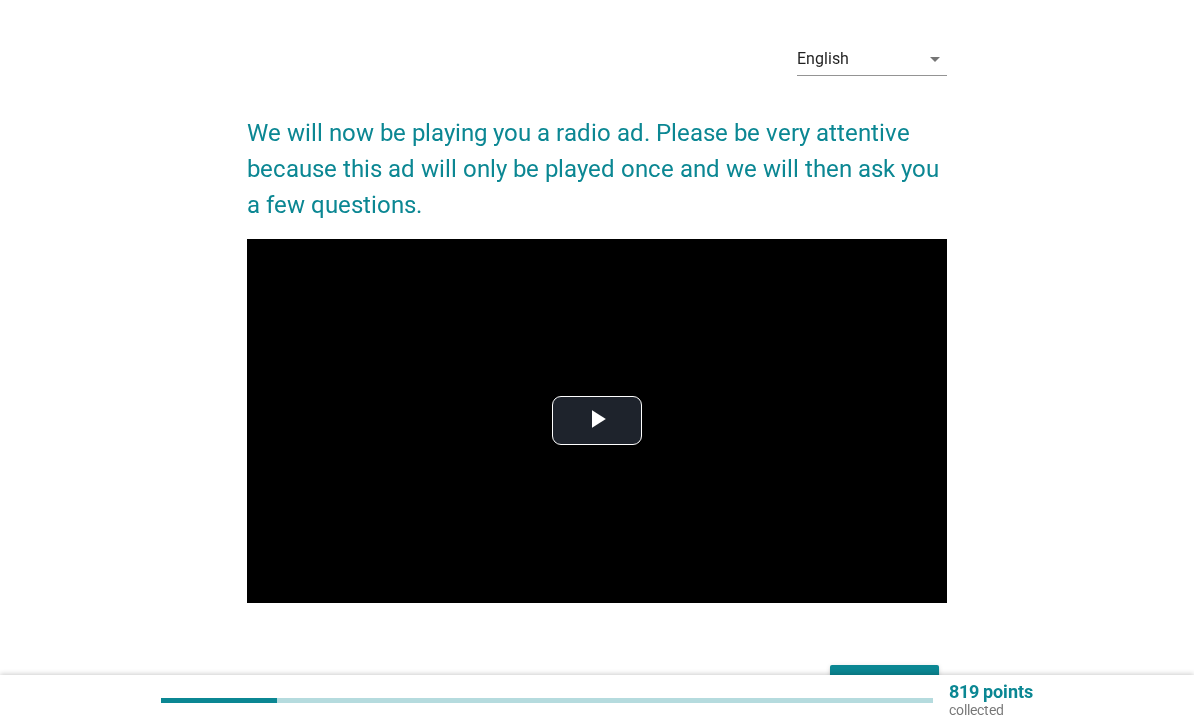 scroll, scrollTop: 66, scrollLeft: 0, axis: vertical 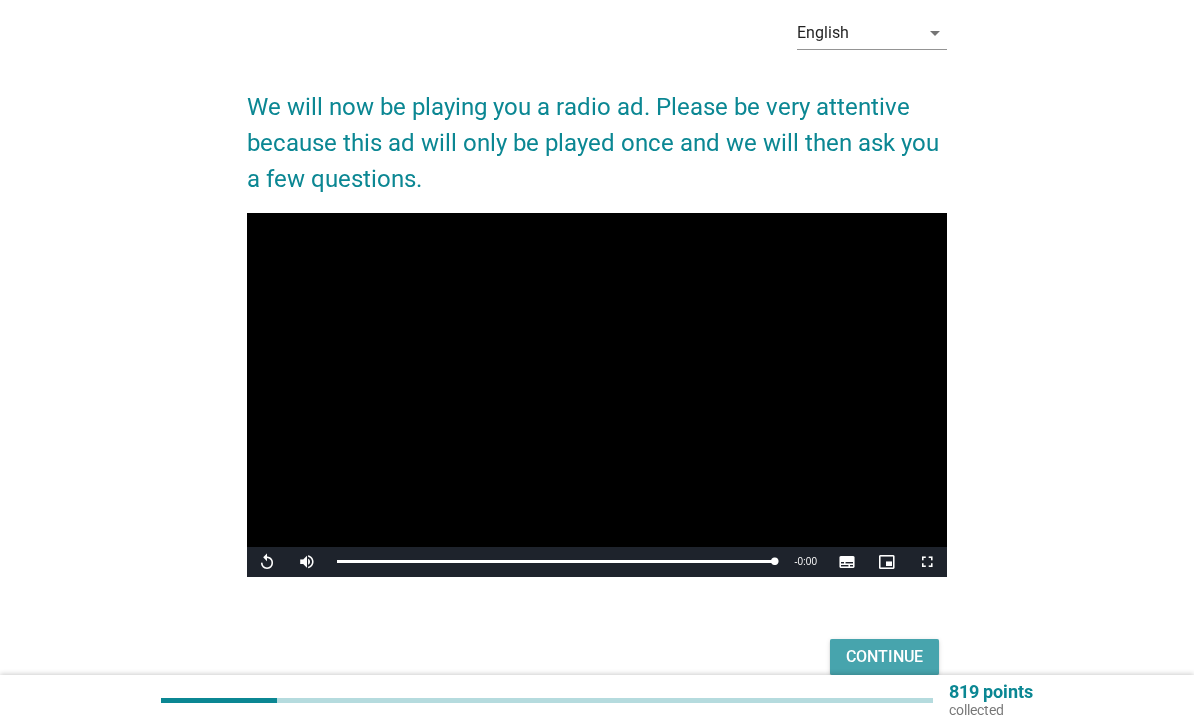 click on "Continue" at bounding box center [884, 657] 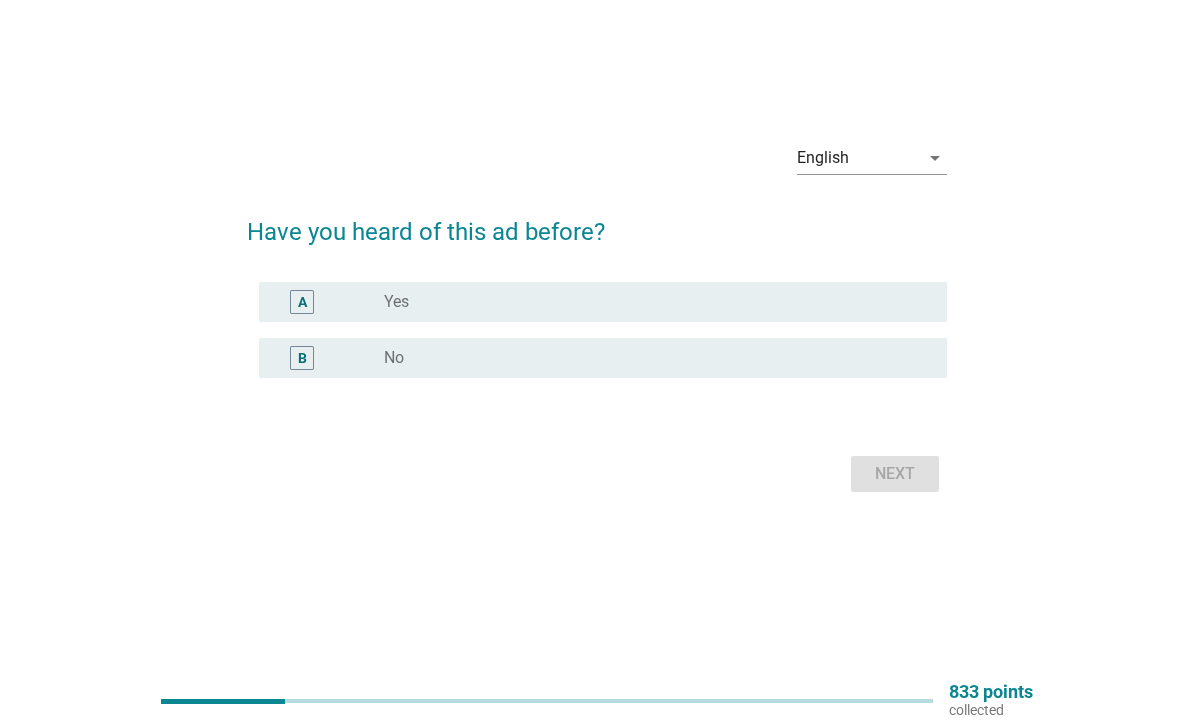 scroll, scrollTop: 0, scrollLeft: 0, axis: both 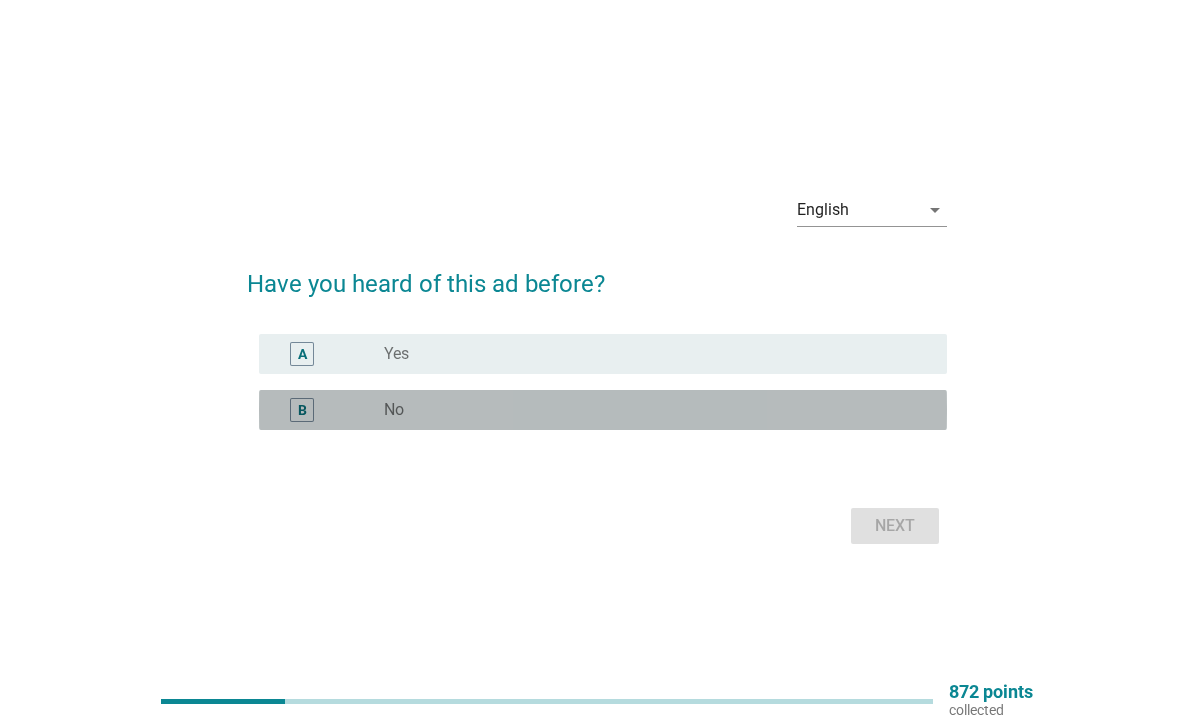 click on "radio_button_unchecked No" at bounding box center (649, 410) 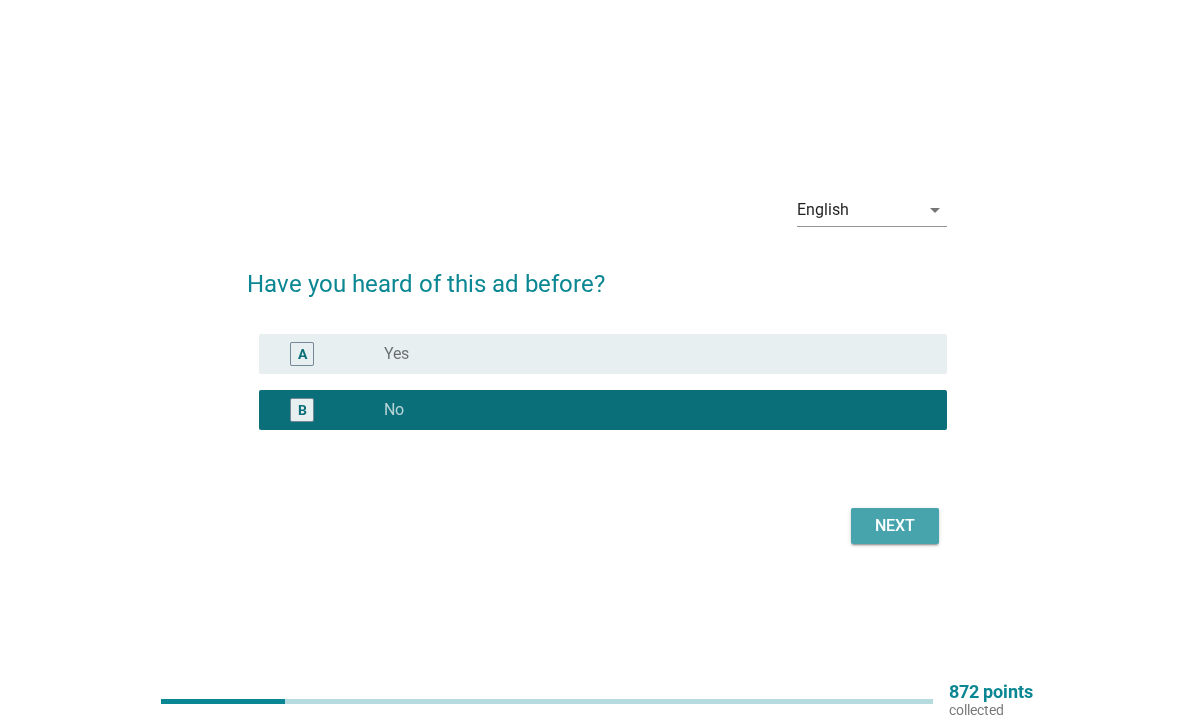 click on "Next" at bounding box center (895, 526) 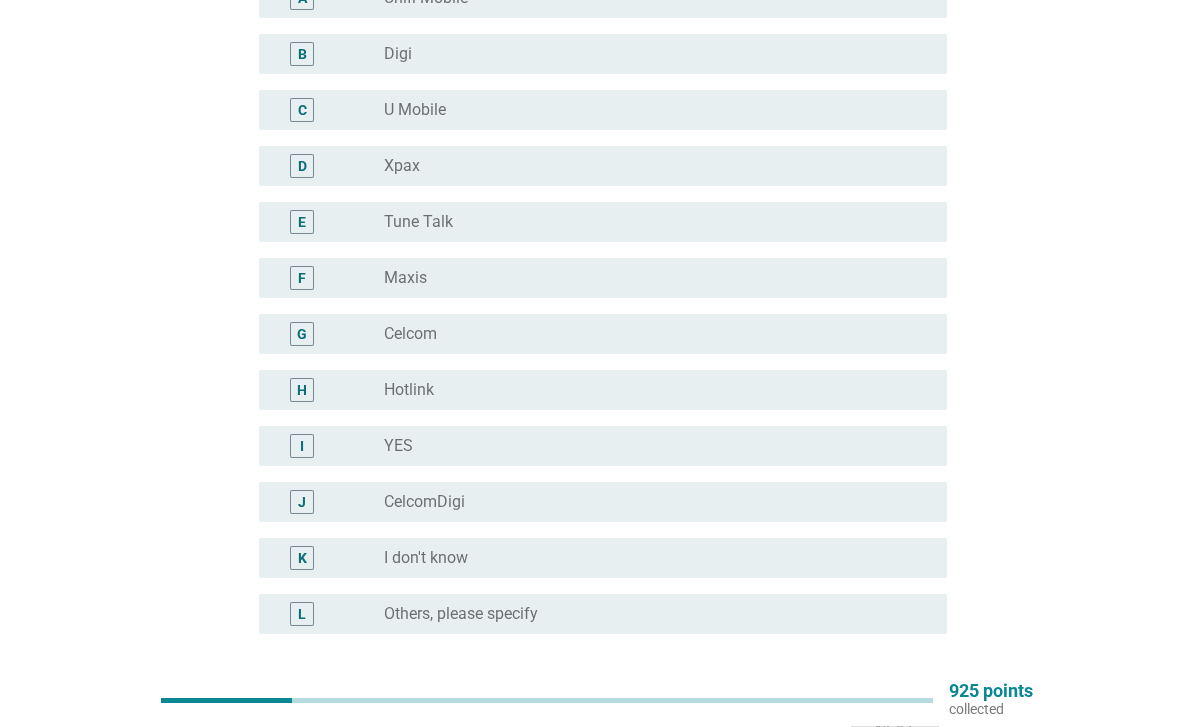 scroll, scrollTop: 268, scrollLeft: 0, axis: vertical 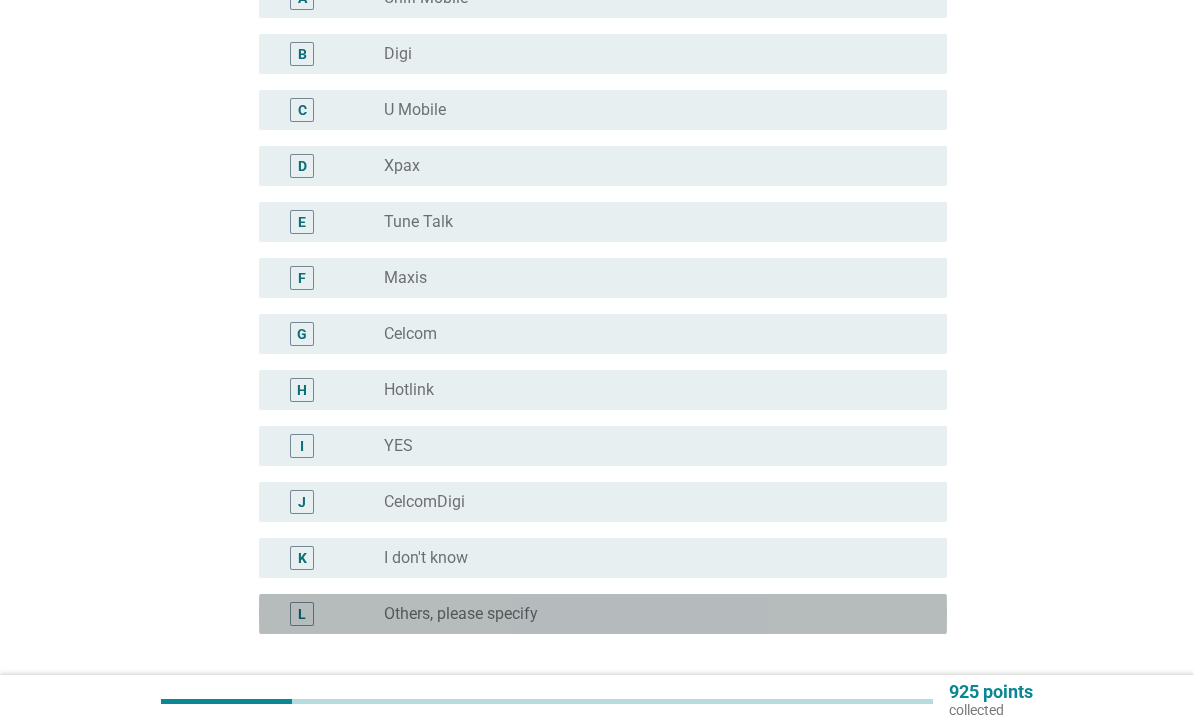 click on "radio_button_unchecked Others, please specify" at bounding box center [649, 614] 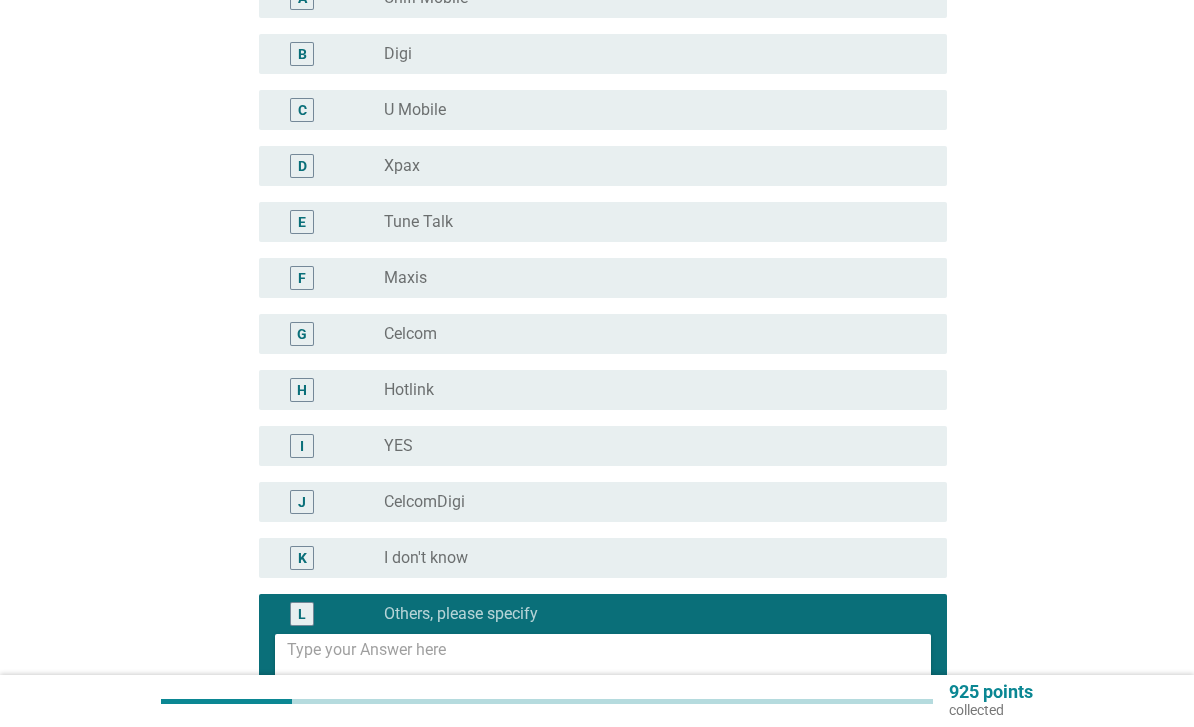 click at bounding box center (609, 659) 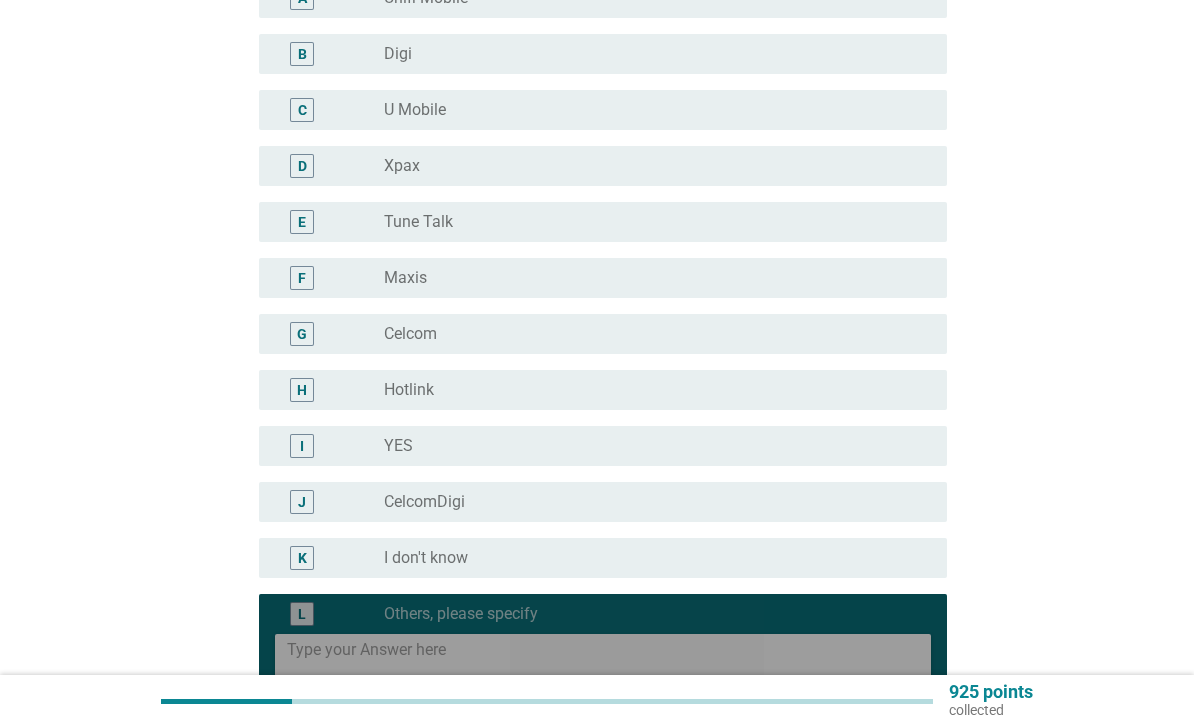 scroll, scrollTop: 382, scrollLeft: 0, axis: vertical 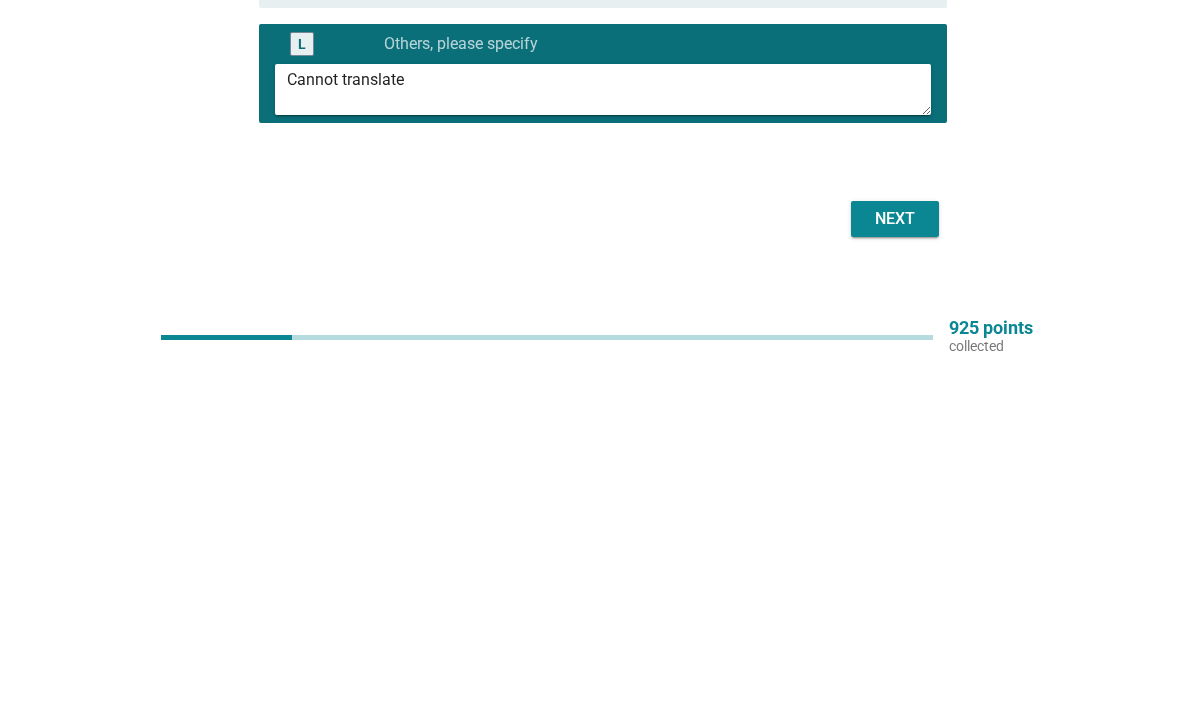 type on "Cannot translate" 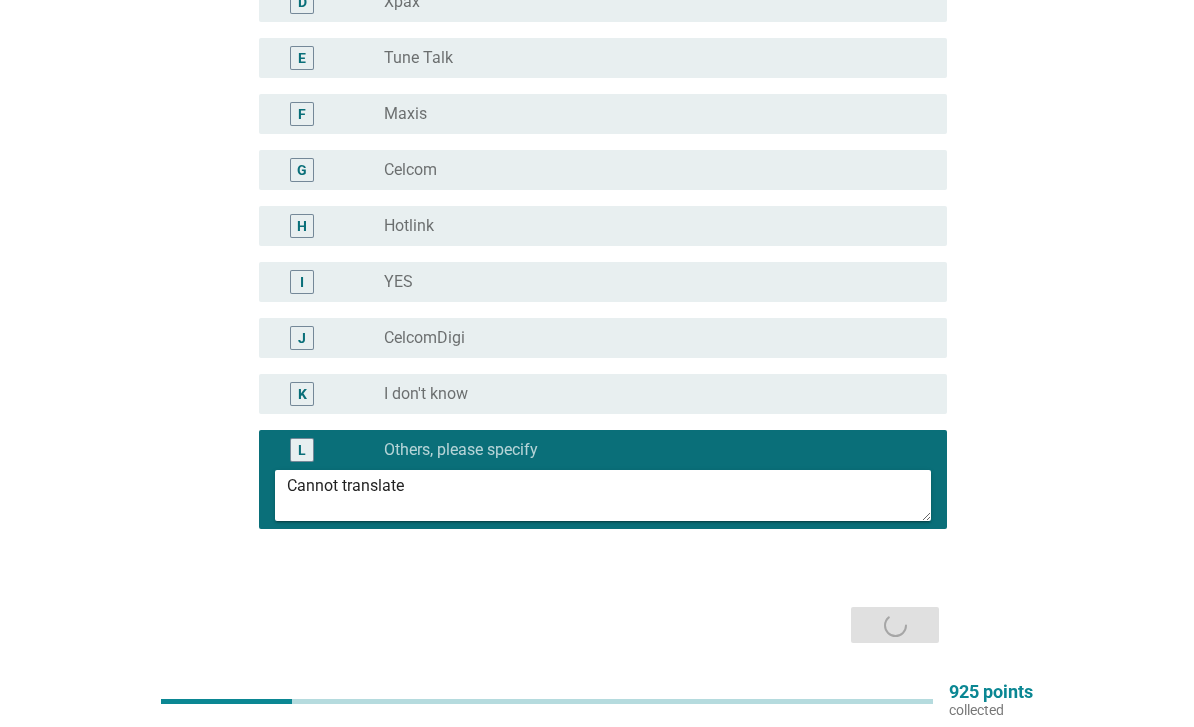 scroll, scrollTop: 0, scrollLeft: 0, axis: both 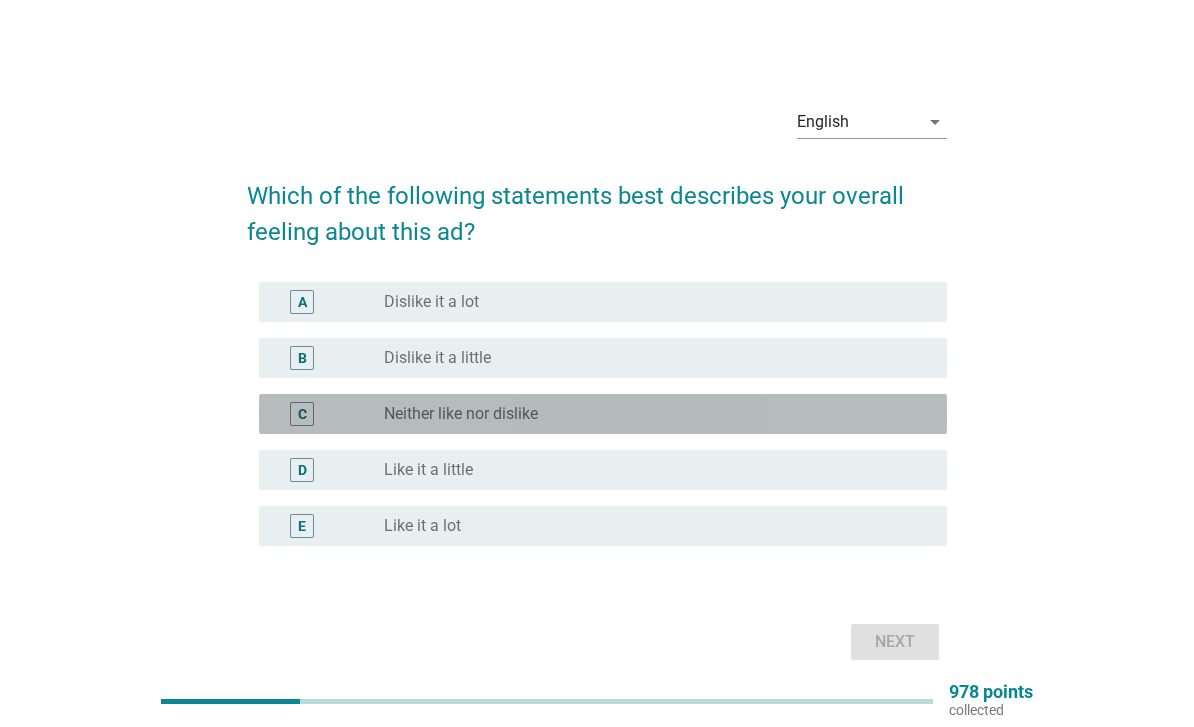 click on "radio_button_unchecked Neither like nor dislike" at bounding box center (649, 414) 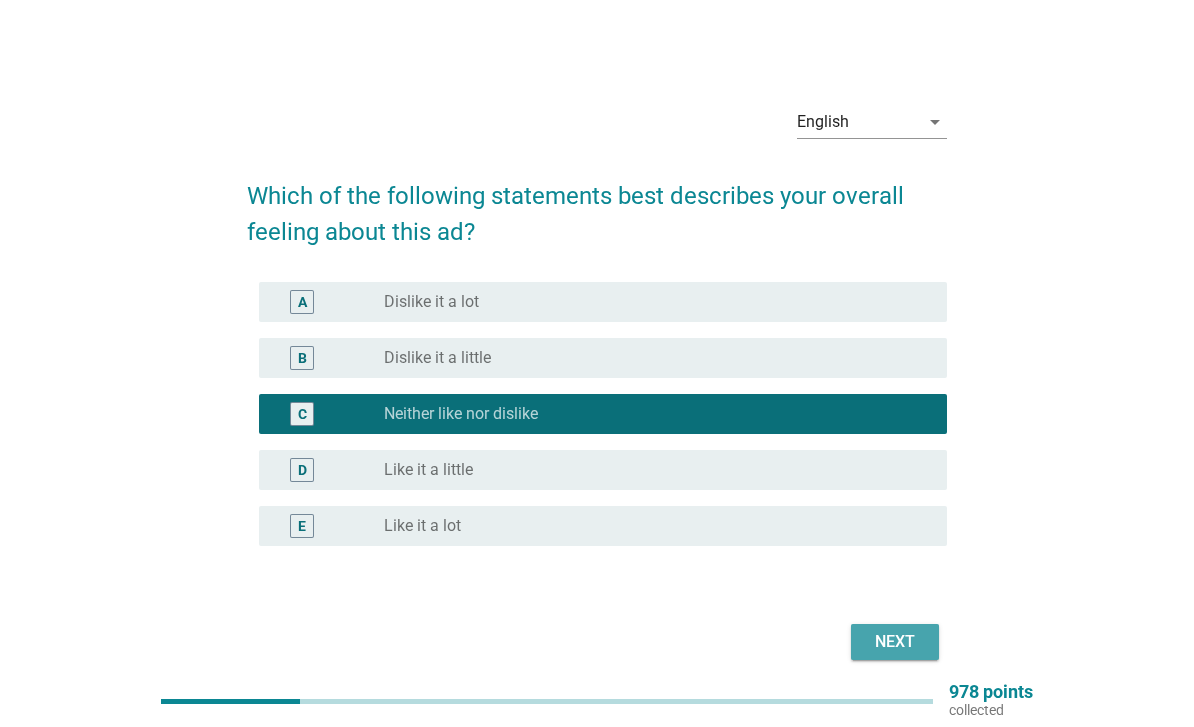 click on "Next" at bounding box center [895, 642] 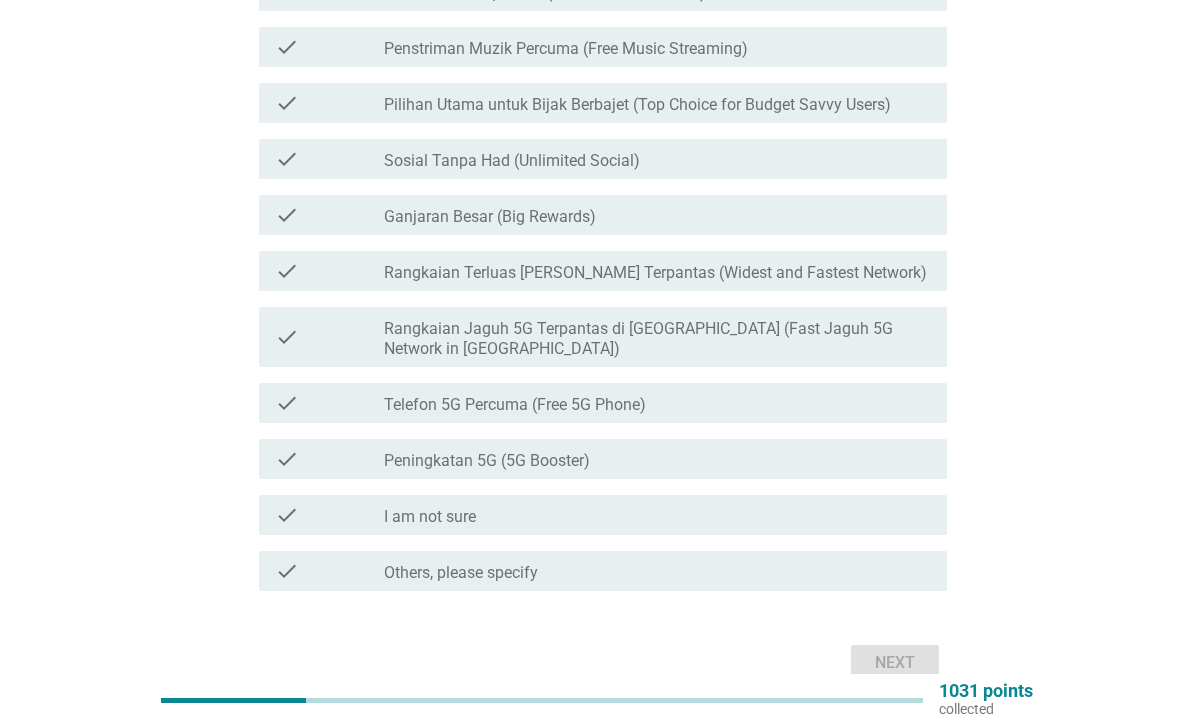 scroll, scrollTop: 472, scrollLeft: 0, axis: vertical 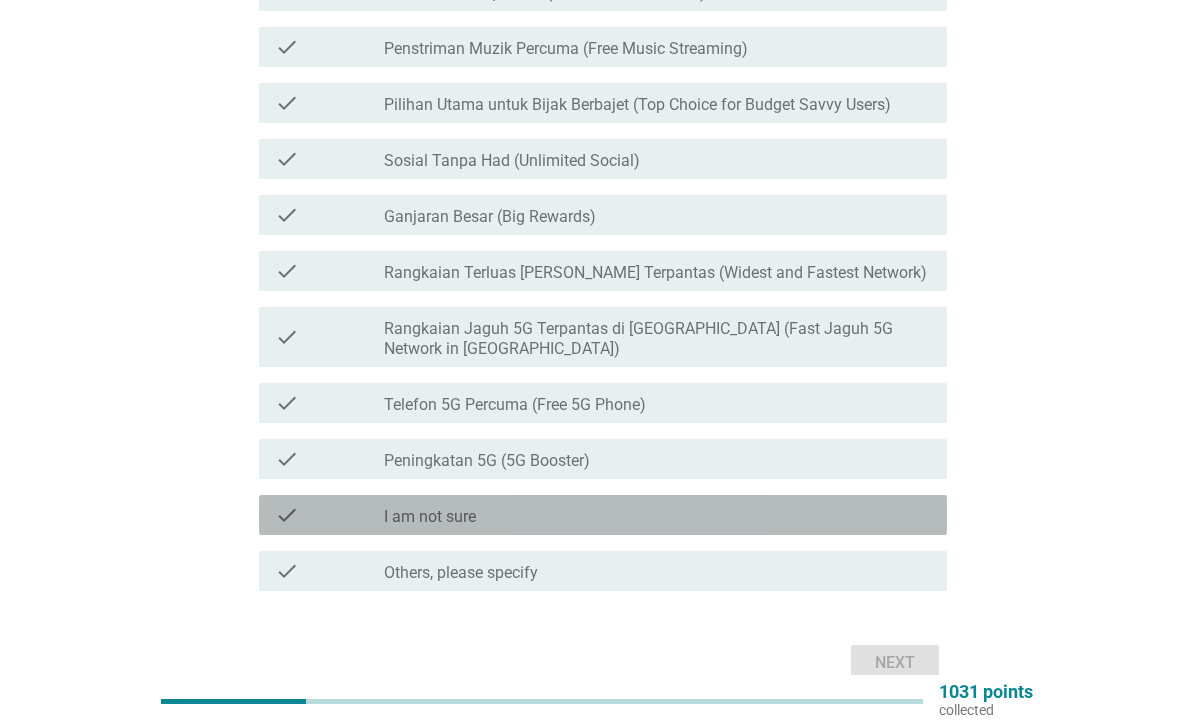click on "check_box_outline_blank I am not sure" at bounding box center [657, 515] 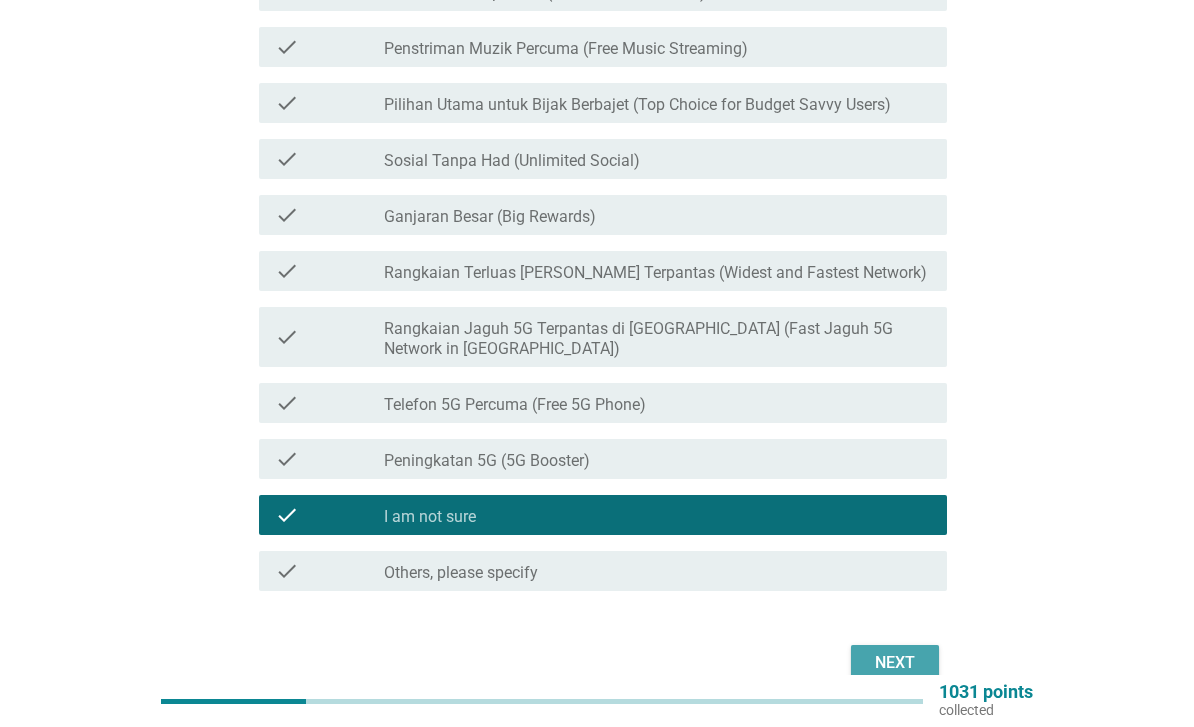 click on "Next" at bounding box center (895, 663) 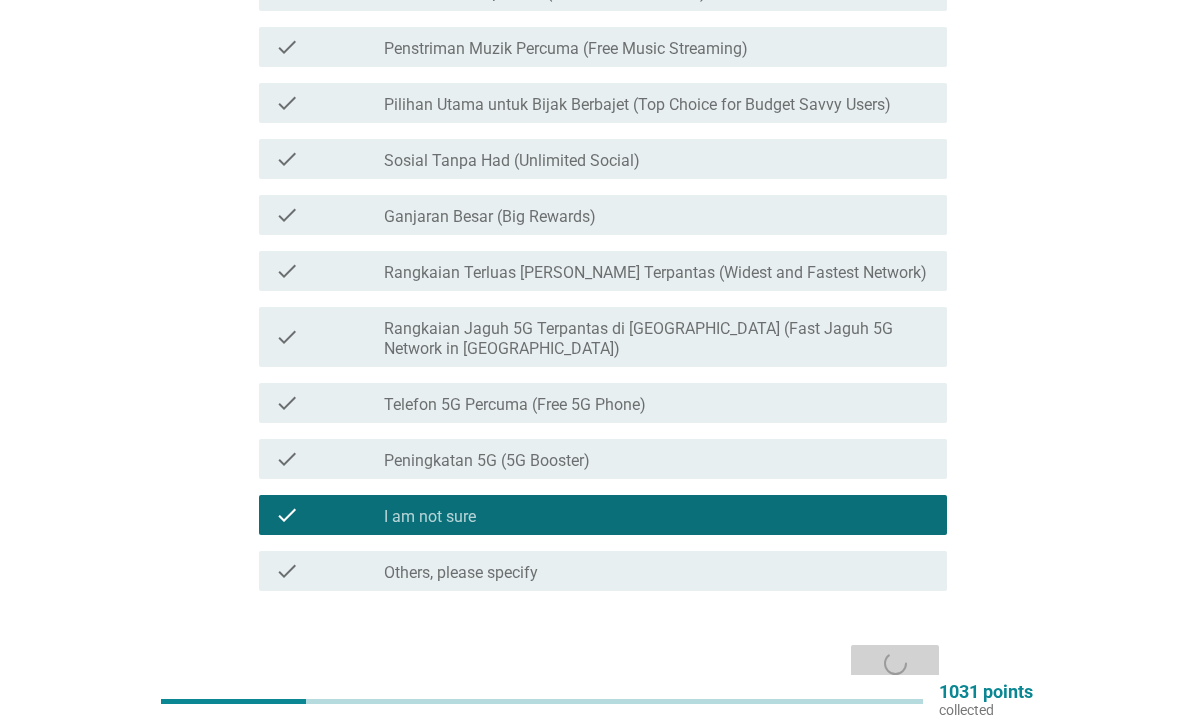 scroll, scrollTop: 0, scrollLeft: 0, axis: both 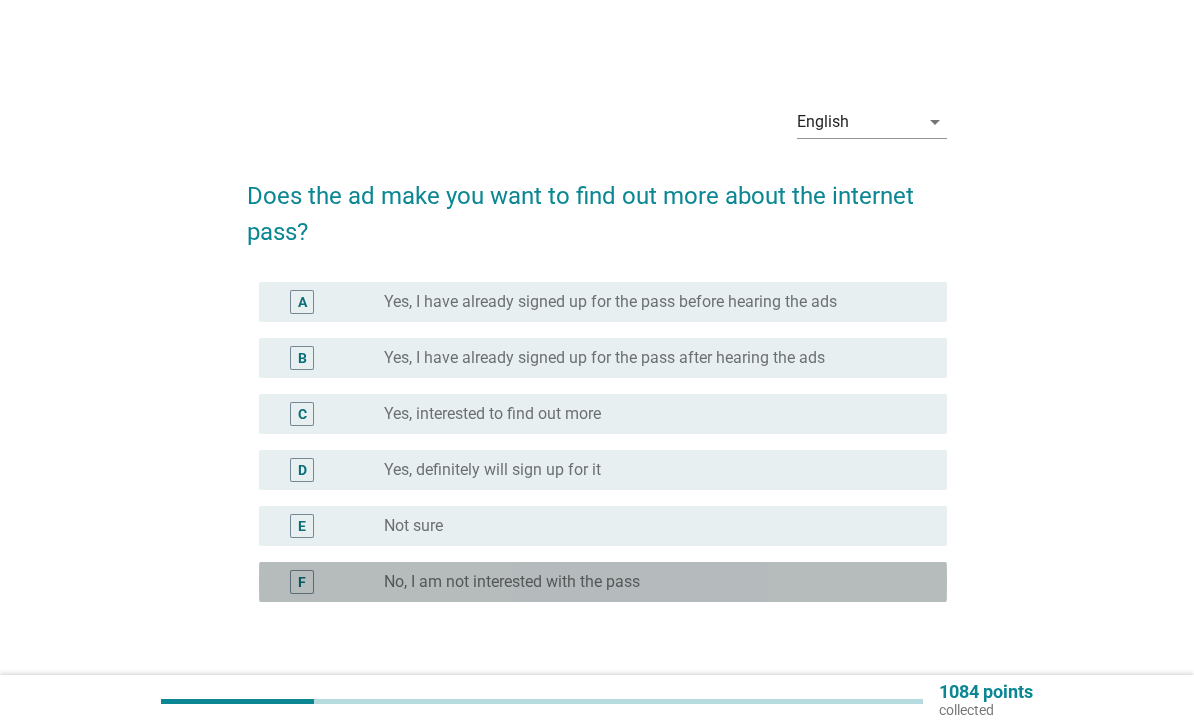 click on "radio_button_unchecked No, I am not interested with the pass" at bounding box center (649, 582) 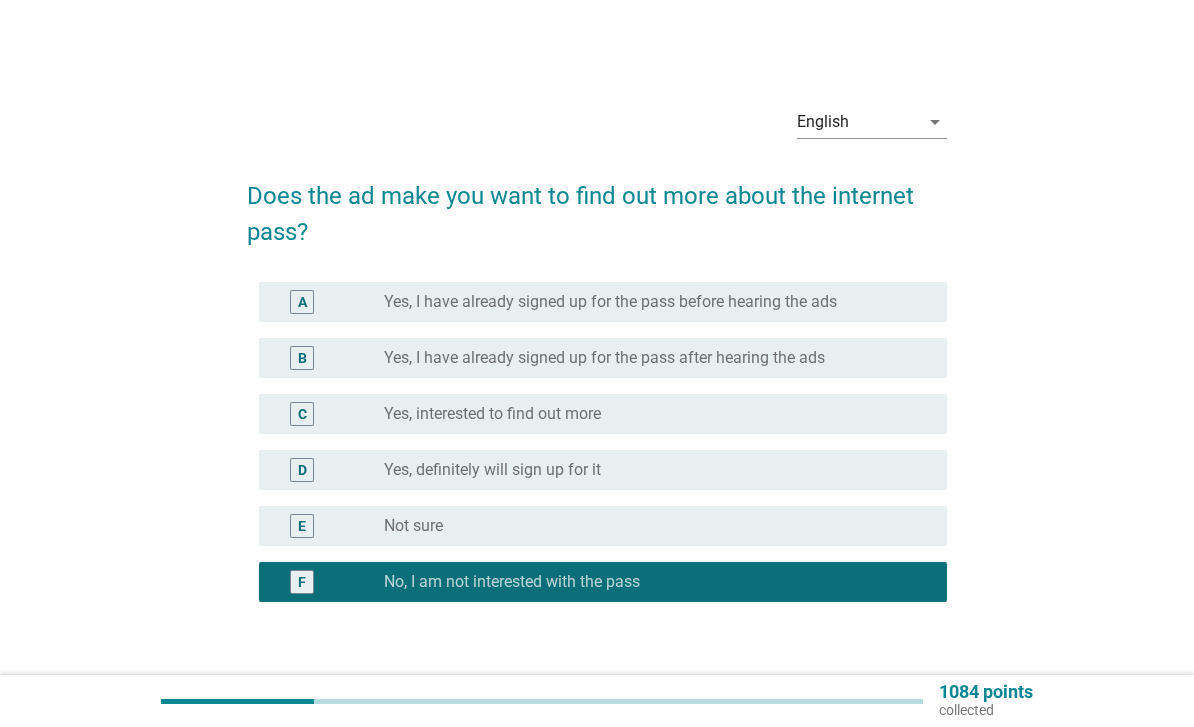 click on "Next" at bounding box center [895, 698] 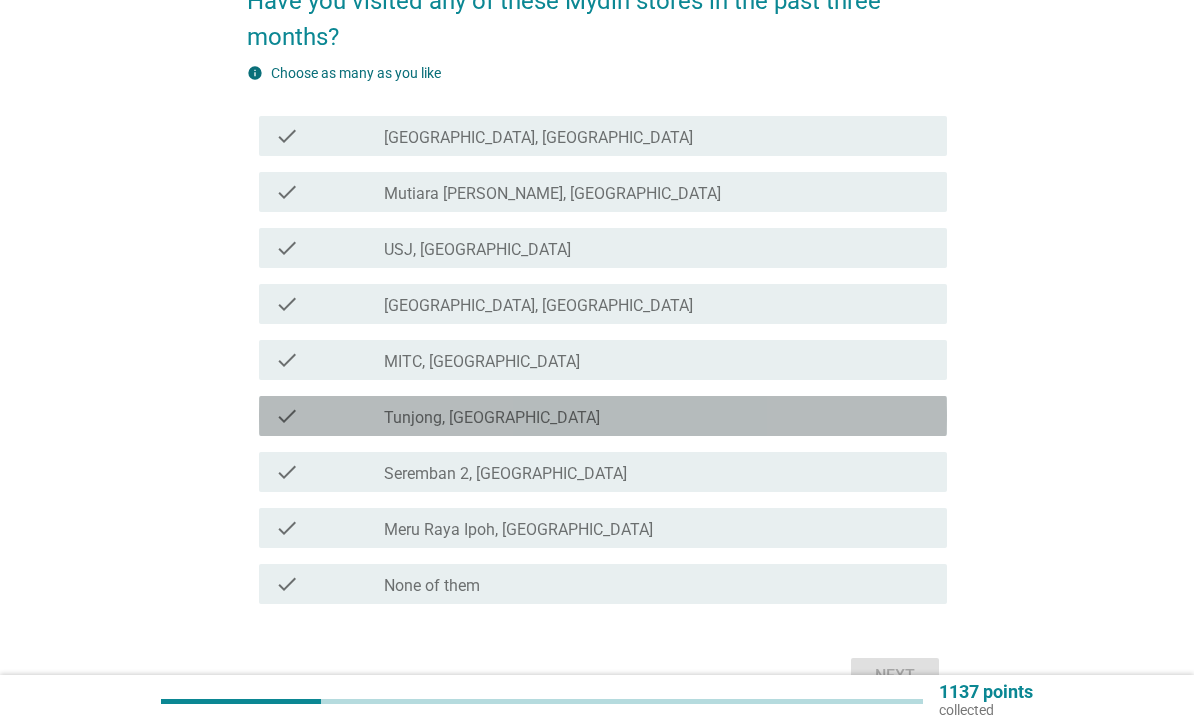 scroll, scrollTop: 246, scrollLeft: 0, axis: vertical 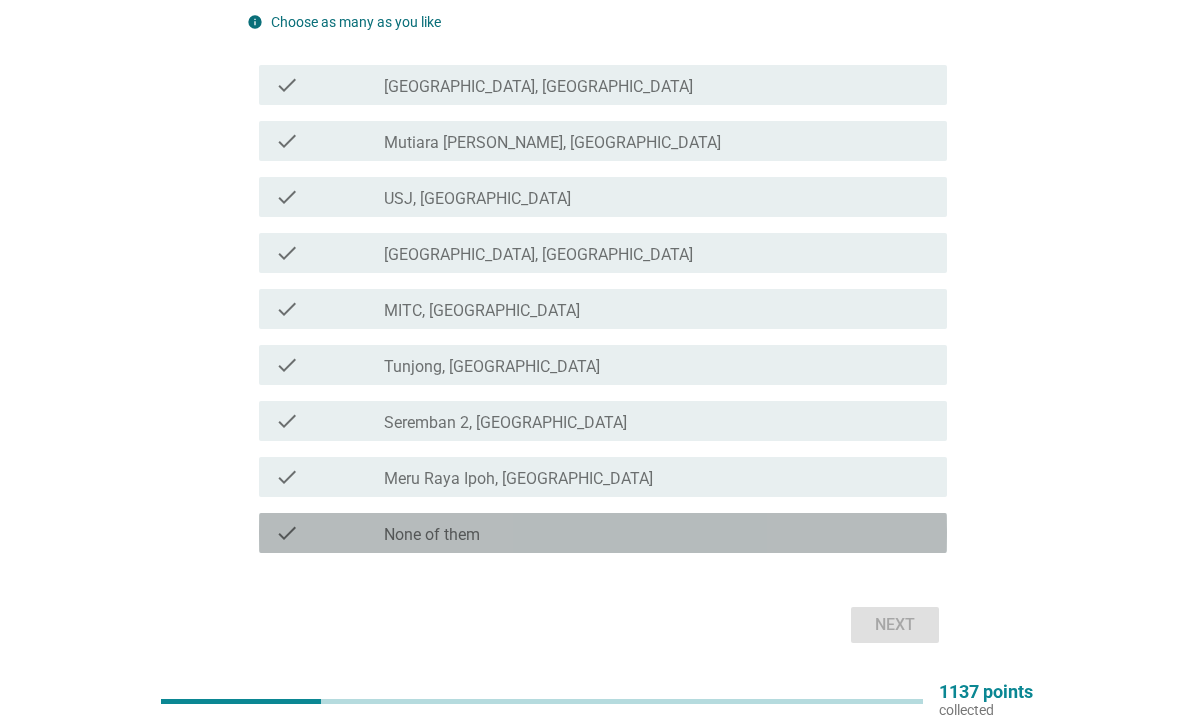 click on "check_box_outline_blank None of them" at bounding box center (657, 533) 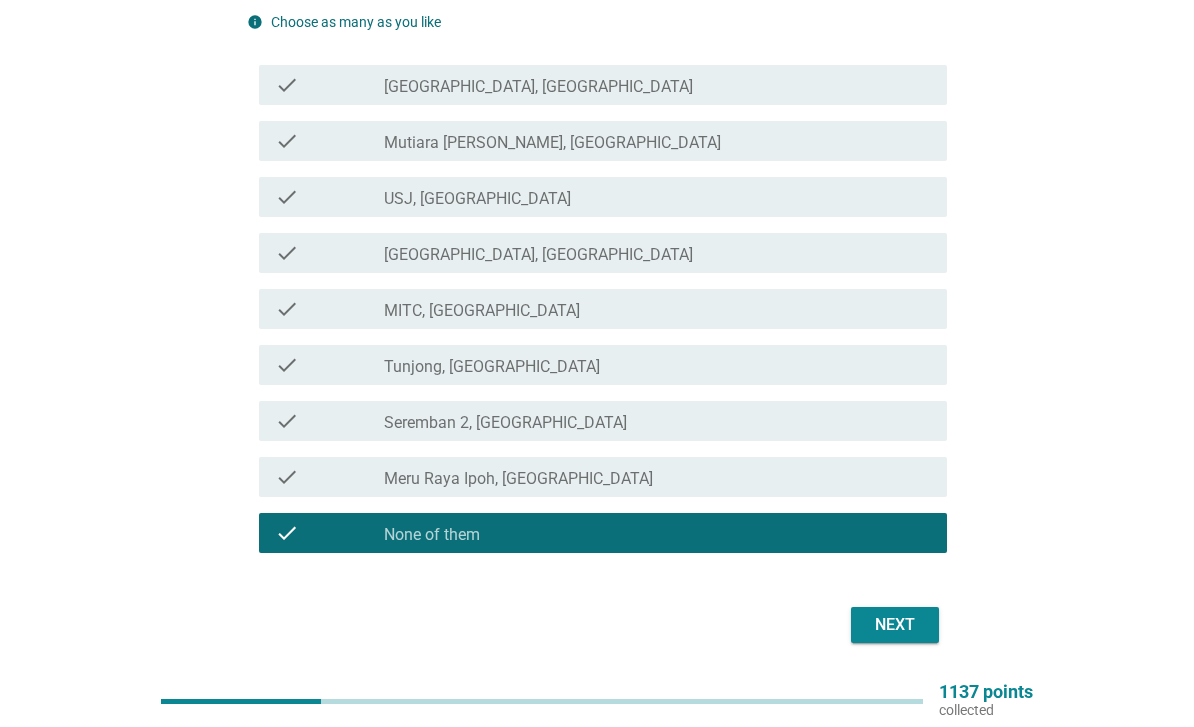 click on "Next" at bounding box center (895, 625) 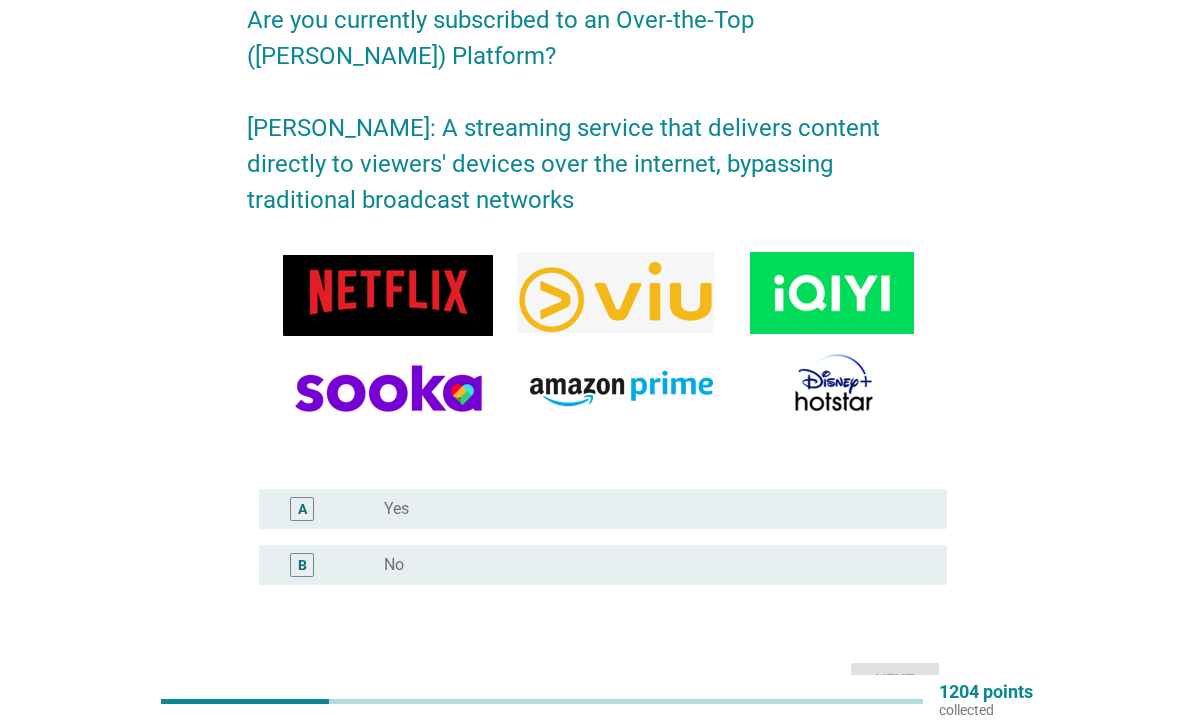 scroll, scrollTop: 196, scrollLeft: 0, axis: vertical 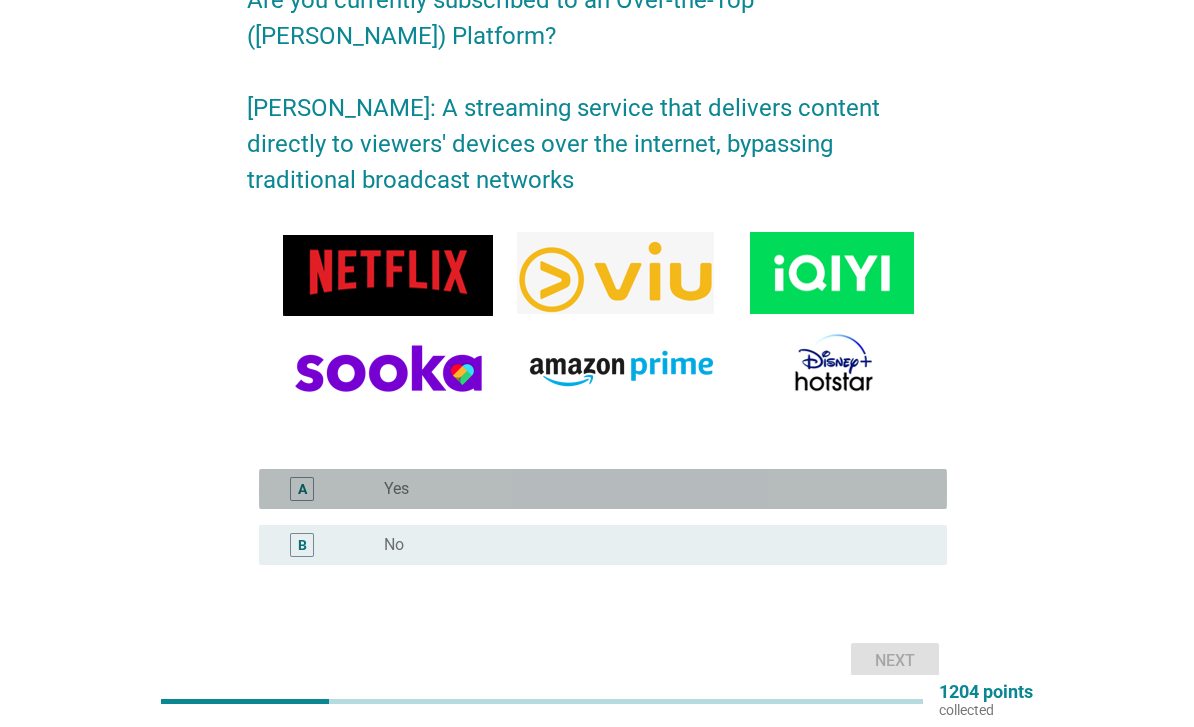 click on "radio_button_unchecked Yes" at bounding box center (657, 489) 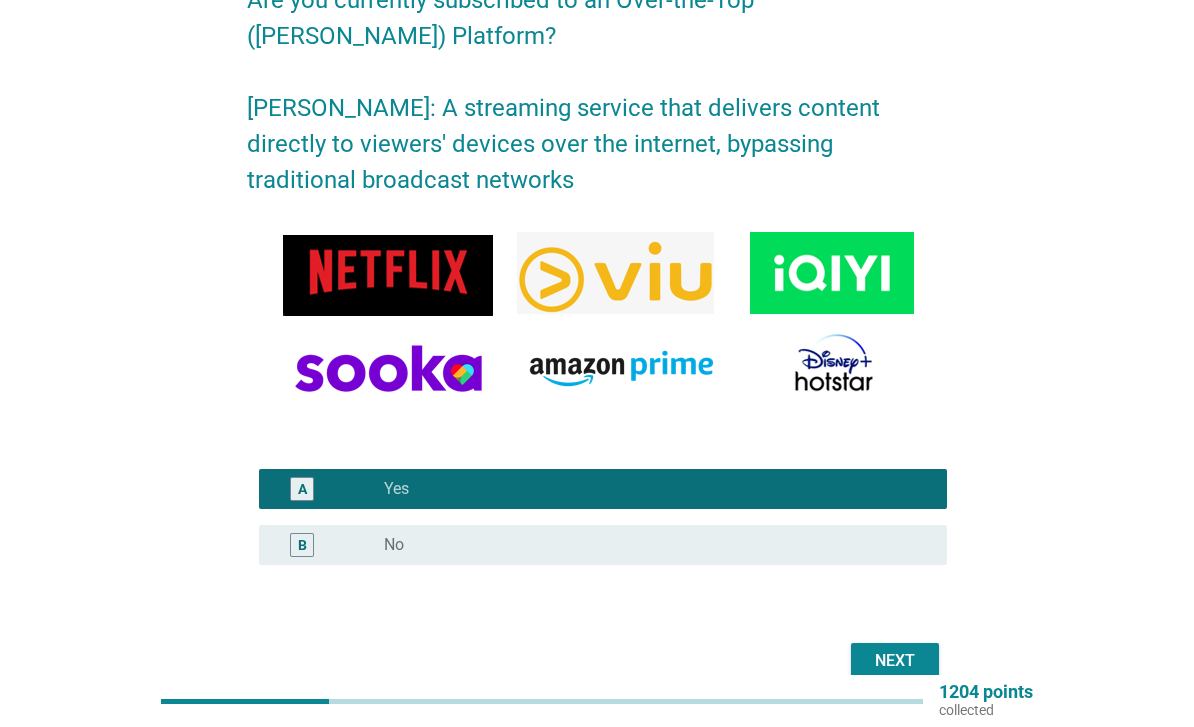 click on "Next" at bounding box center (895, 661) 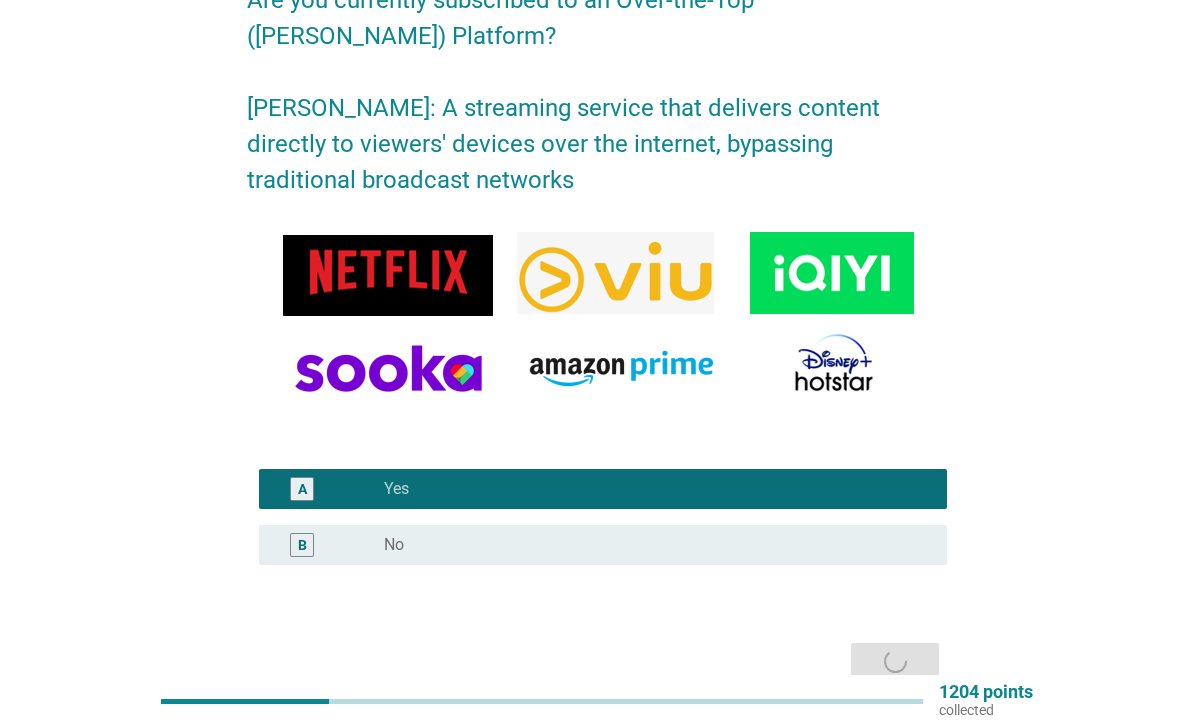 scroll, scrollTop: 0, scrollLeft: 0, axis: both 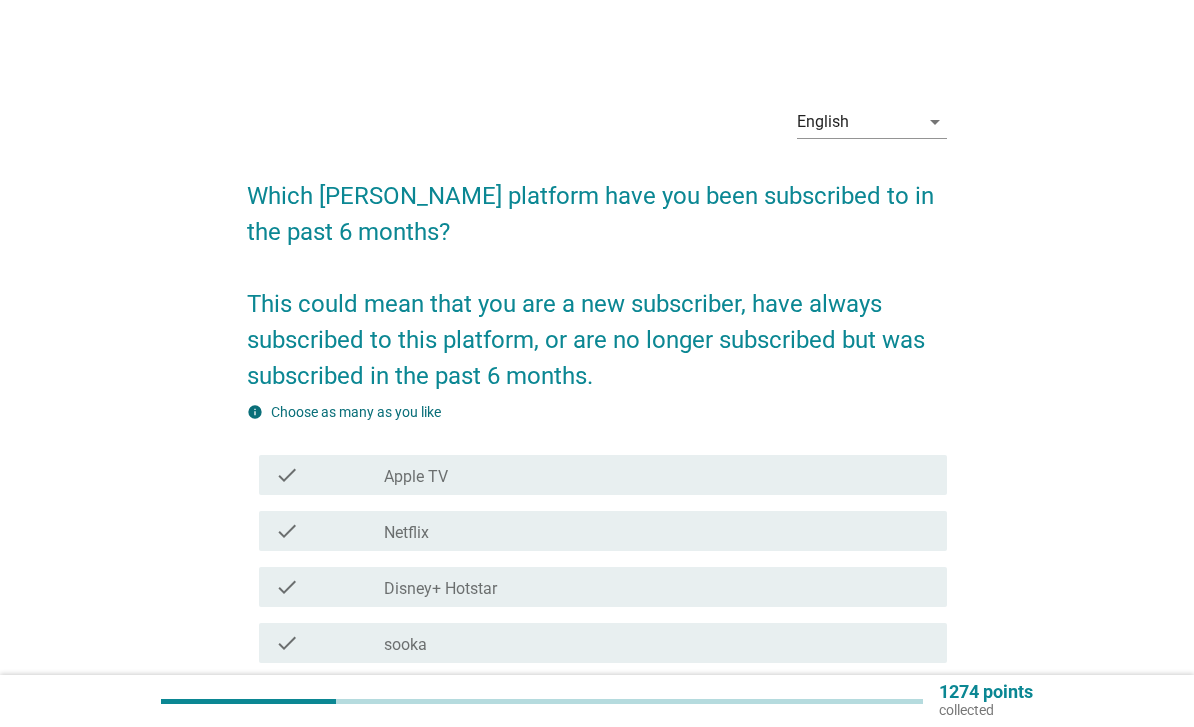 click on "check_box_outline_blank Netflix" at bounding box center (657, 531) 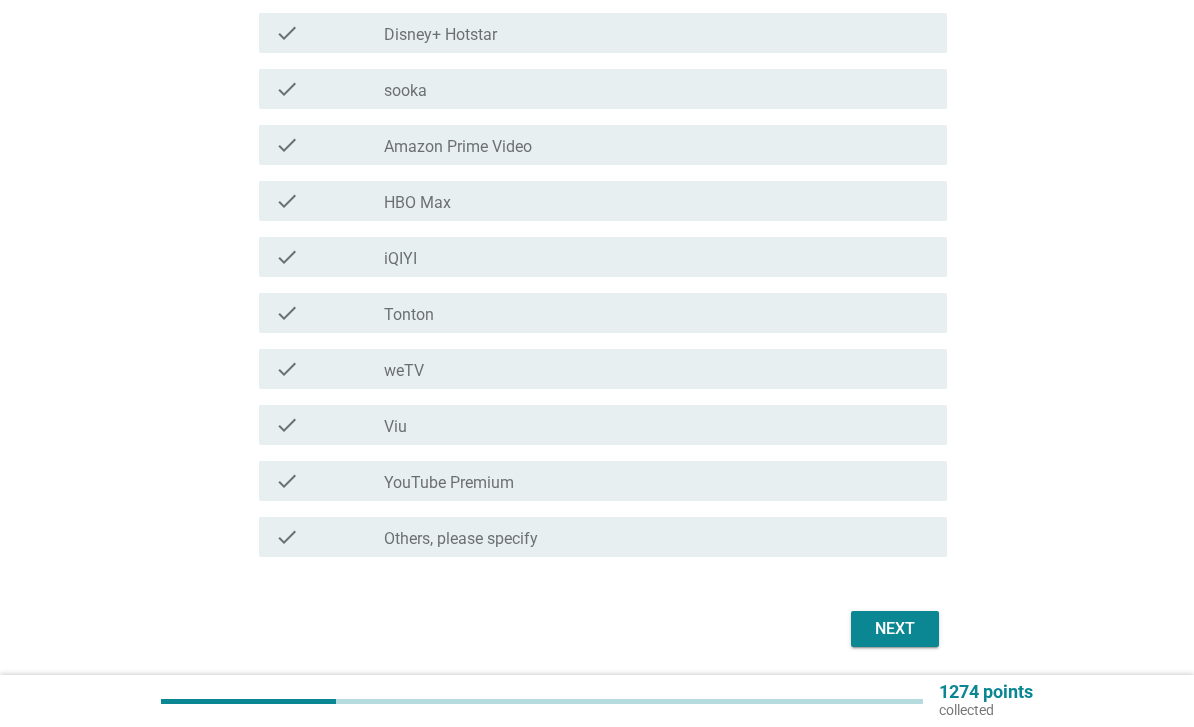 scroll, scrollTop: 558, scrollLeft: 0, axis: vertical 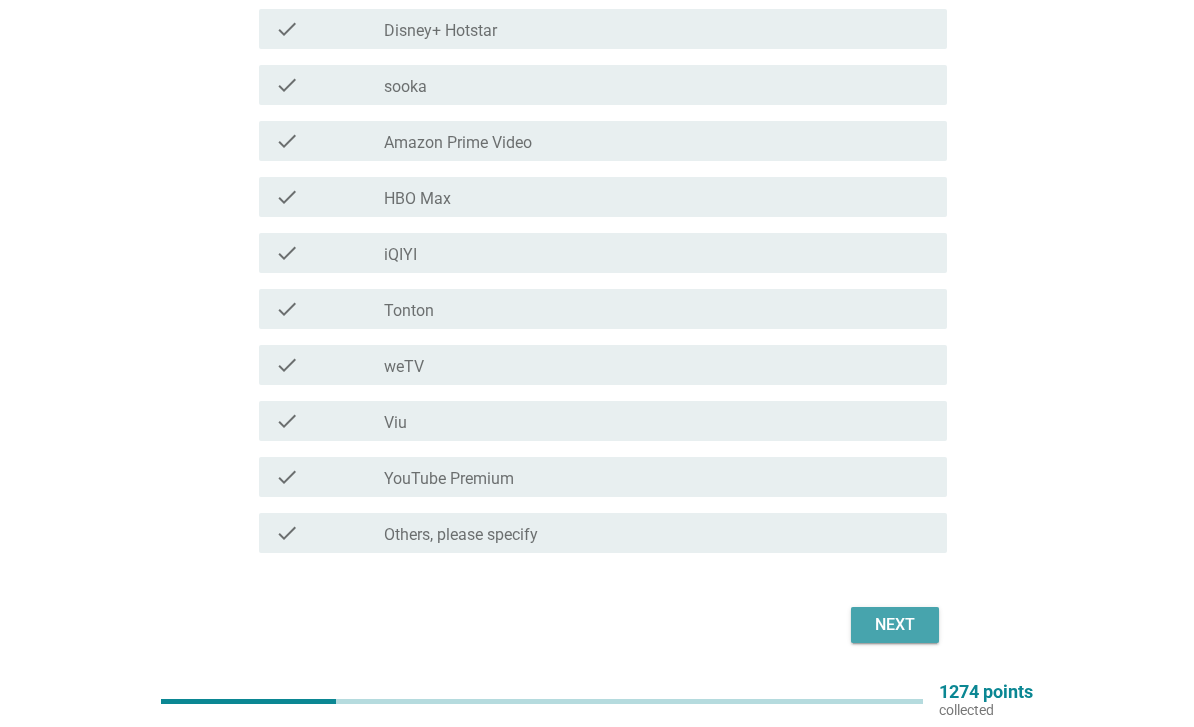 click on "Next" at bounding box center [895, 625] 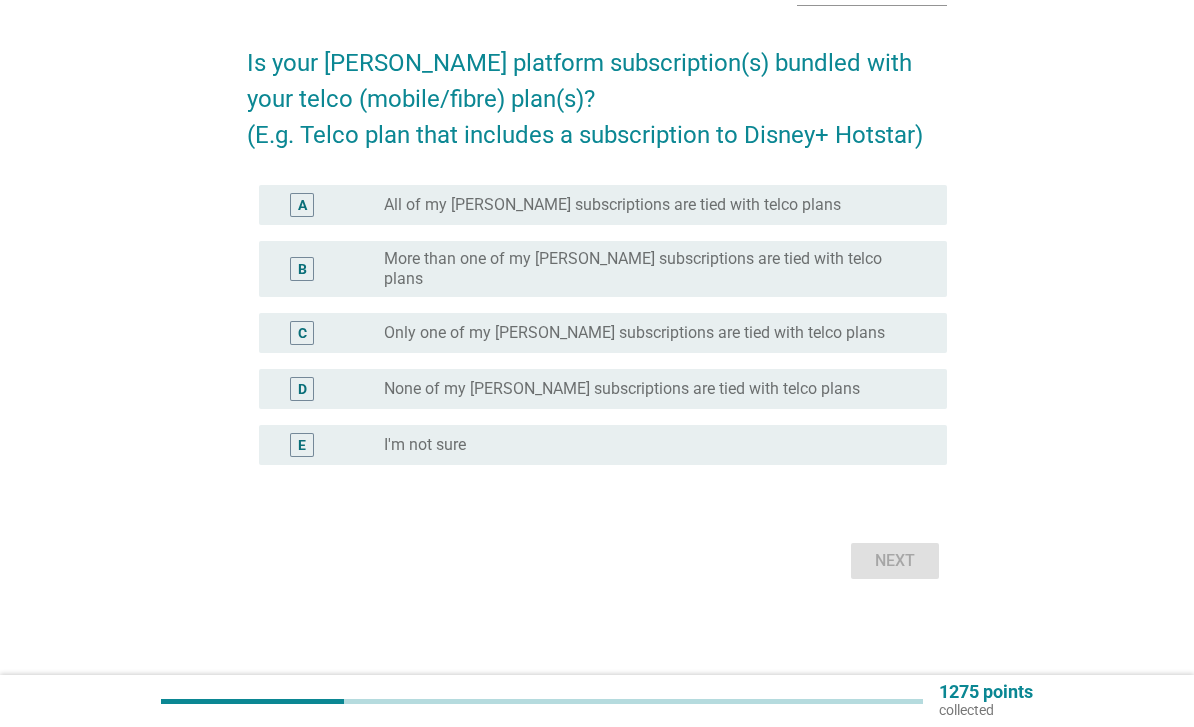 scroll, scrollTop: 0, scrollLeft: 0, axis: both 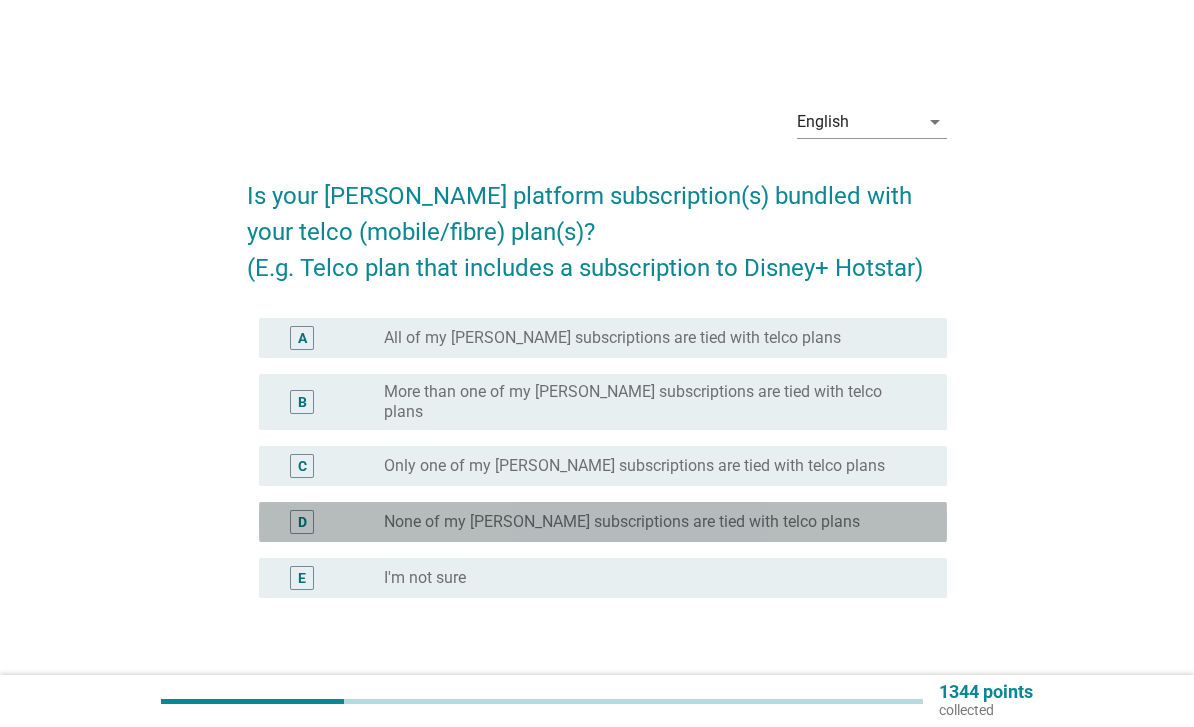 click on "radio_button_unchecked None of my [PERSON_NAME] subscriptions are tied with telco plans" at bounding box center (649, 522) 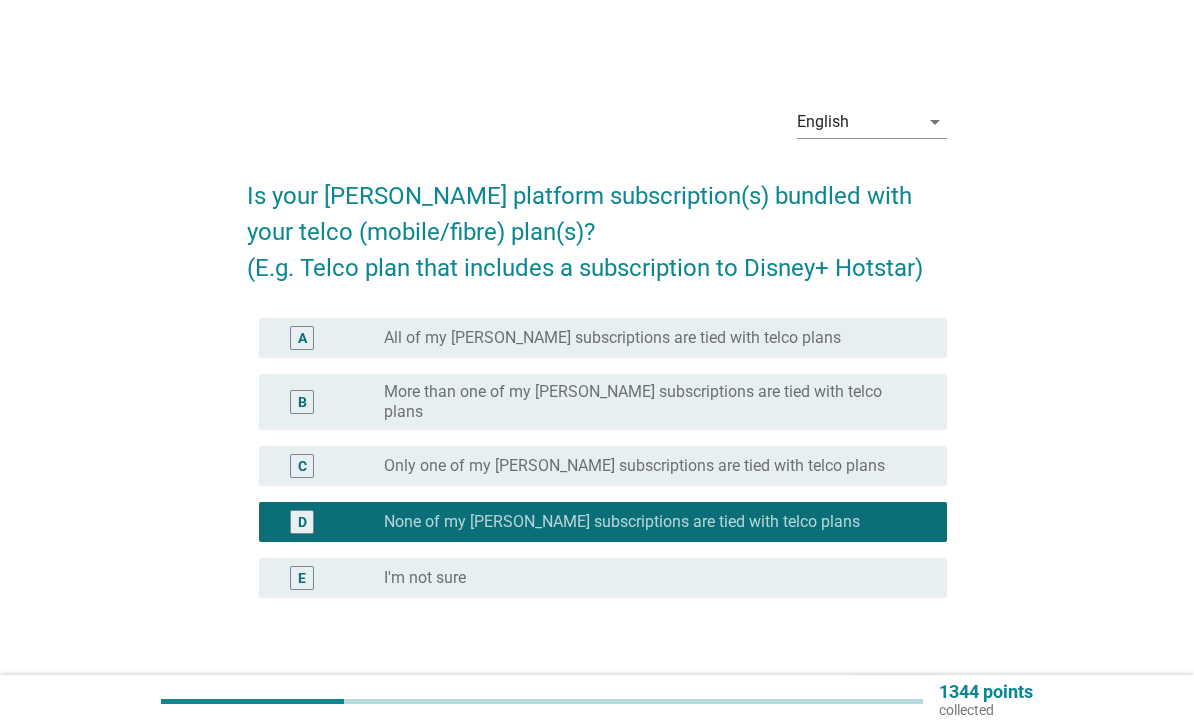 click on "Next" at bounding box center [895, 694] 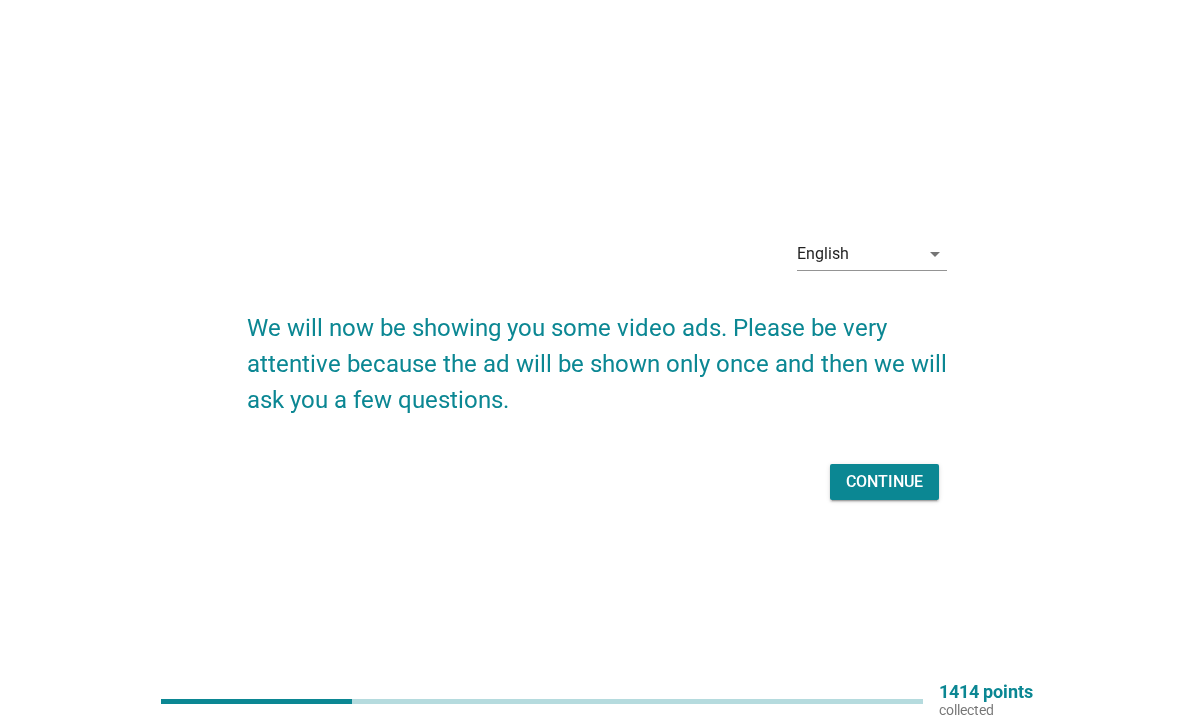 click on "Continue" at bounding box center [884, 482] 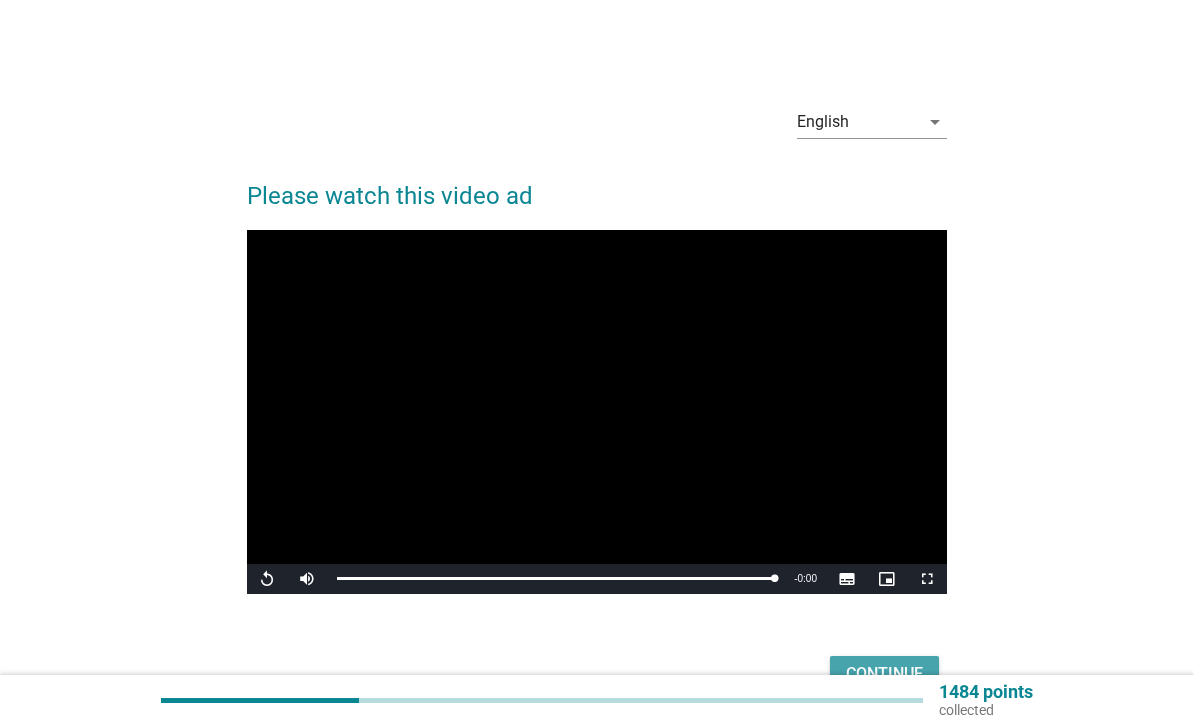 click on "Continue" at bounding box center (884, 674) 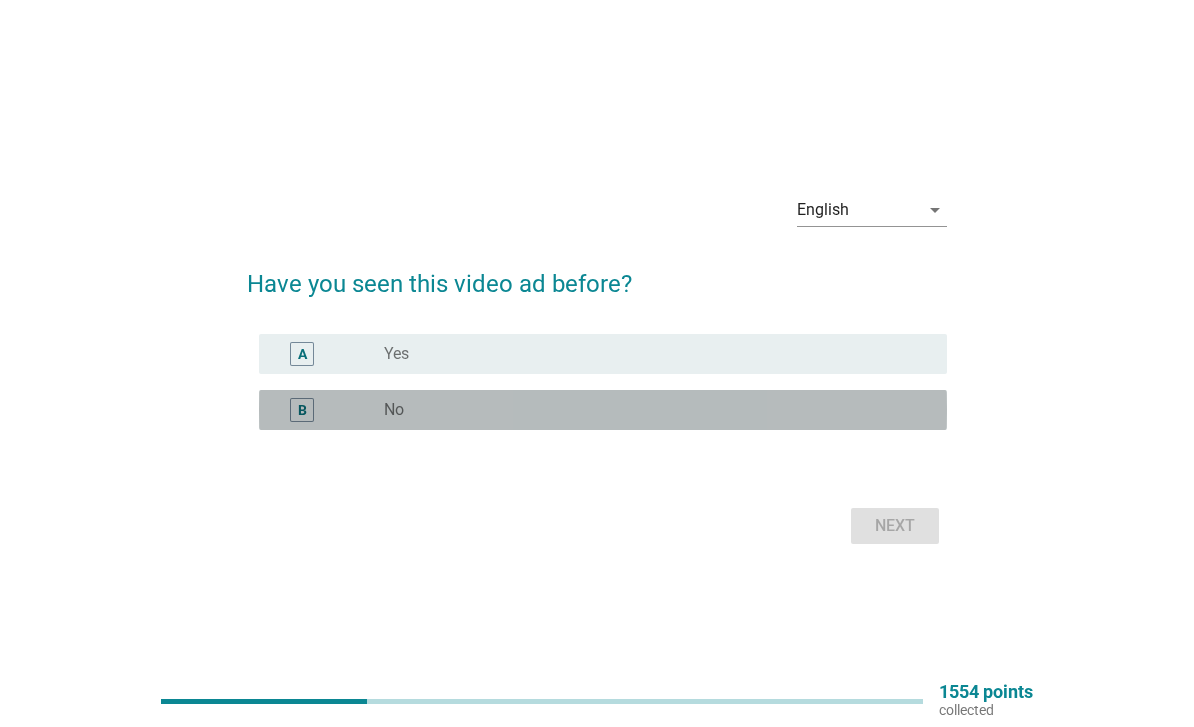 click on "B     radio_button_unchecked No" at bounding box center (603, 410) 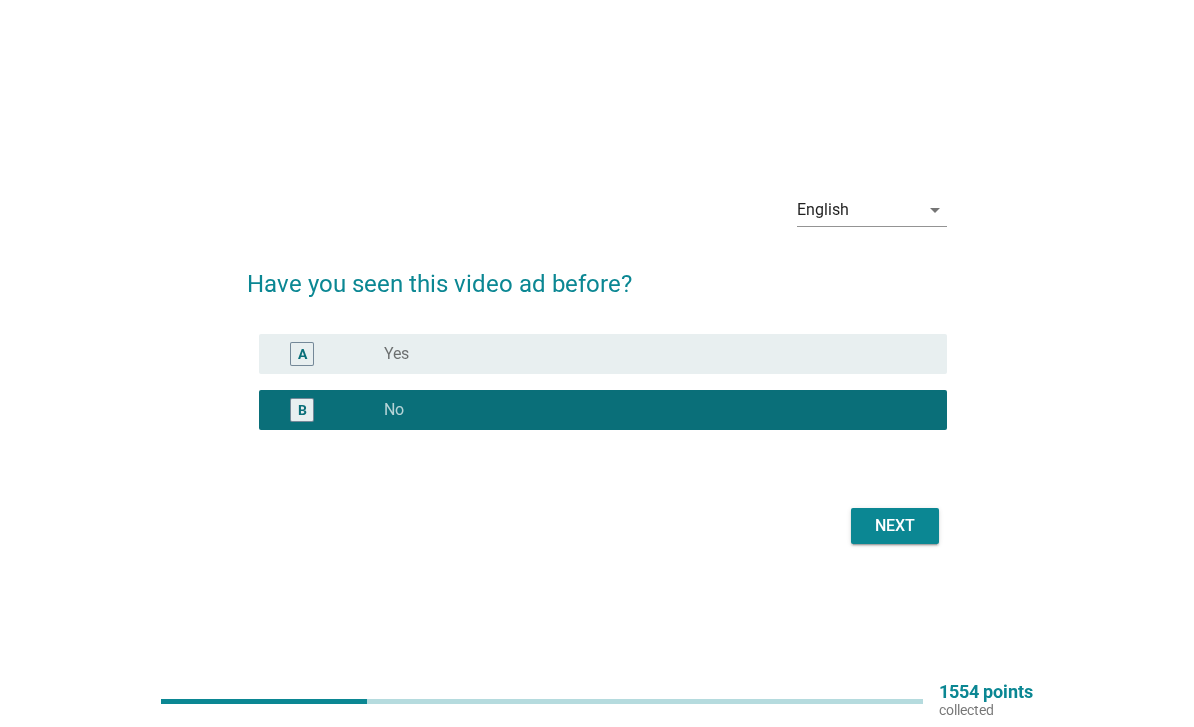 click on "Next" at bounding box center [895, 526] 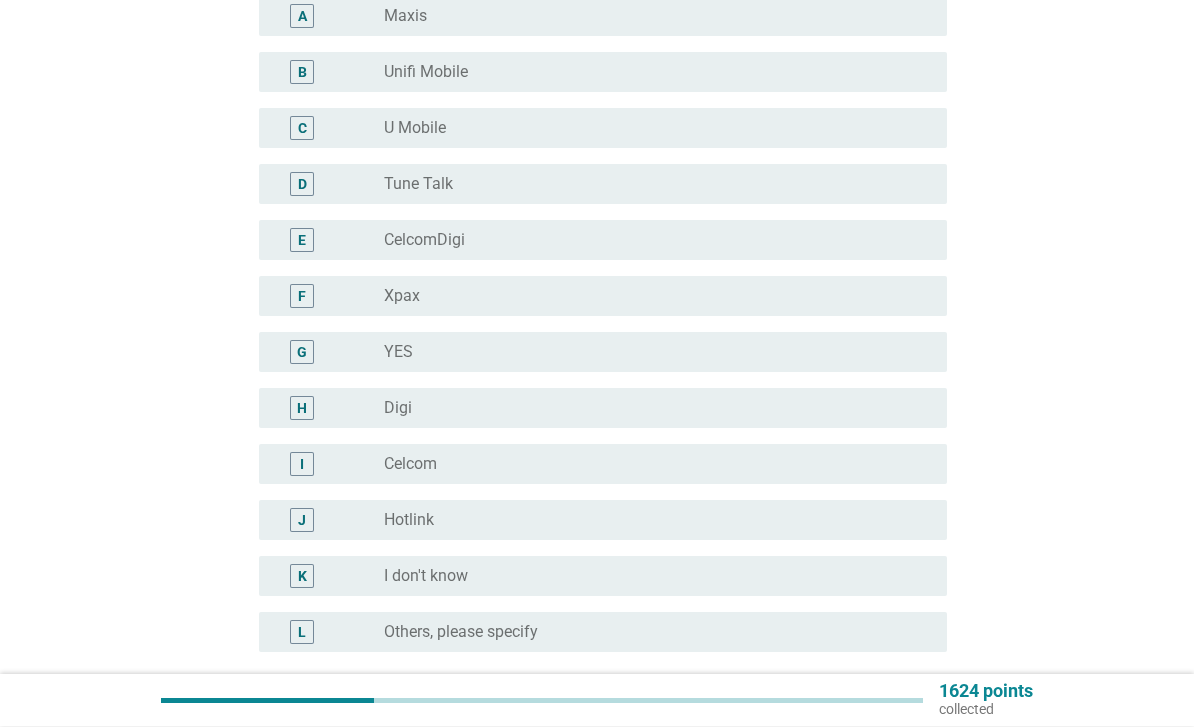 scroll, scrollTop: 250, scrollLeft: 0, axis: vertical 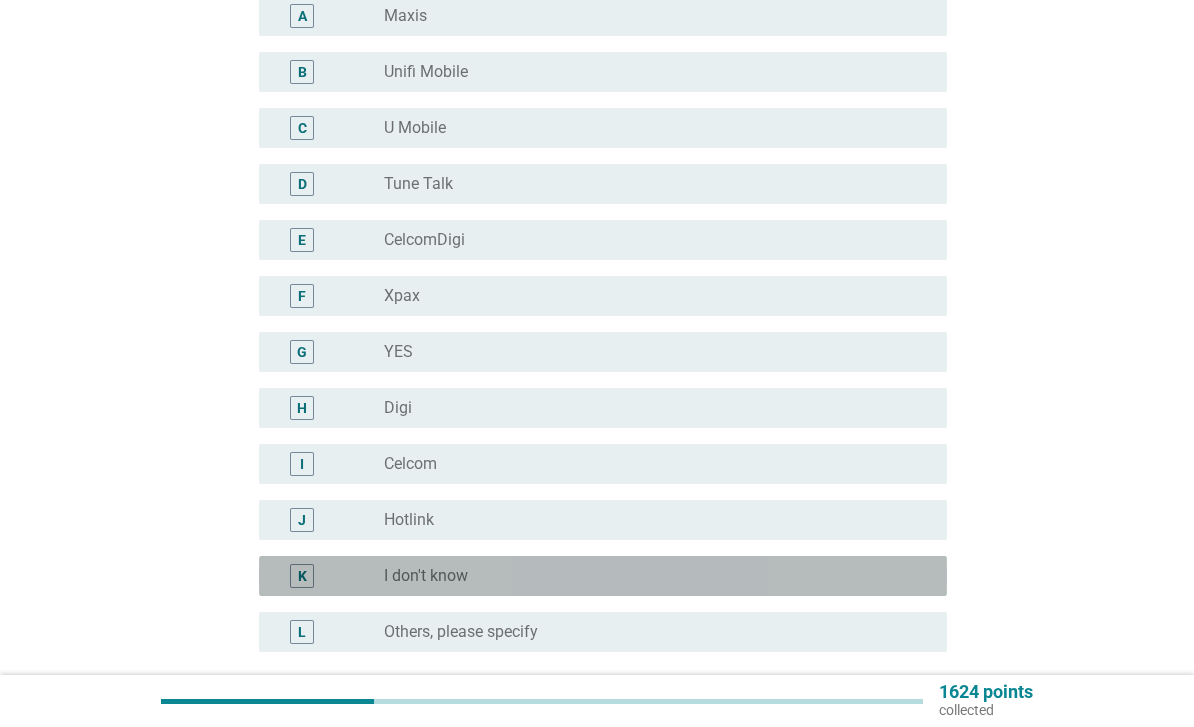 click on "K" at bounding box center [329, 576] 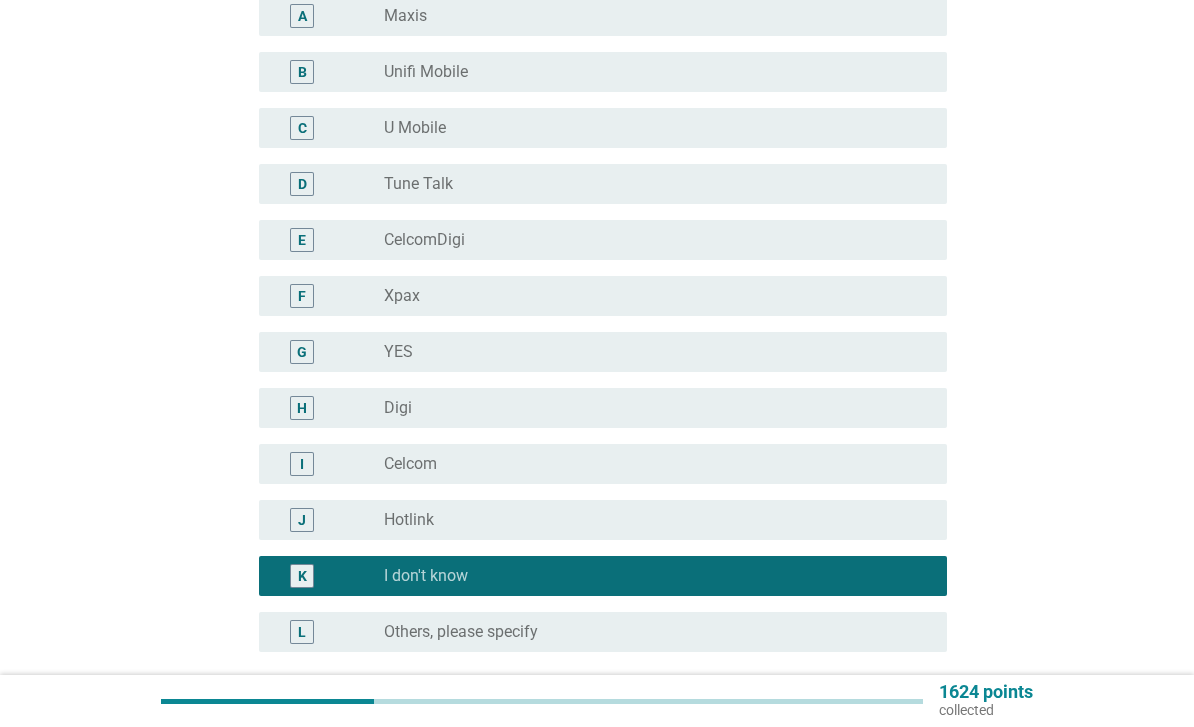 click on "radio_button_unchecked Others, please specify" at bounding box center (649, 632) 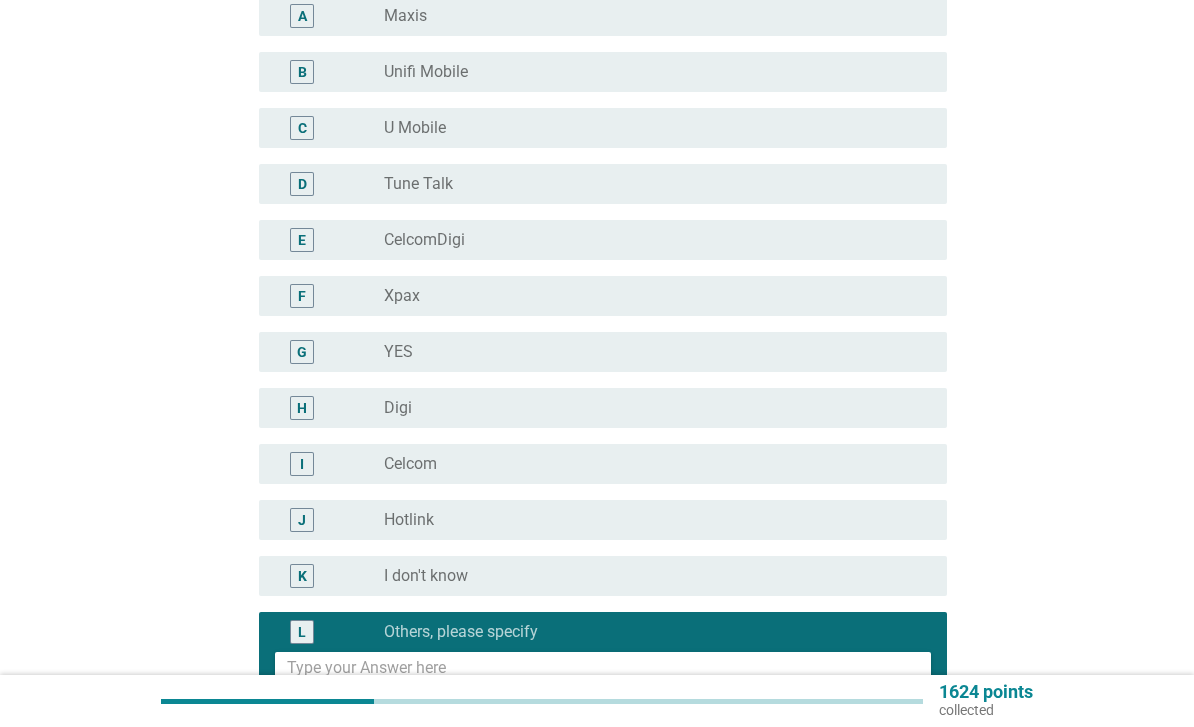 click at bounding box center (609, 677) 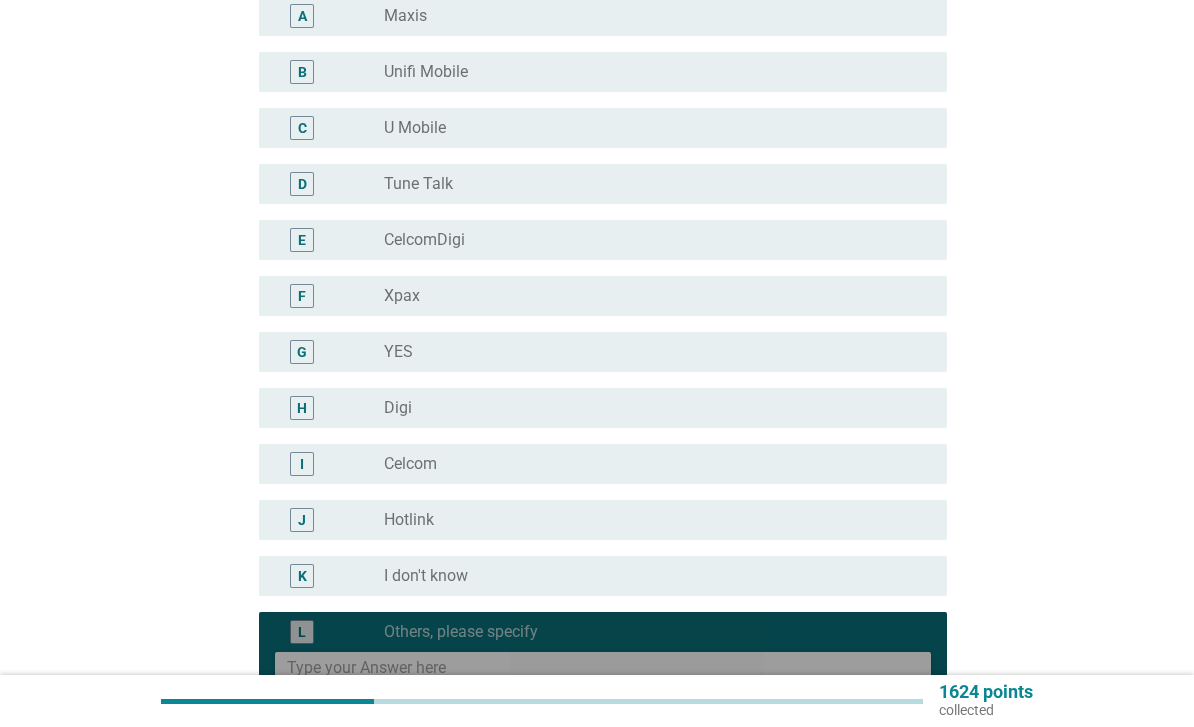 scroll, scrollTop: 382, scrollLeft: 0, axis: vertical 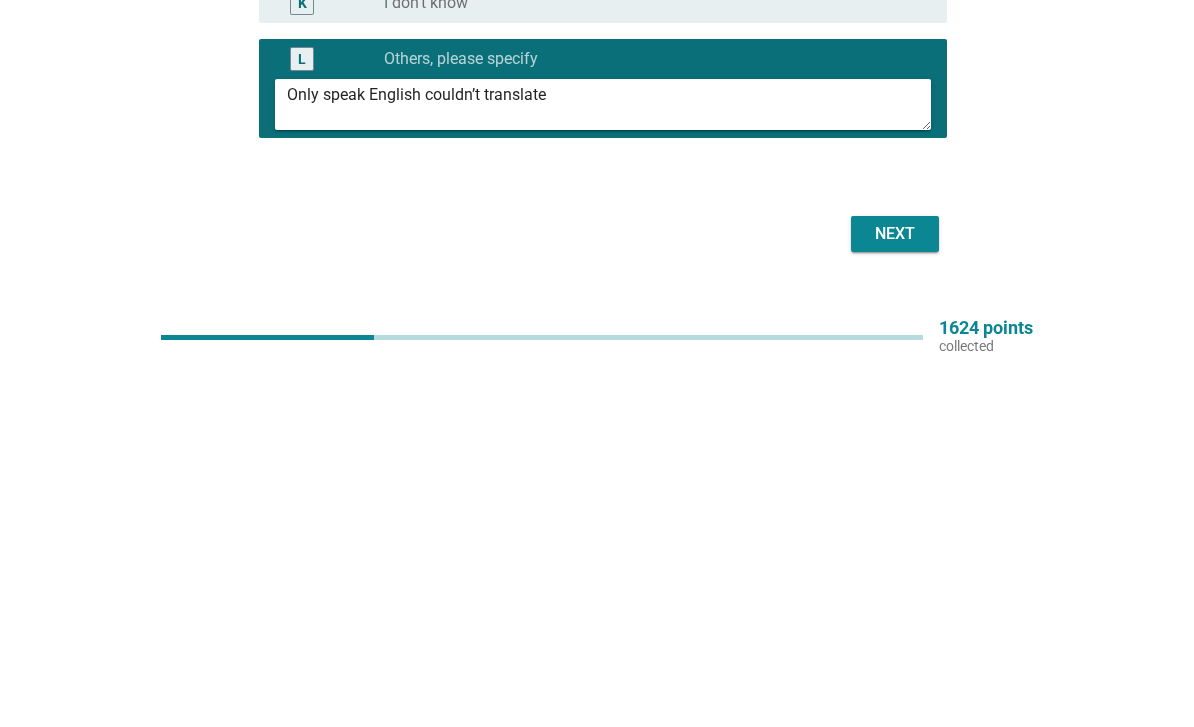 type on "Only speak English couldn’t translate" 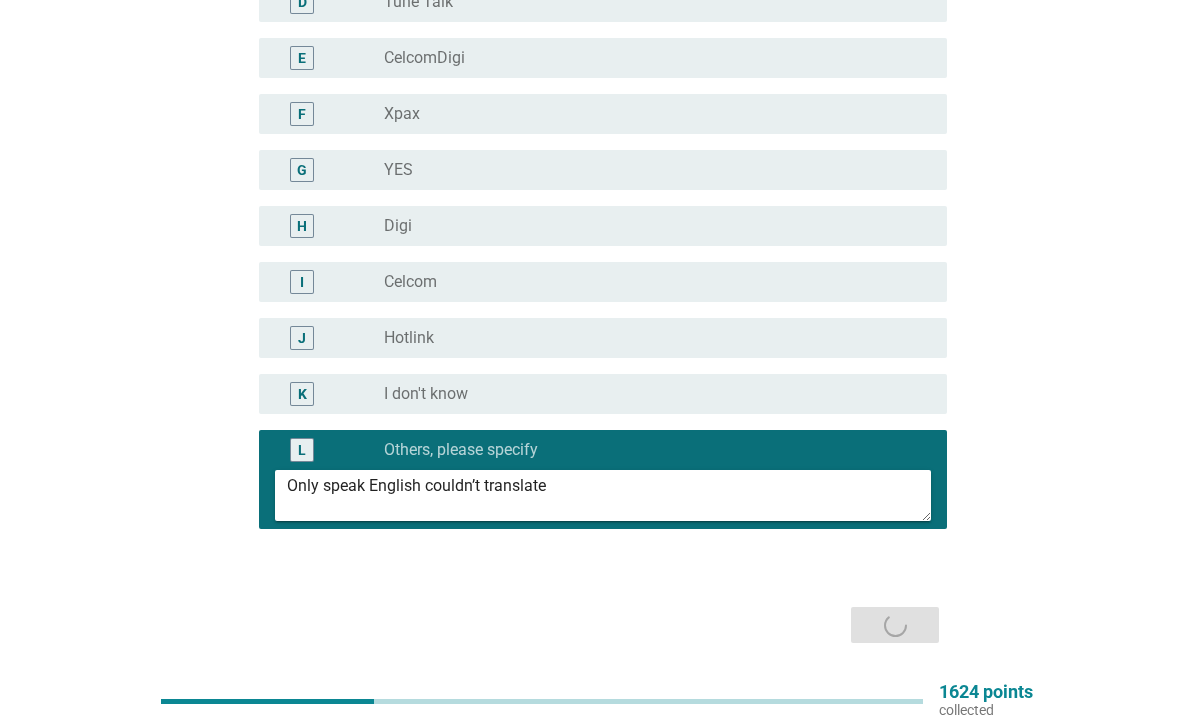 scroll, scrollTop: 0, scrollLeft: 0, axis: both 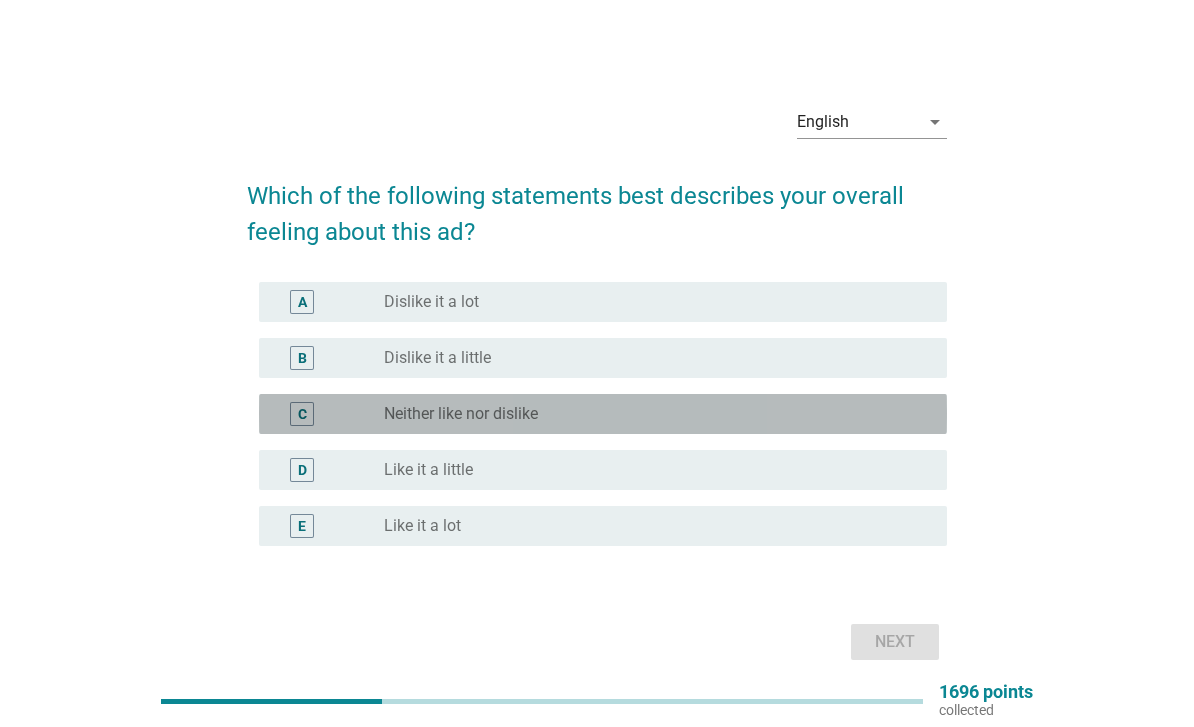 click on "radio_button_unchecked Neither like nor dislike" at bounding box center [649, 414] 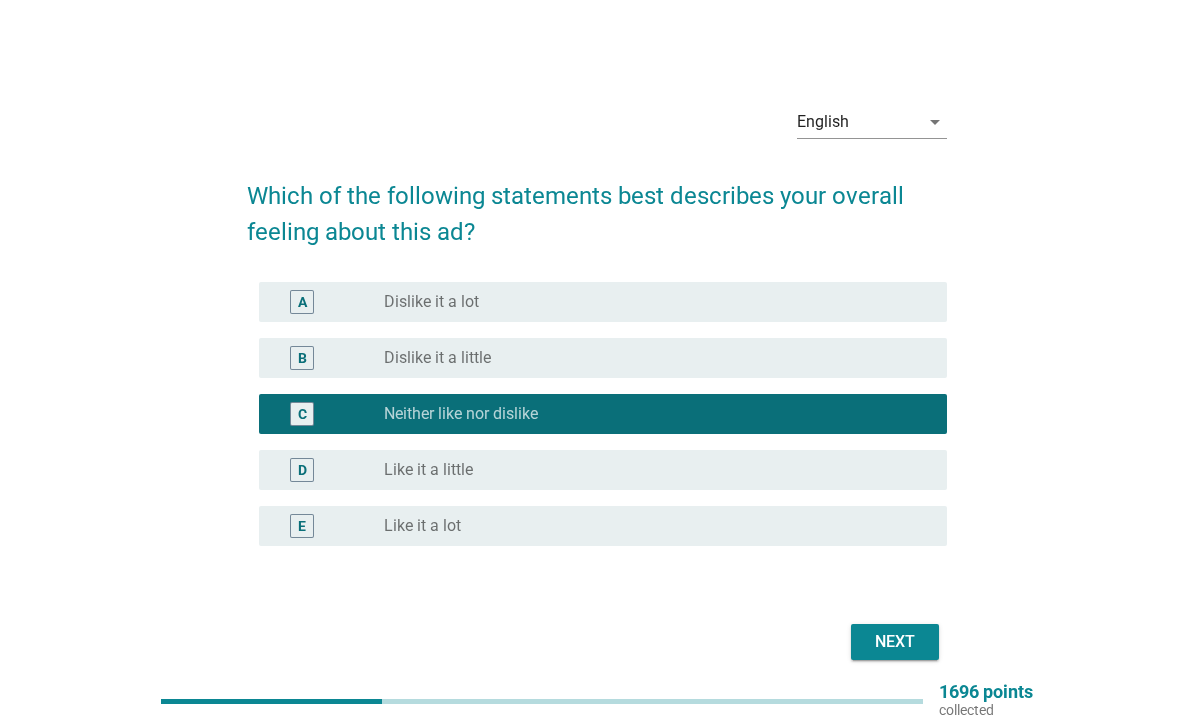click on "Next" at bounding box center [895, 642] 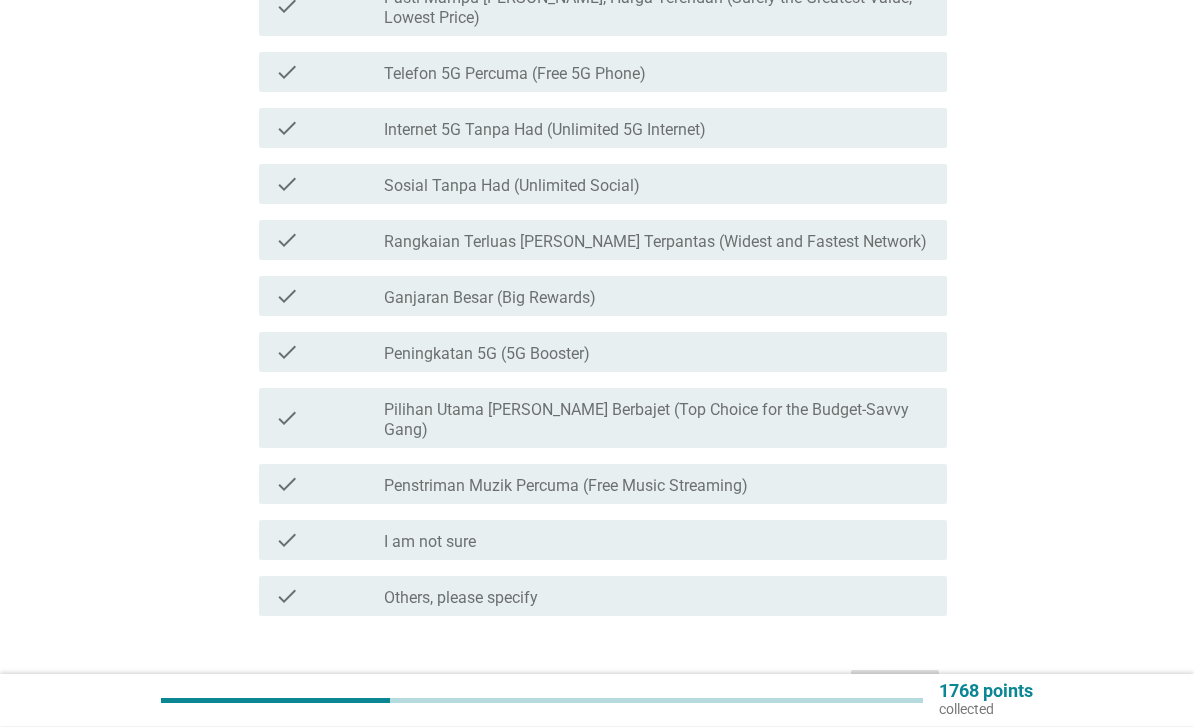 scroll, scrollTop: 299, scrollLeft: 0, axis: vertical 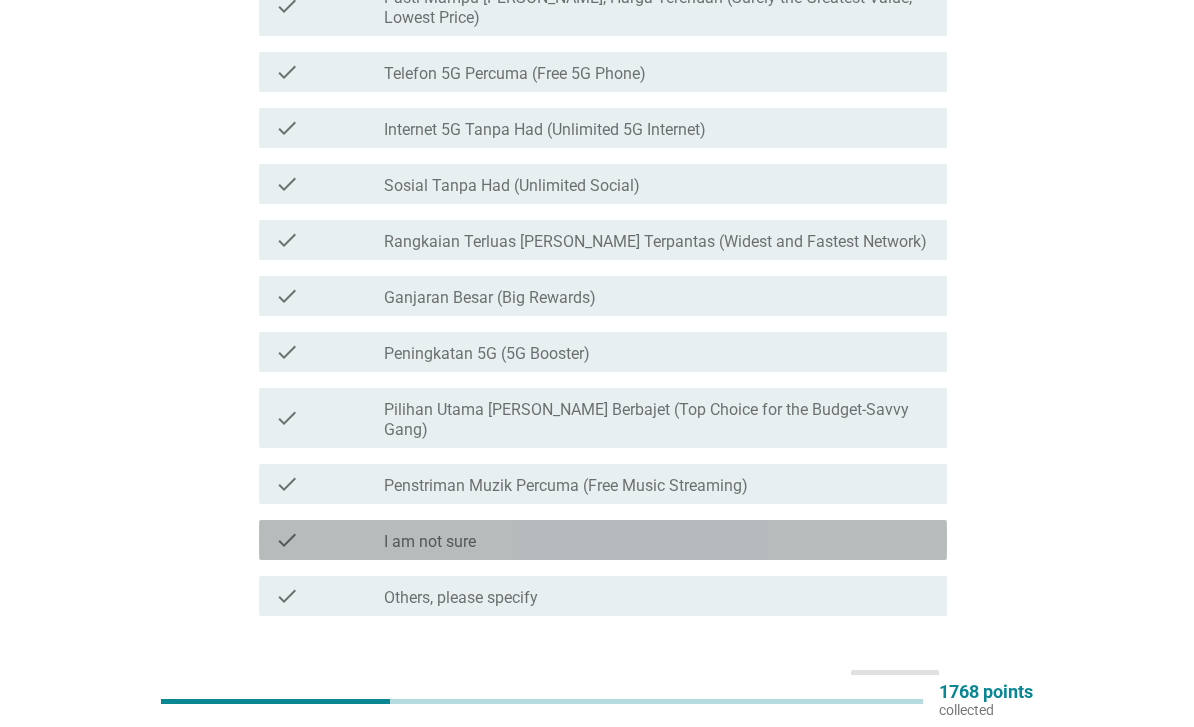 click on "check_box_outline_blank I am not sure" at bounding box center (657, 540) 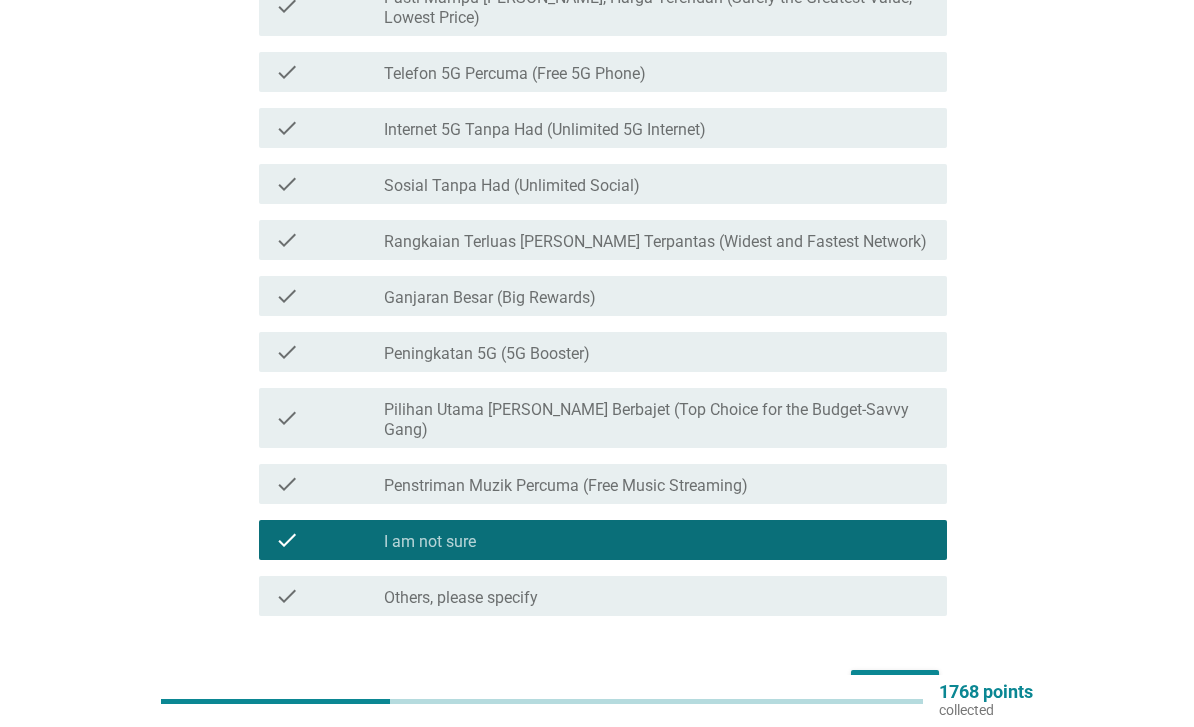 click on "Next" at bounding box center [895, 688] 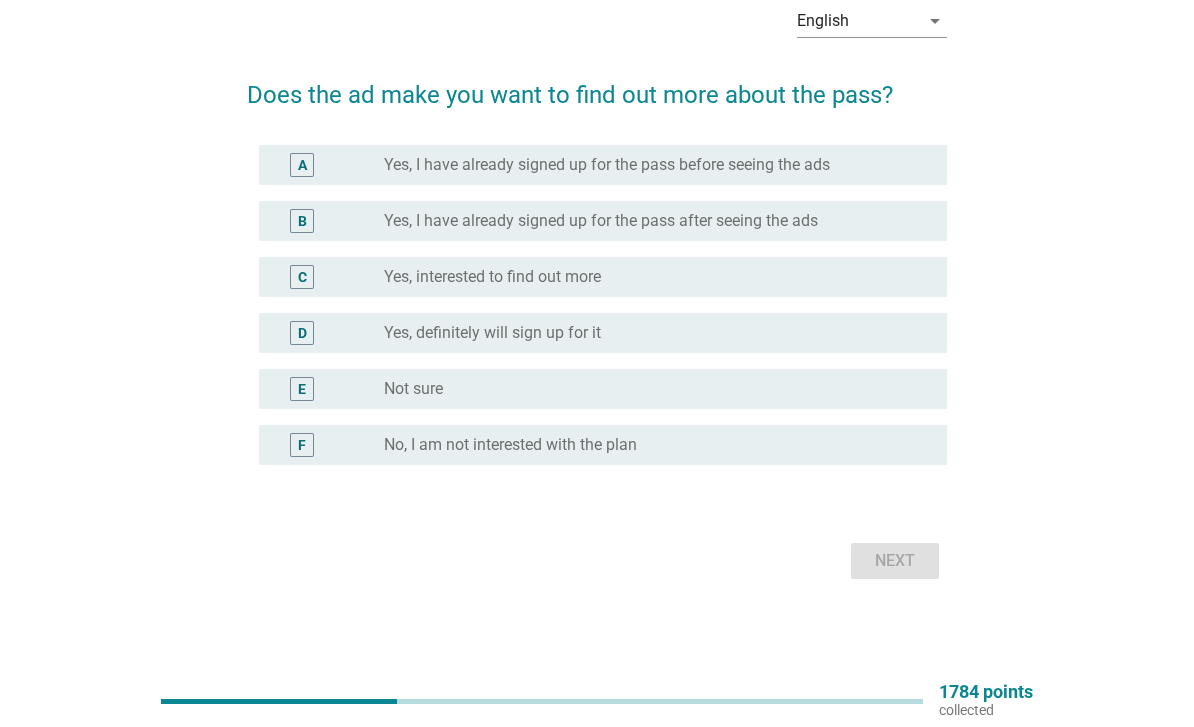 scroll, scrollTop: 0, scrollLeft: 0, axis: both 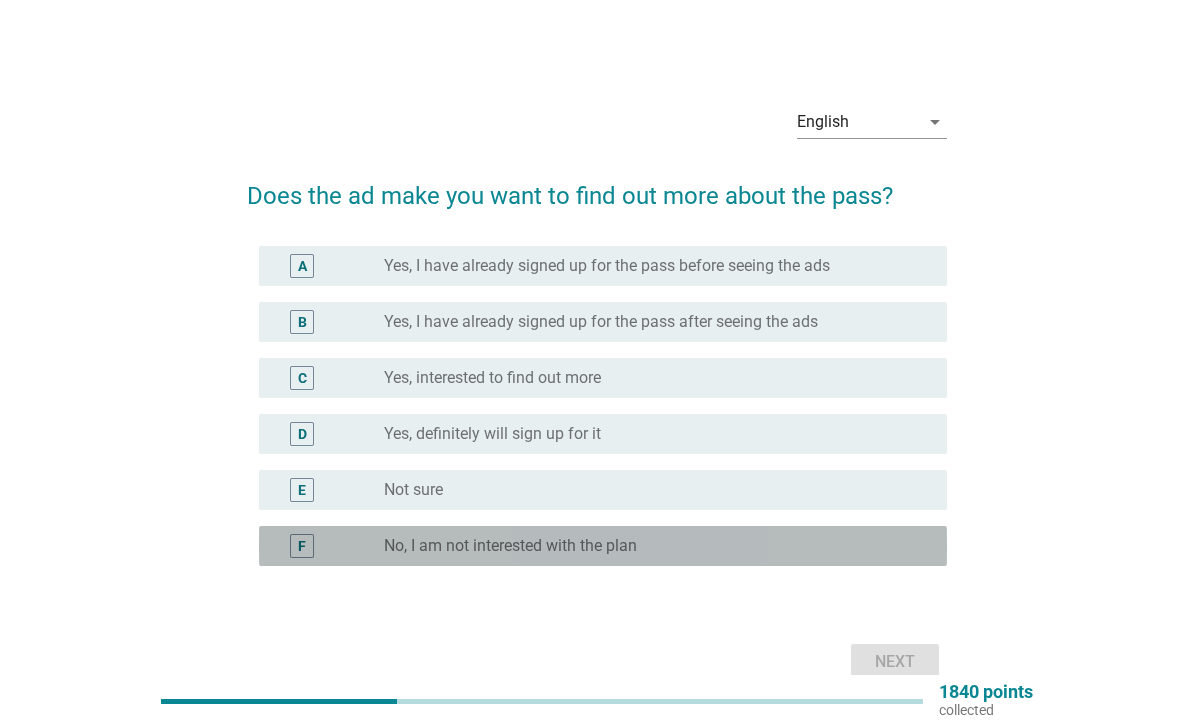 click on "radio_button_unchecked No, I am not interested with the plan" at bounding box center [657, 546] 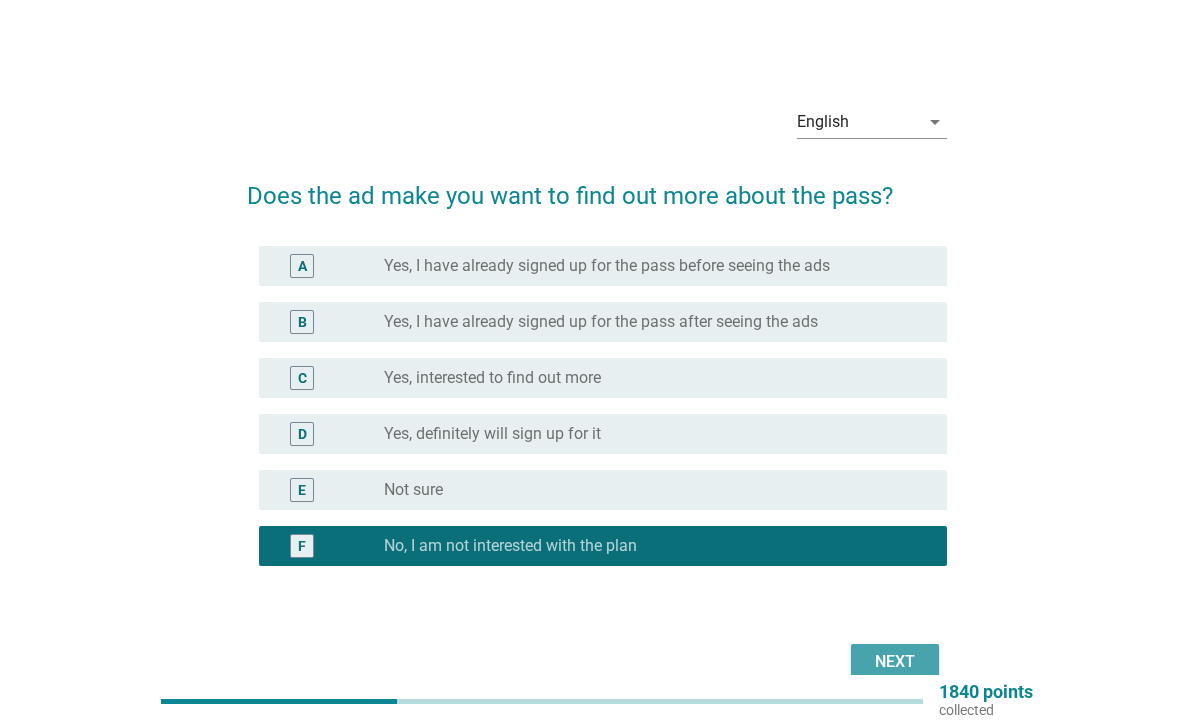 click on "Next" at bounding box center (895, 662) 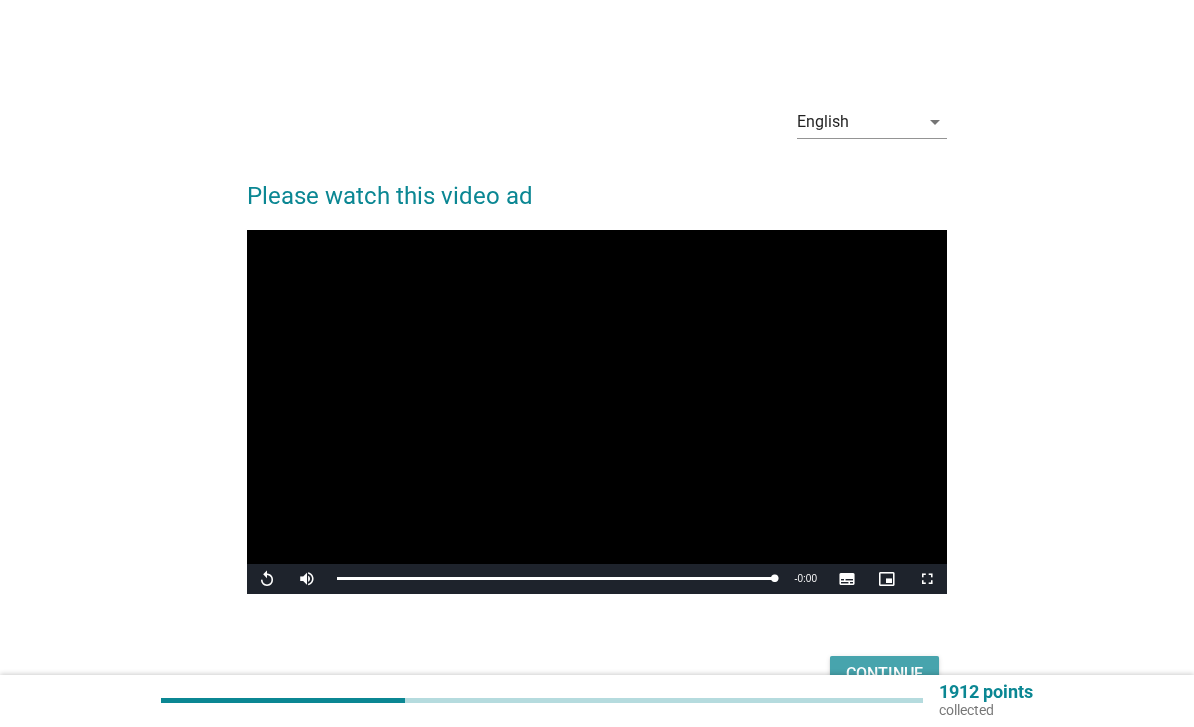 click on "Continue" at bounding box center [884, 674] 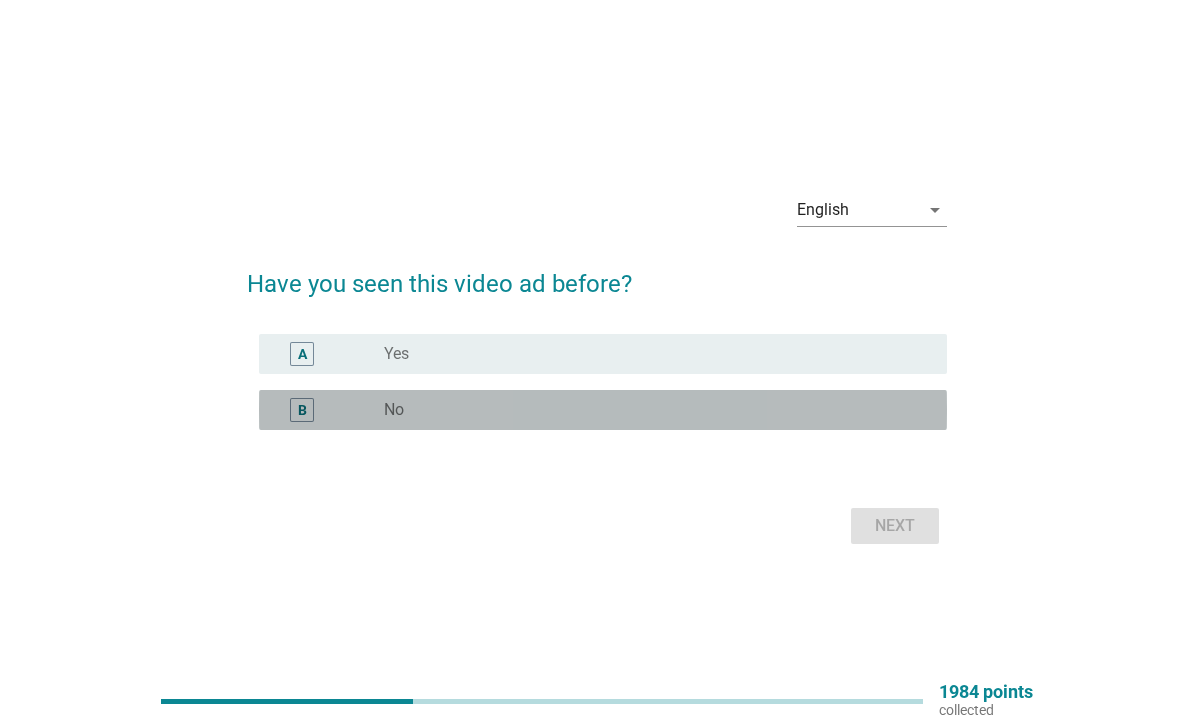 click on "B" at bounding box center (302, 409) 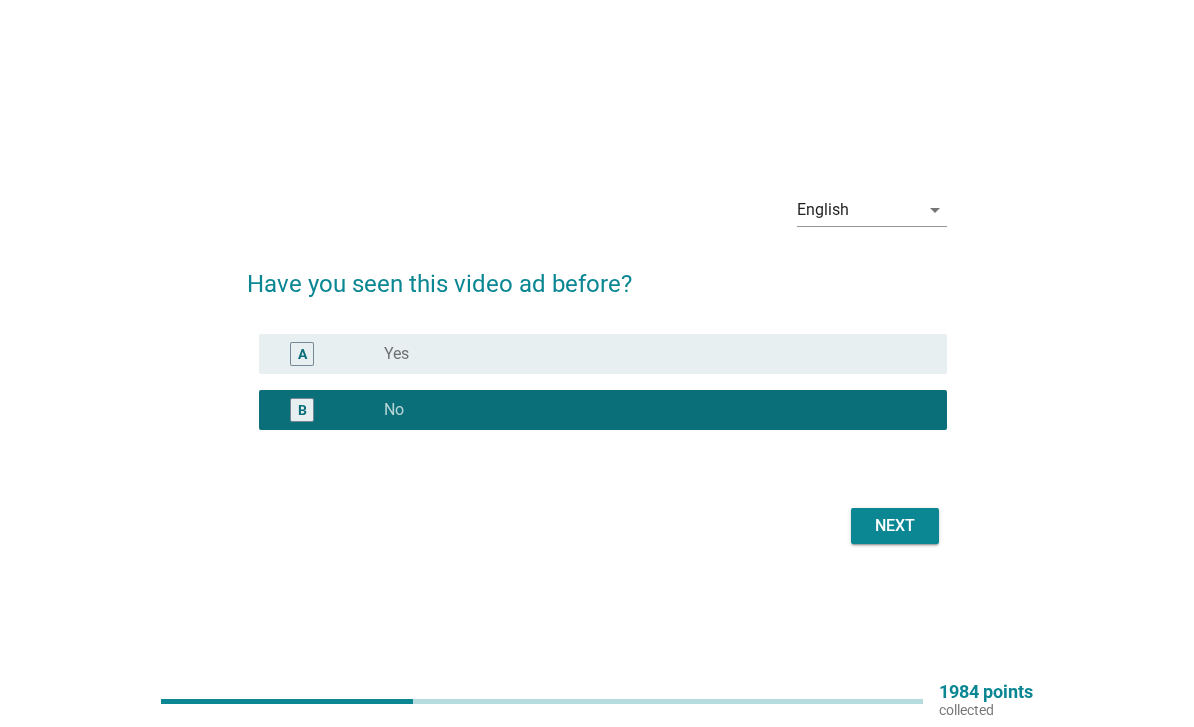 click on "Next" at bounding box center [895, 526] 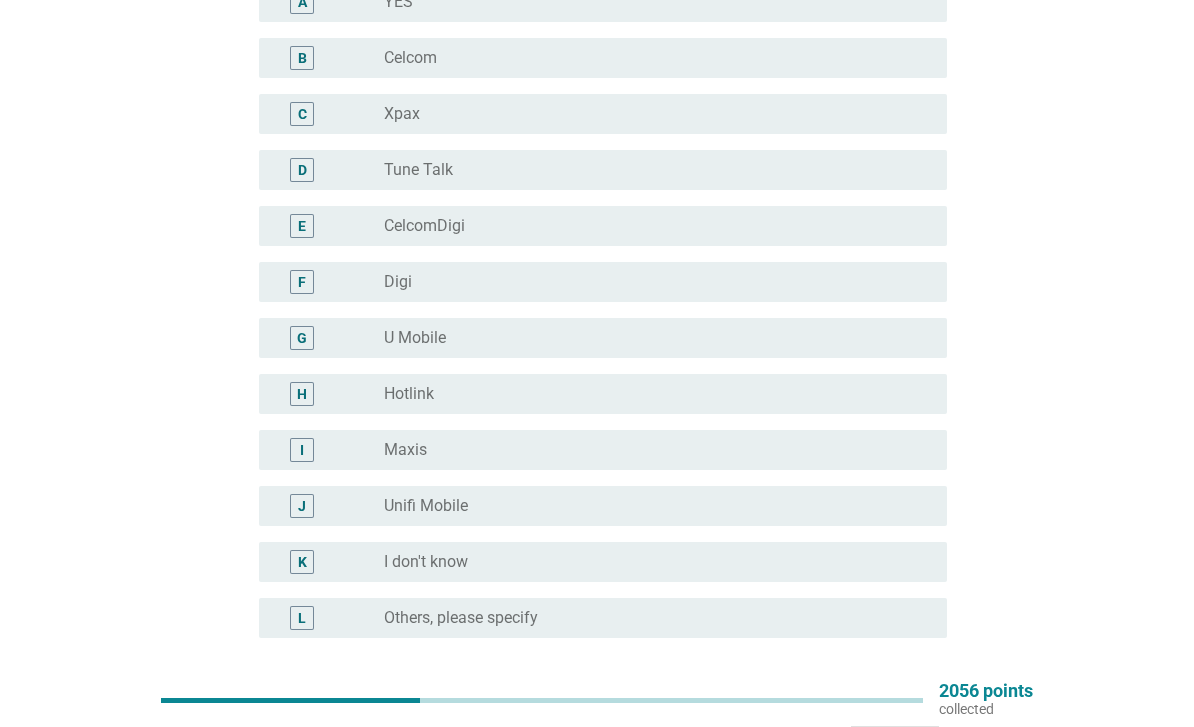 scroll, scrollTop: 264, scrollLeft: 0, axis: vertical 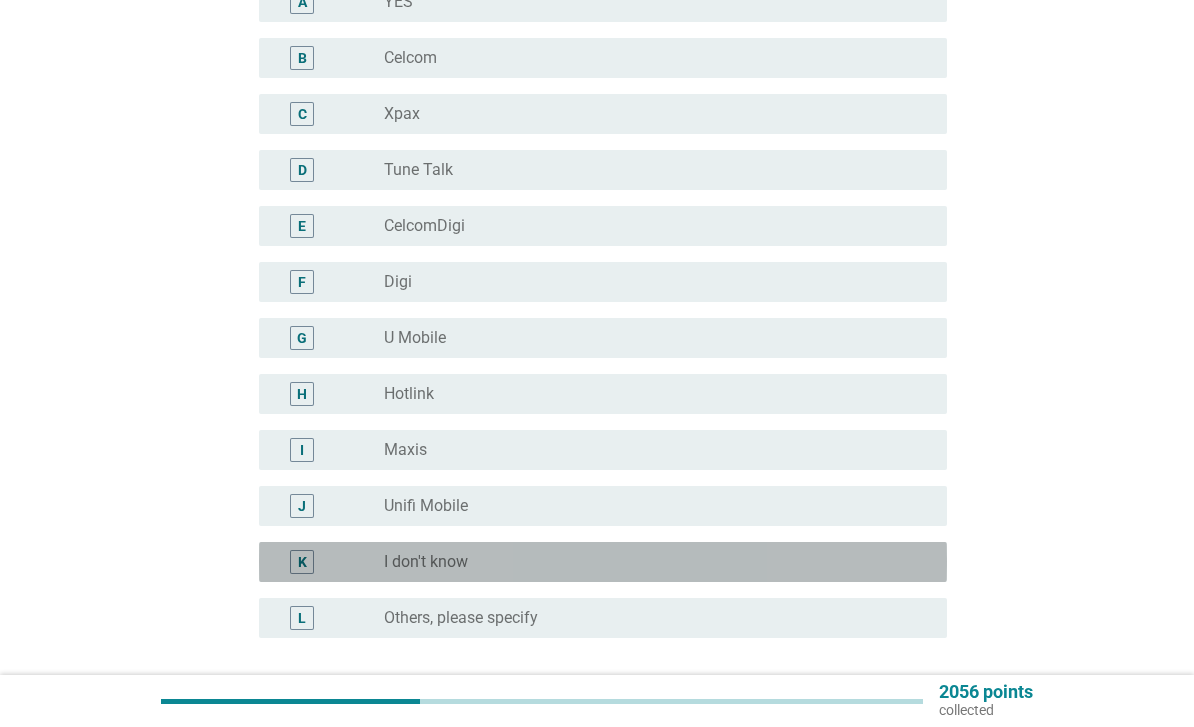click on "K" at bounding box center [302, 562] 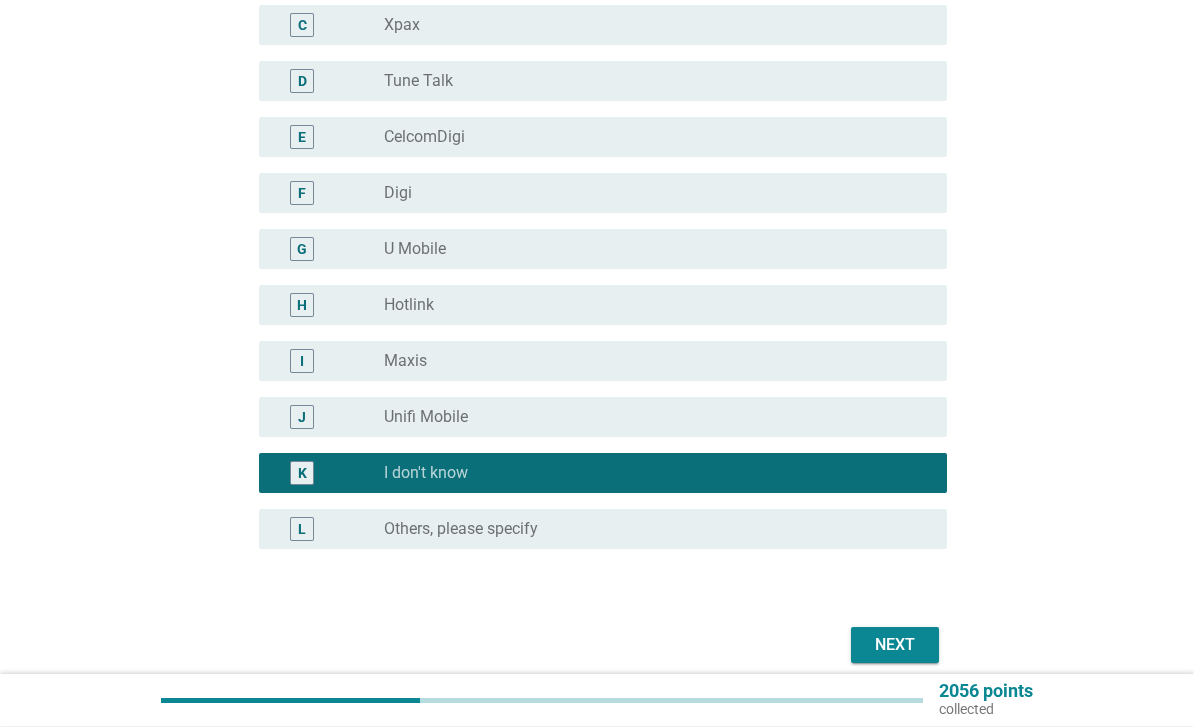 scroll, scrollTop: 373, scrollLeft: 0, axis: vertical 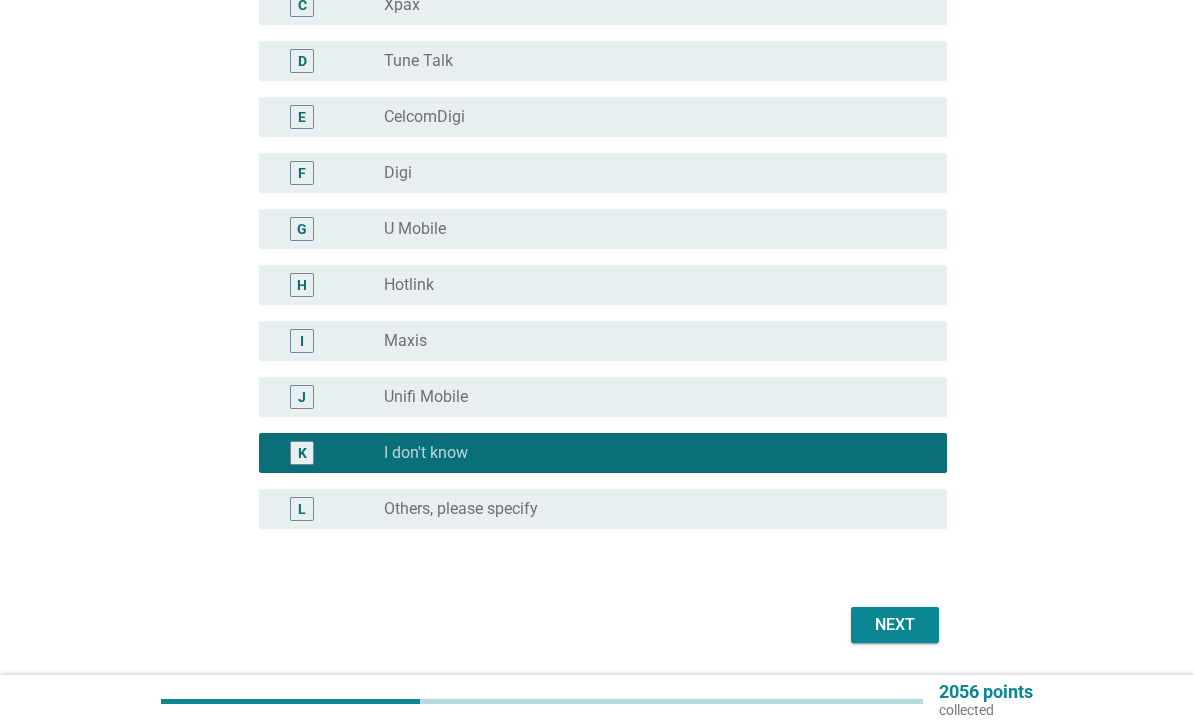 click on "Next" at bounding box center [895, 625] 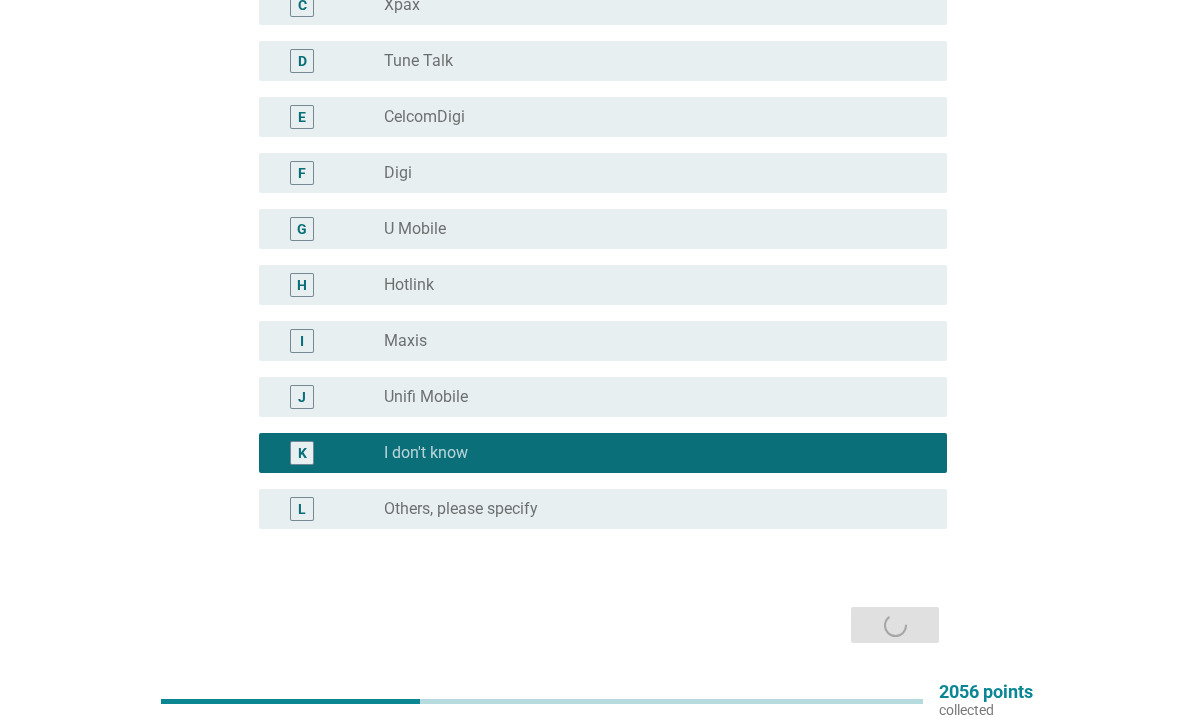 scroll, scrollTop: 0, scrollLeft: 0, axis: both 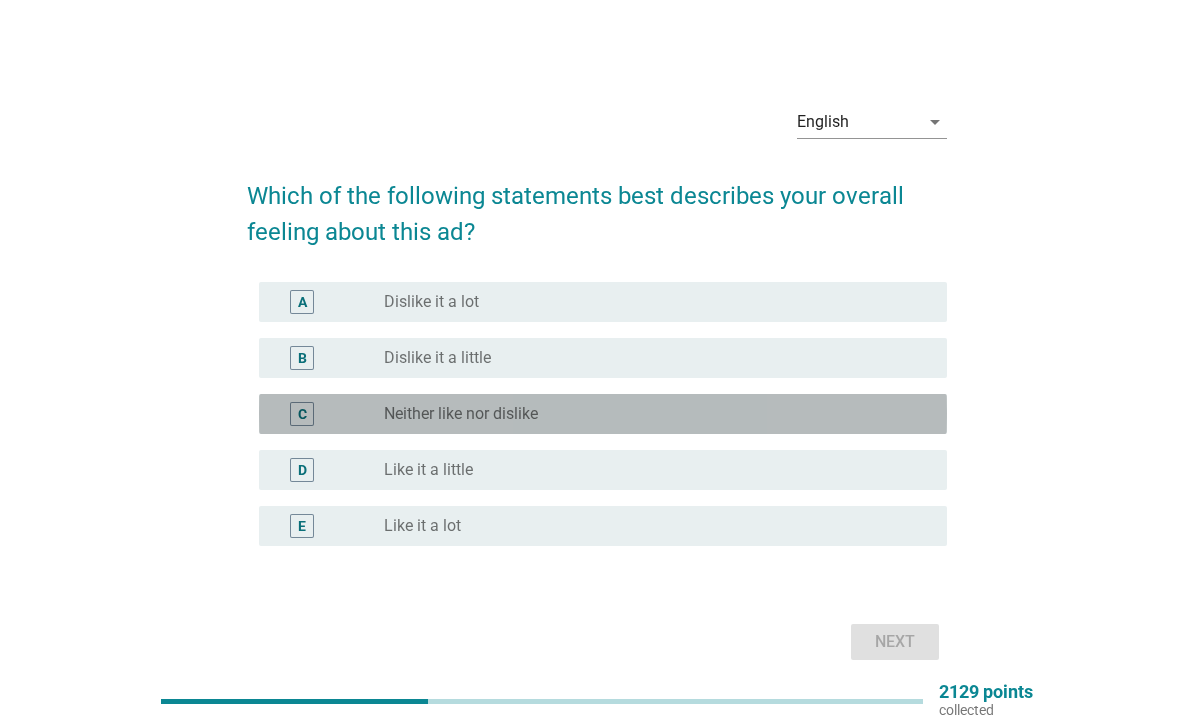 click on "radio_button_unchecked Neither like nor dislike" at bounding box center [649, 414] 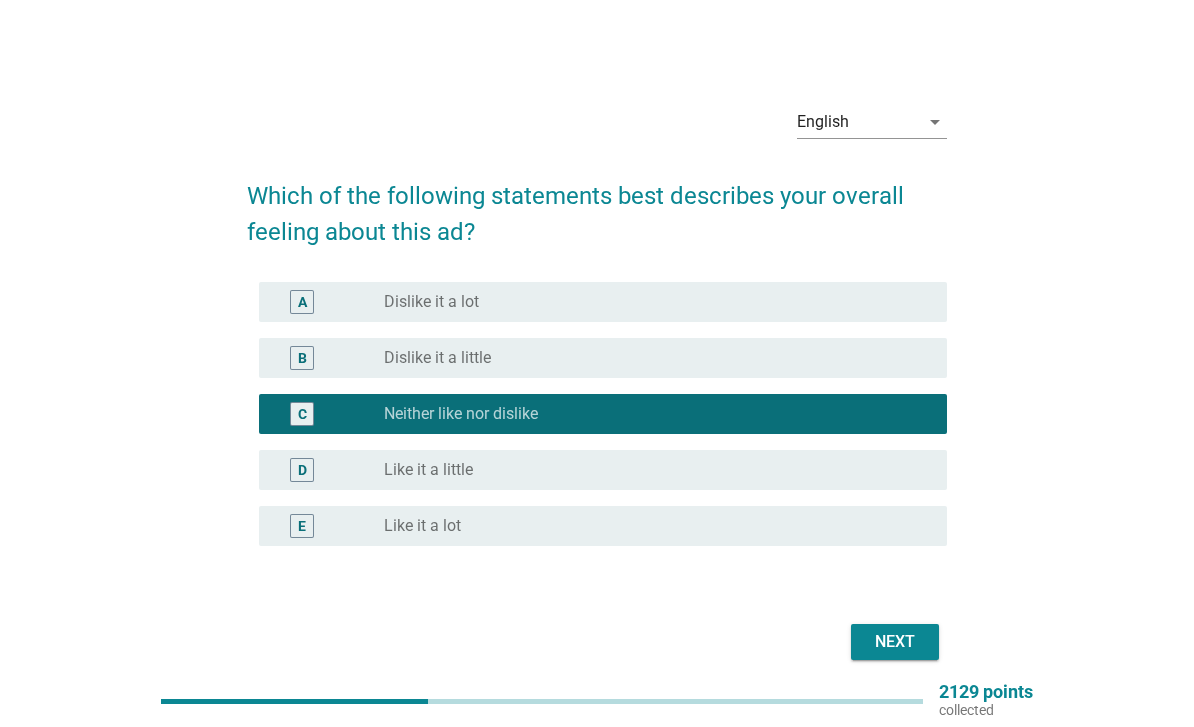 click on "Next" at bounding box center (895, 642) 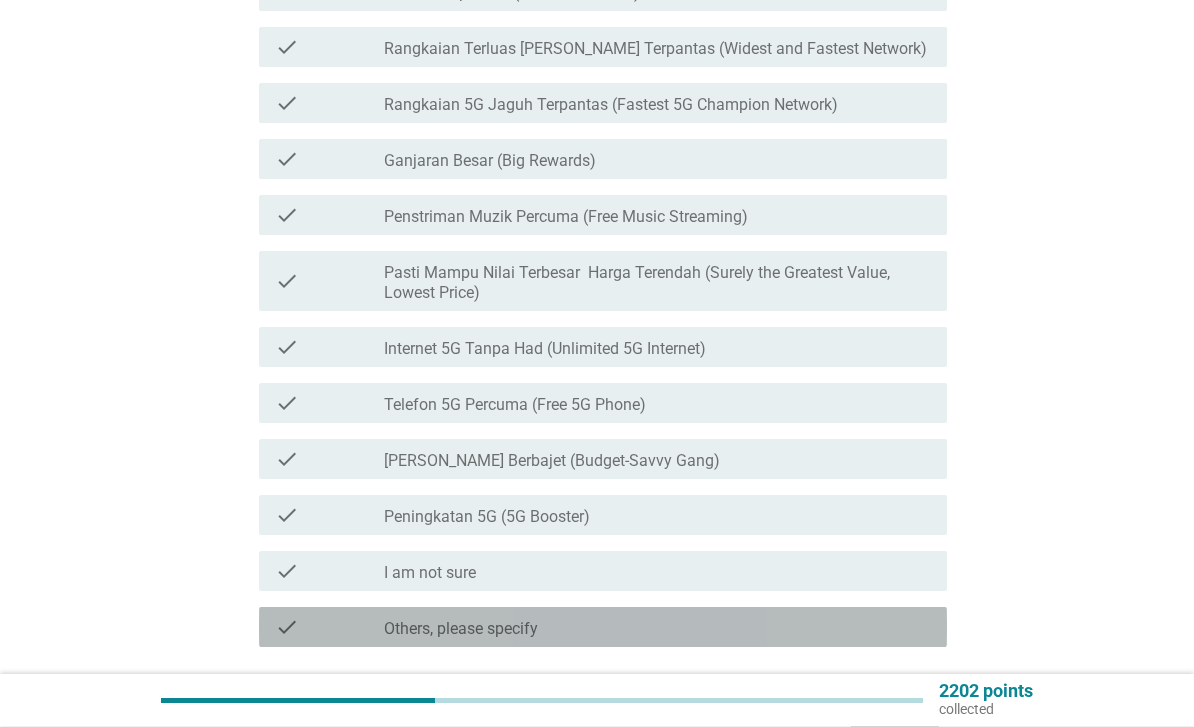 scroll, scrollTop: 304, scrollLeft: 0, axis: vertical 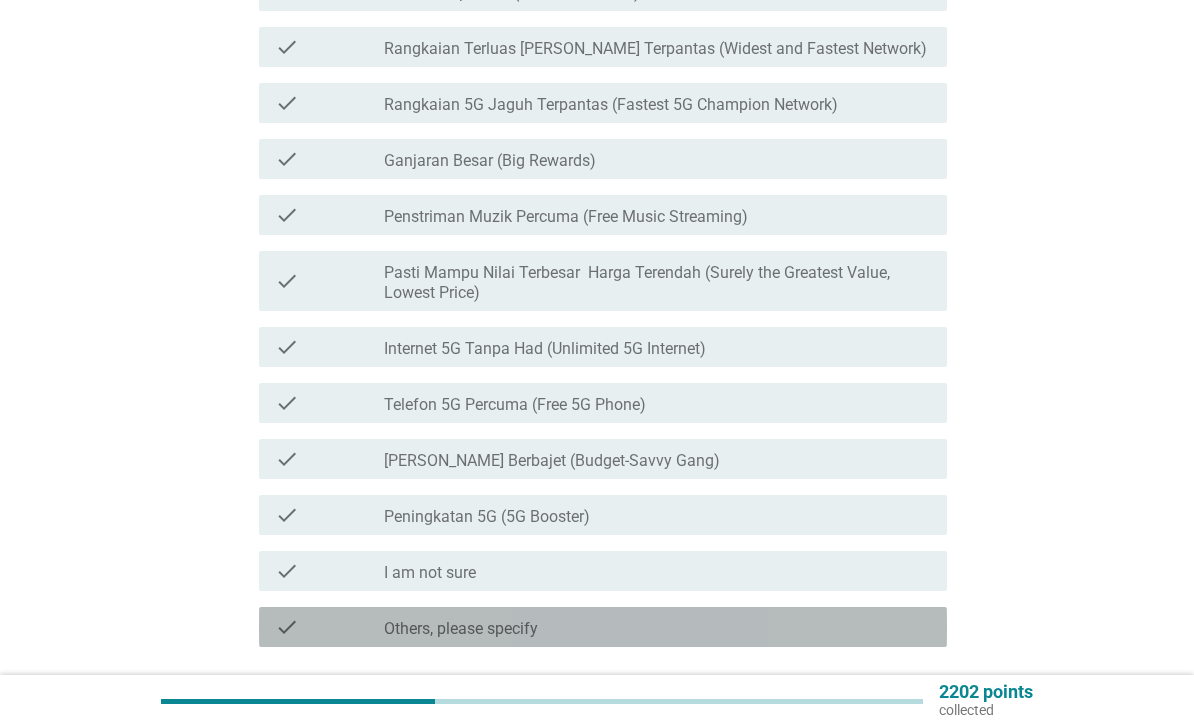 click on "check" at bounding box center (287, 627) 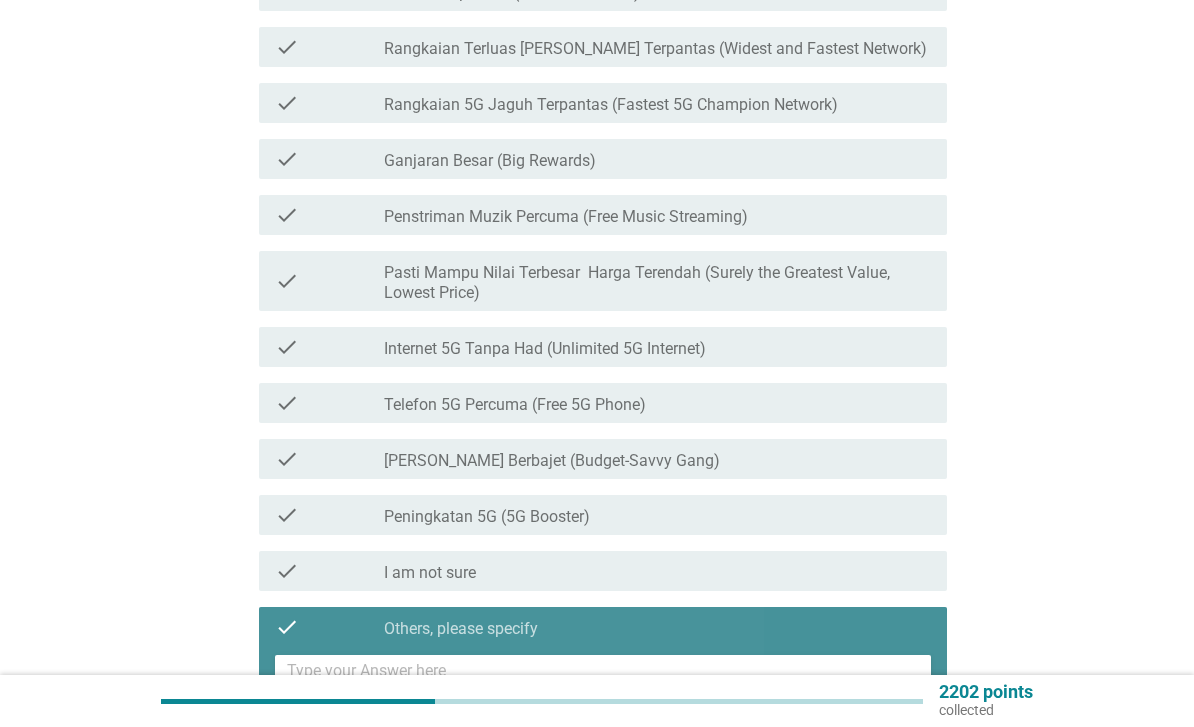 click at bounding box center [609, 680] 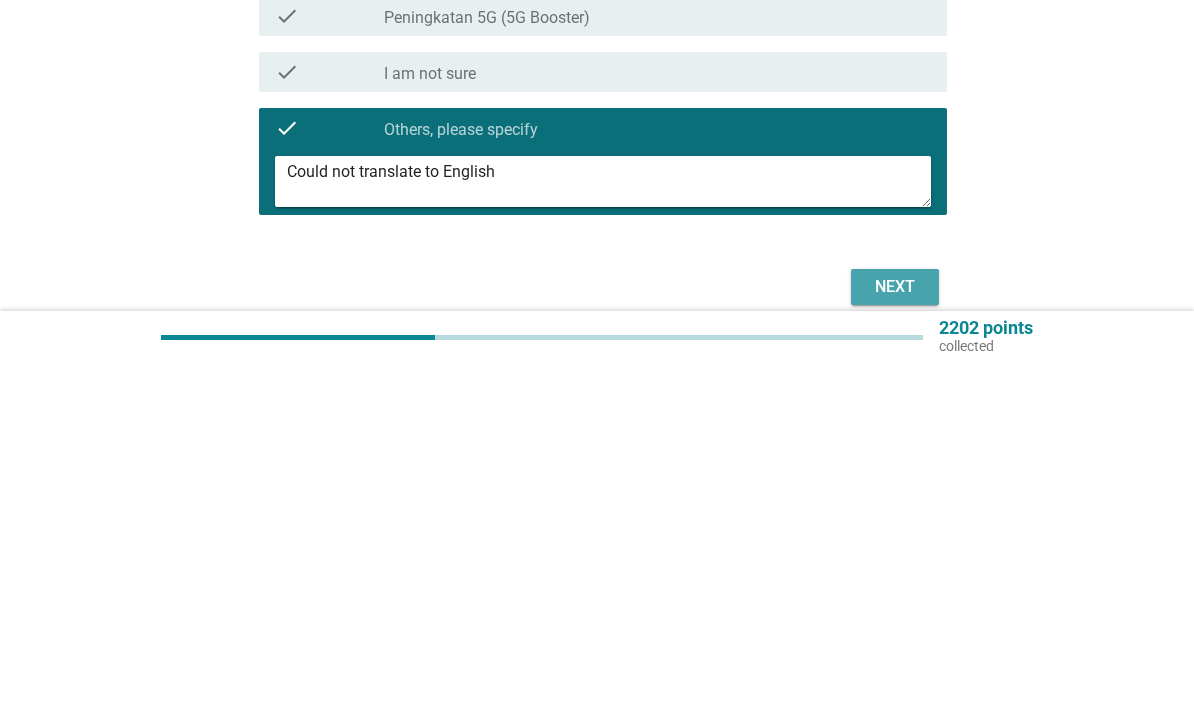 type on "Could not translate to English" 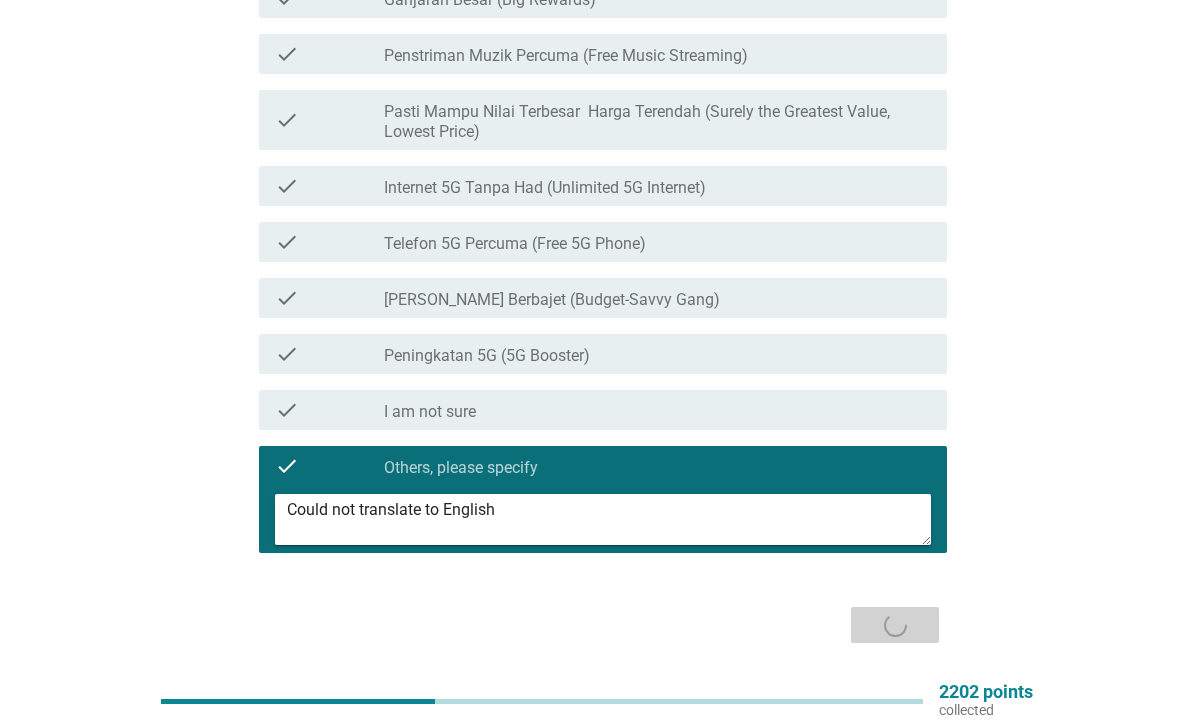 scroll, scrollTop: 0, scrollLeft: 0, axis: both 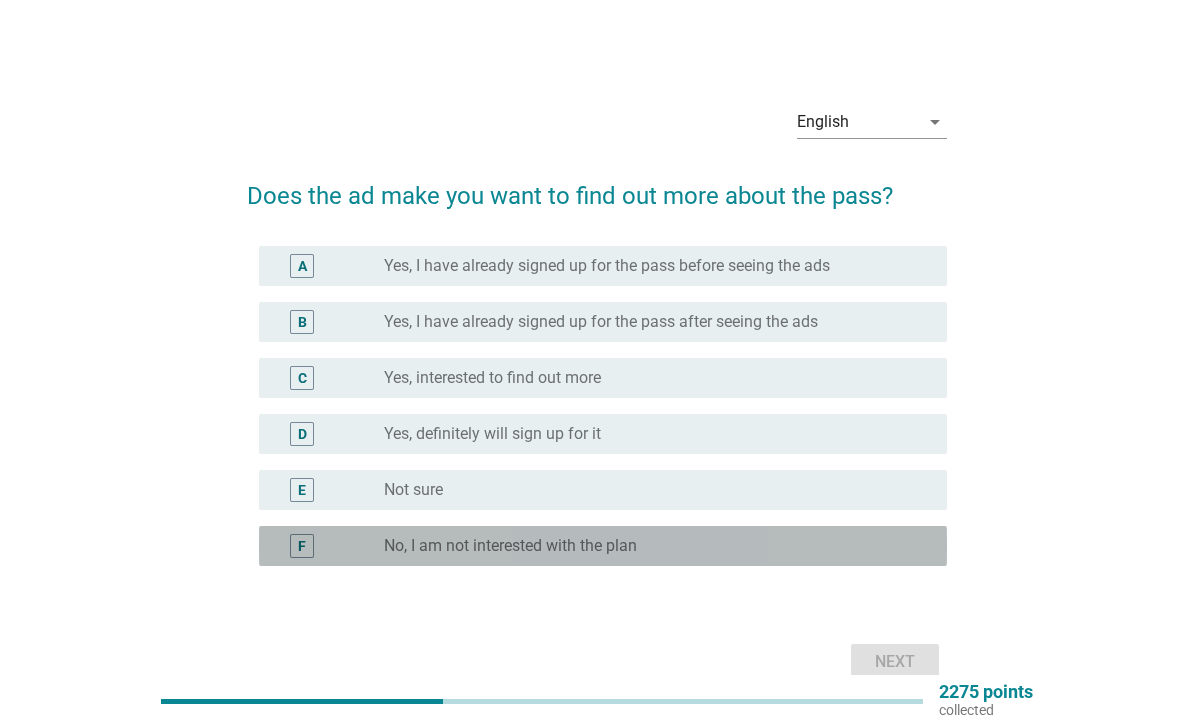 click on "radio_button_unchecked No, I am not interested with the plan" at bounding box center [649, 546] 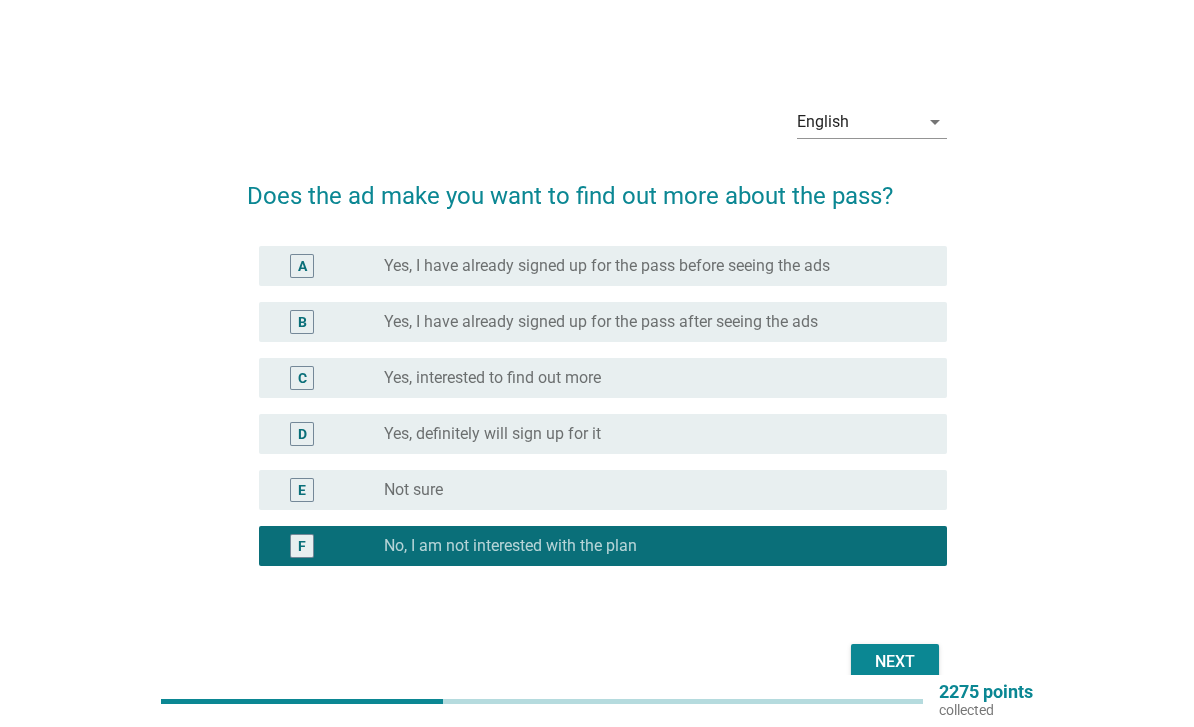 click on "Next" at bounding box center (895, 662) 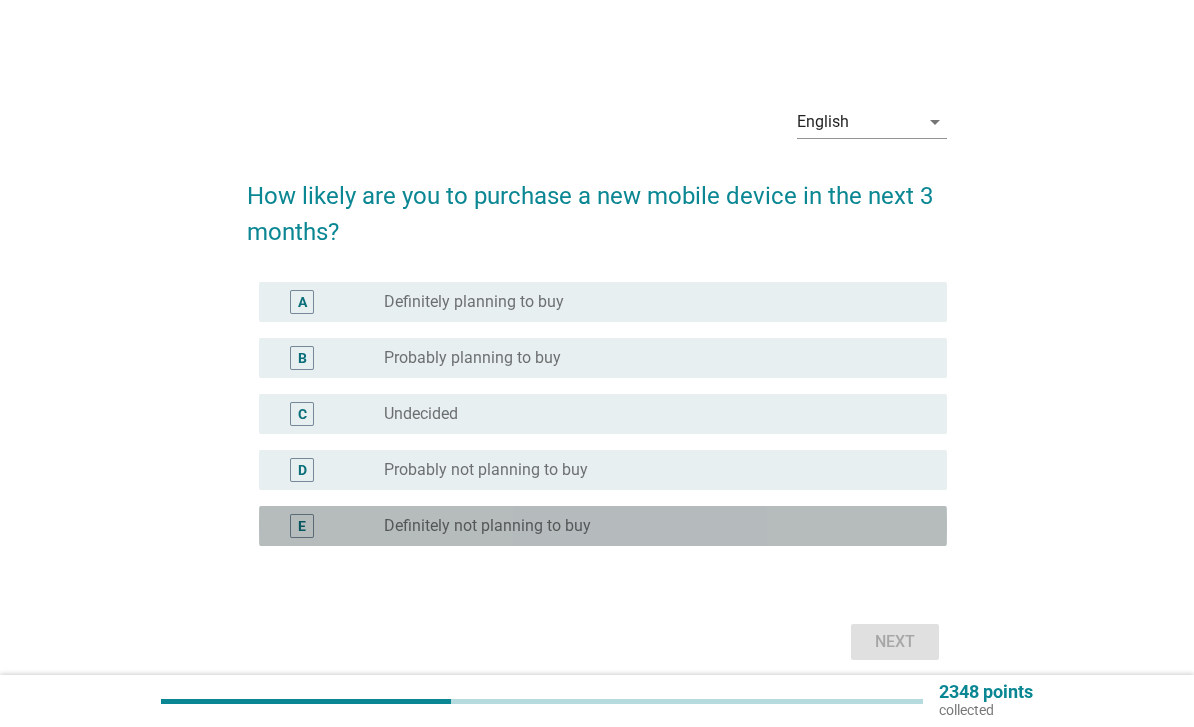 click on "radio_button_unchecked Definitely not planning to buy" at bounding box center [649, 526] 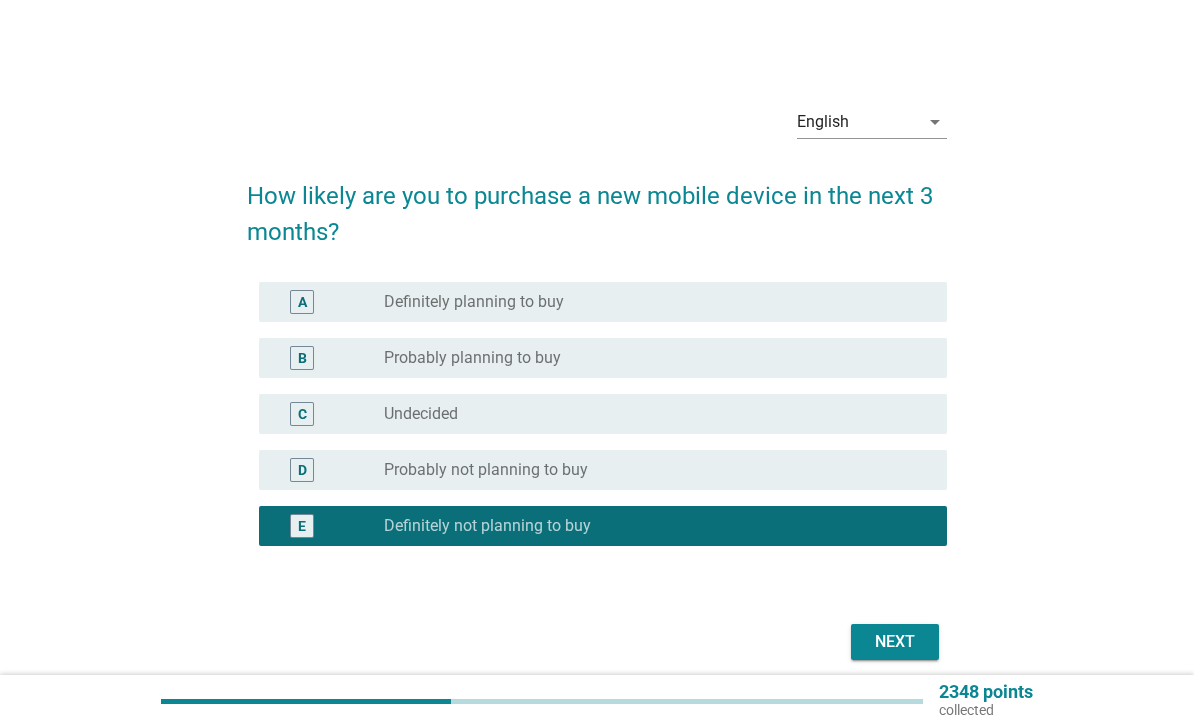 click on "Next" at bounding box center (895, 642) 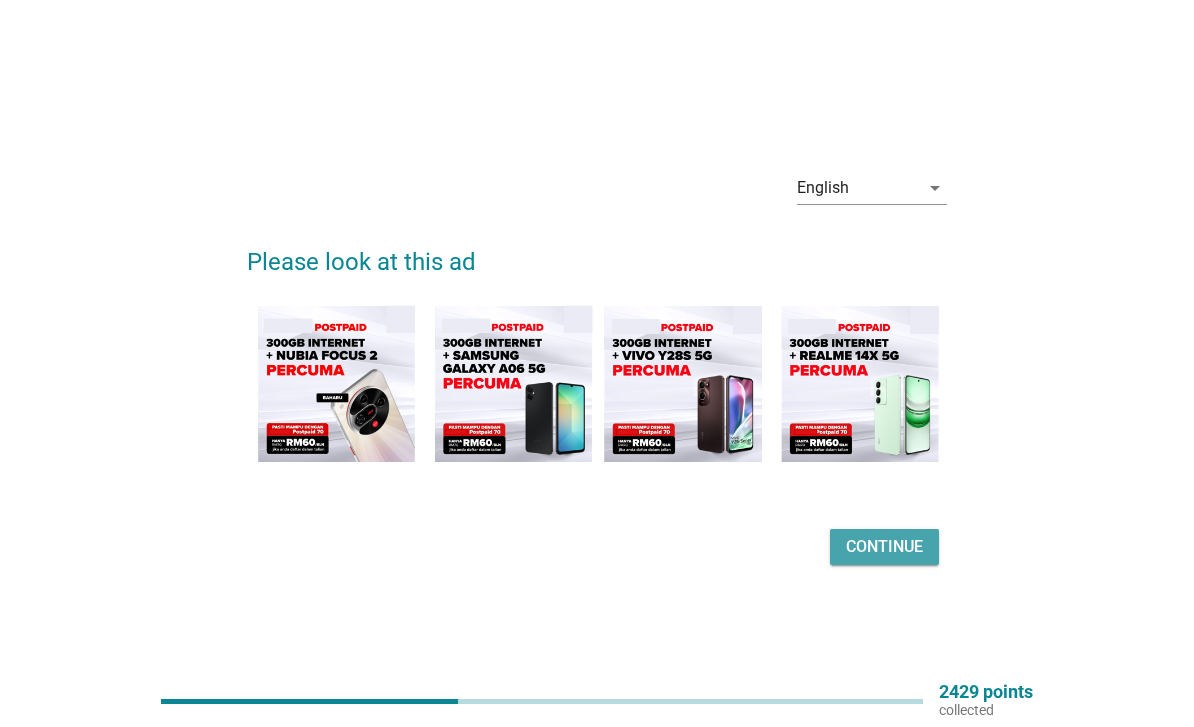 click on "Continue" at bounding box center (884, 547) 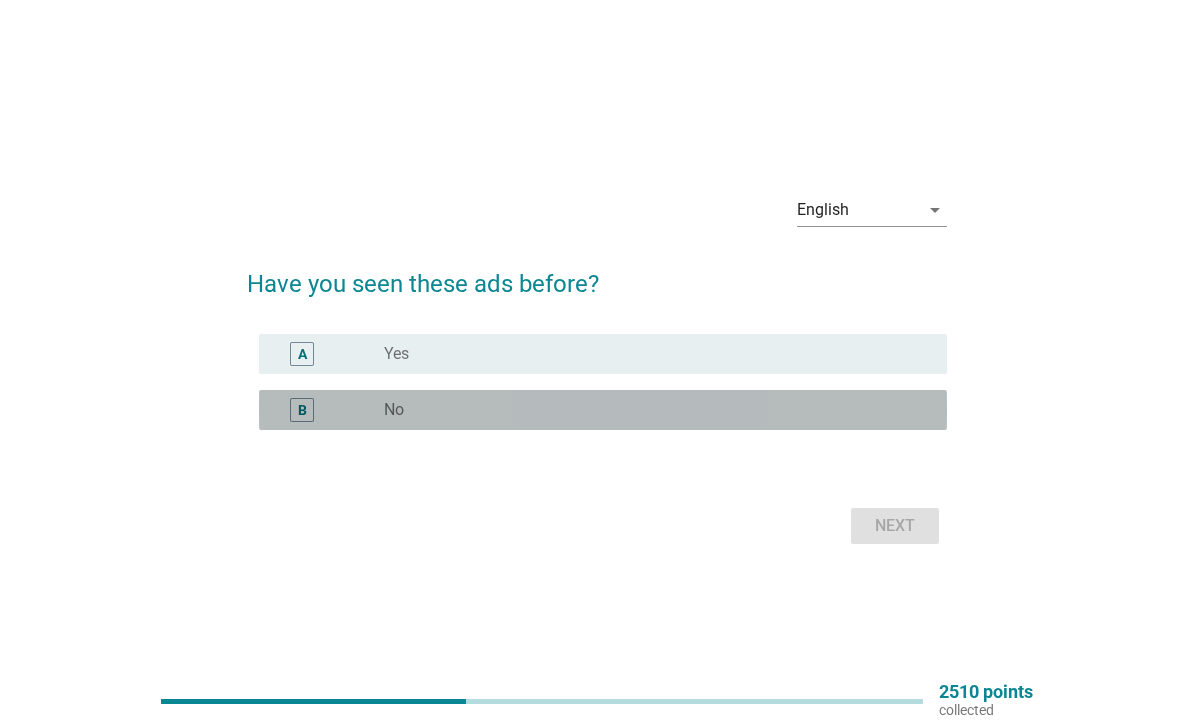 click on "radio_button_unchecked No" at bounding box center (657, 410) 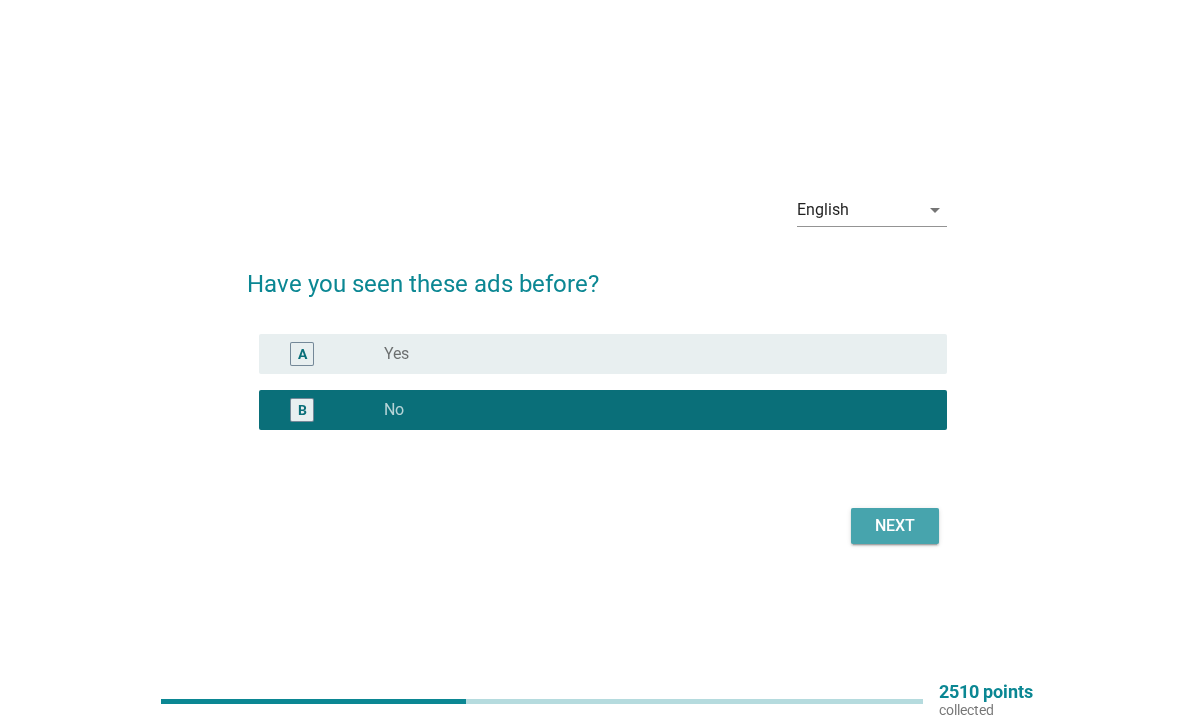 click on "Next" at bounding box center [895, 526] 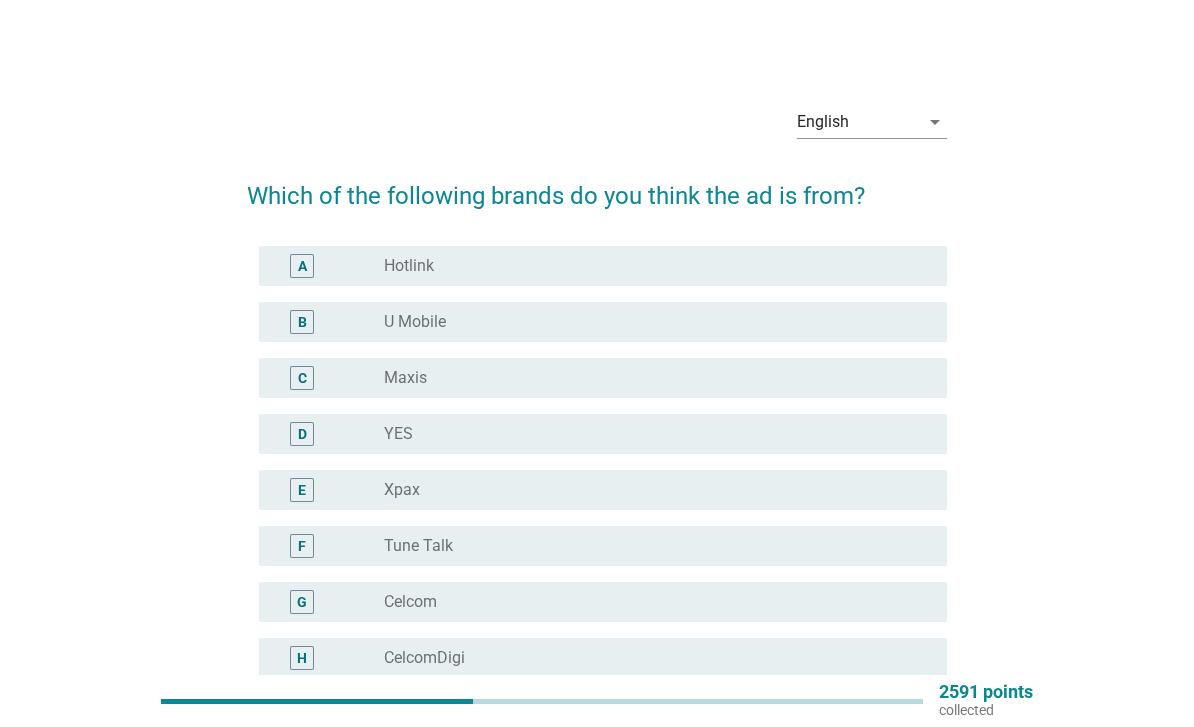 click on "radio_button_unchecked CelcomDigi" at bounding box center [649, 658] 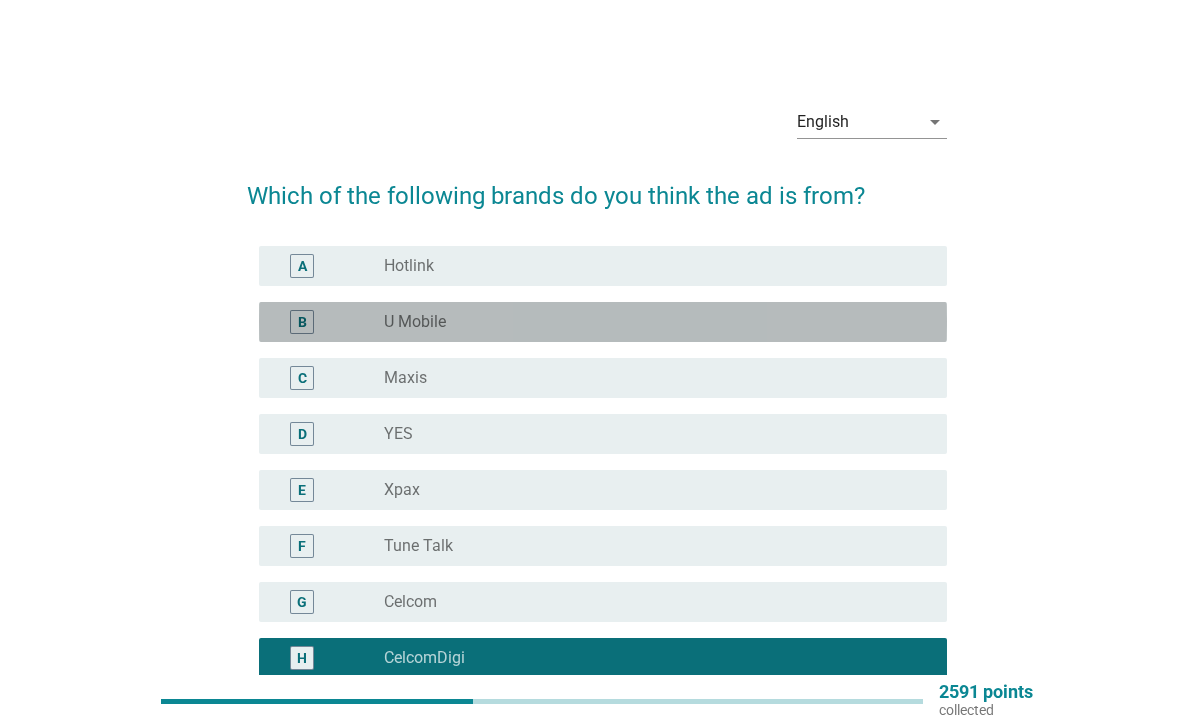 click on "radio_button_unchecked U Mobile" at bounding box center [649, 322] 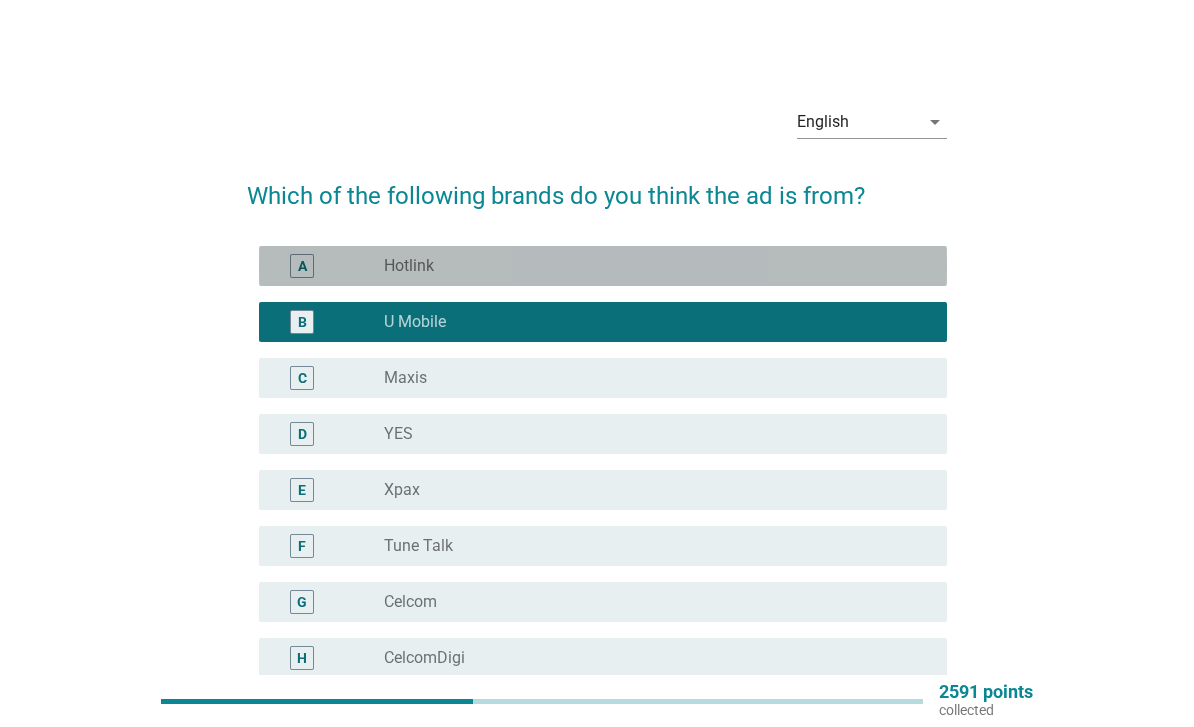 click on "radio_button_unchecked Hotlink" at bounding box center [649, 266] 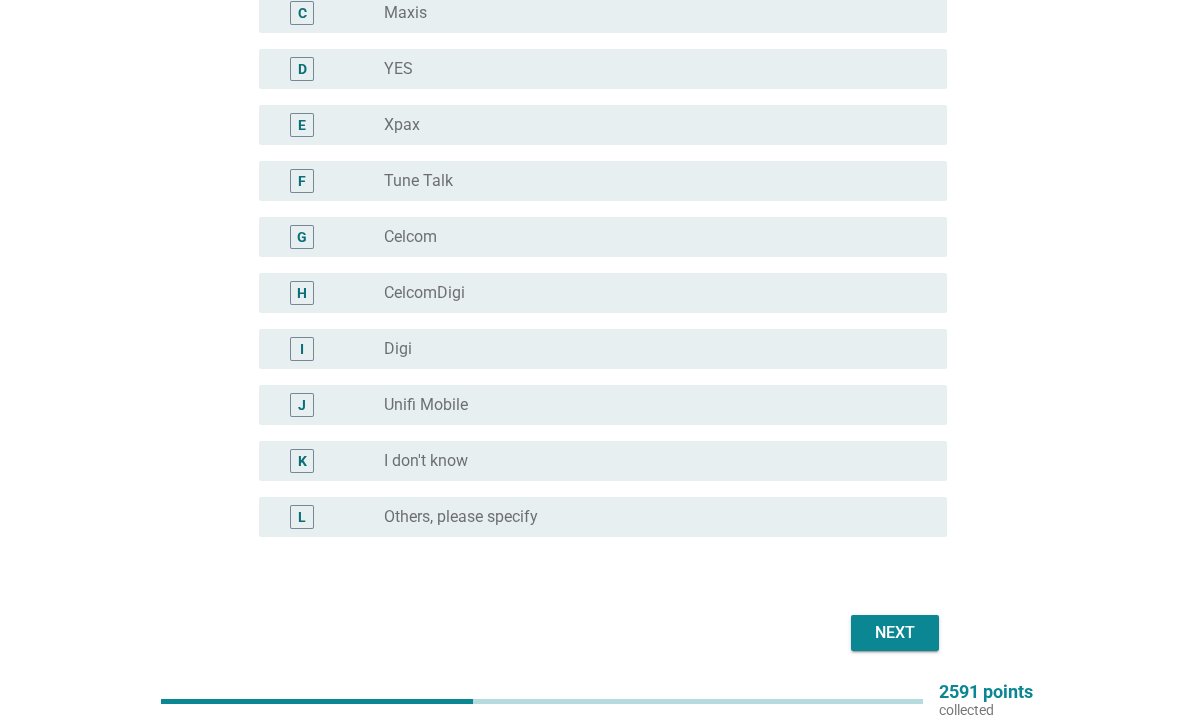 scroll, scrollTop: 373, scrollLeft: 0, axis: vertical 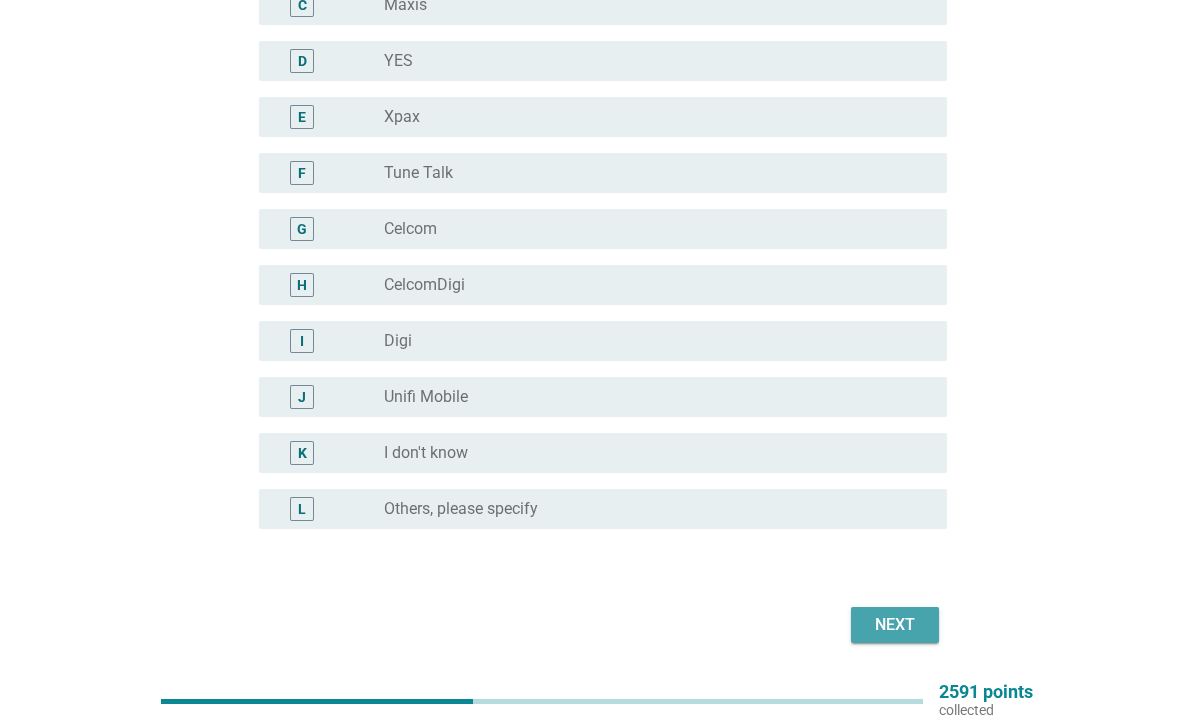 click on "Next" at bounding box center [895, 625] 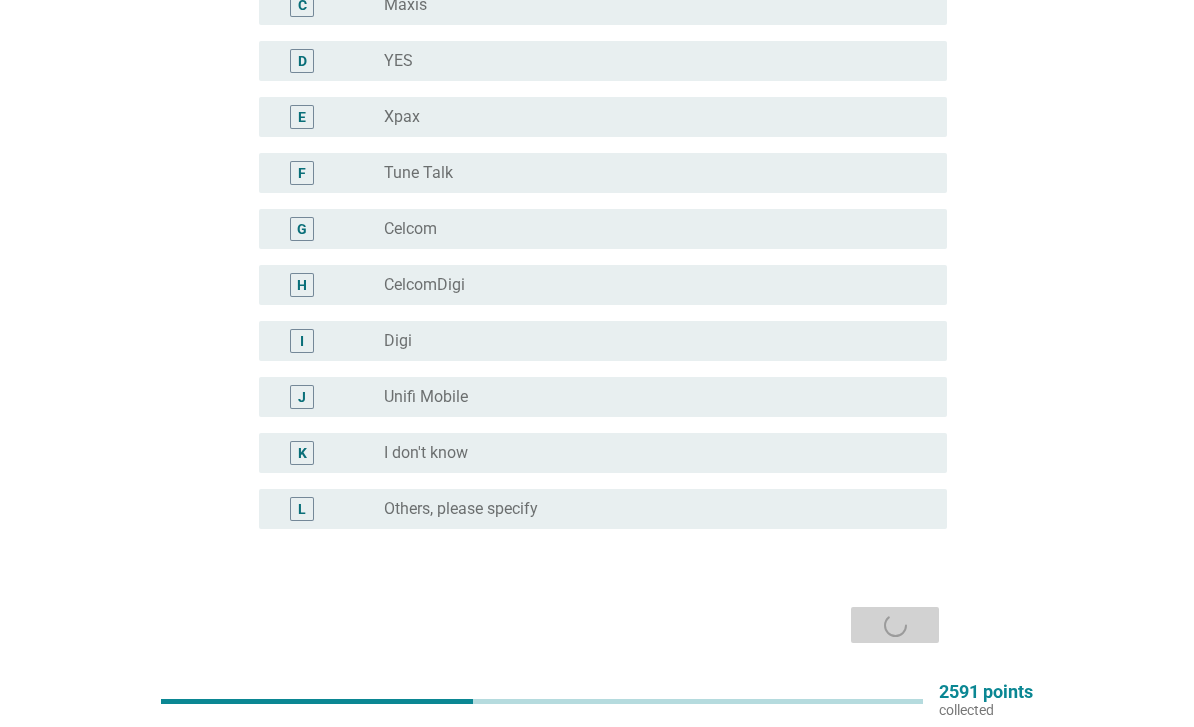 scroll, scrollTop: 0, scrollLeft: 0, axis: both 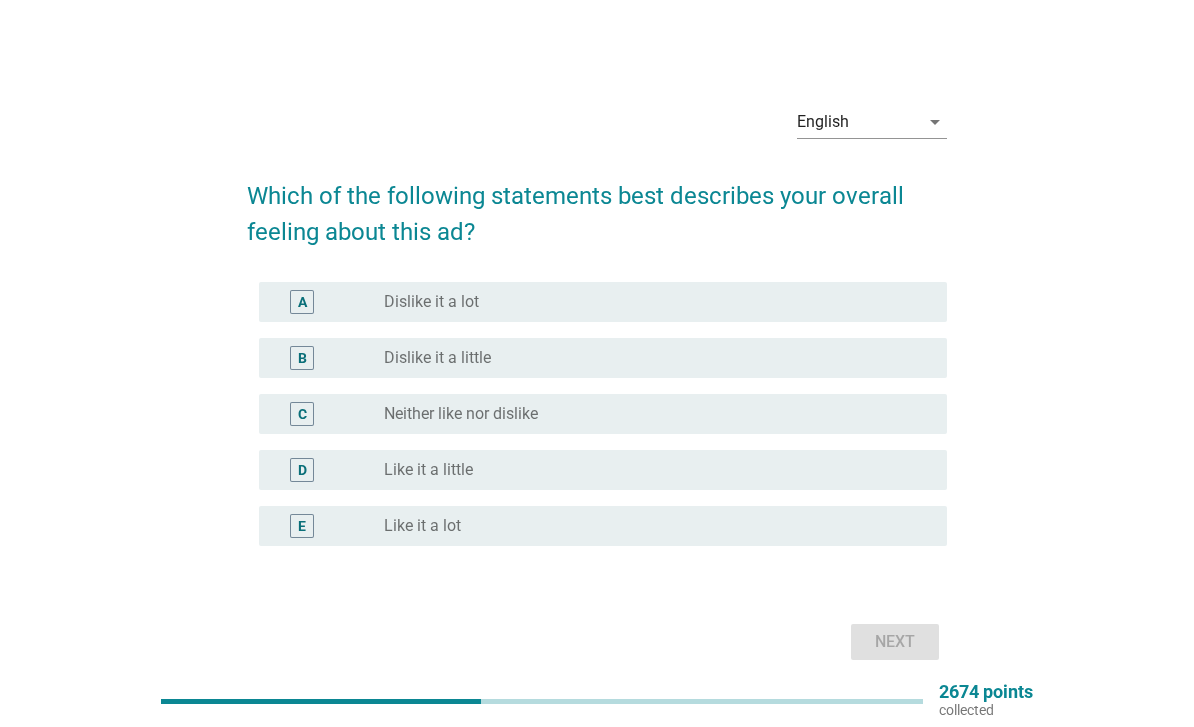 click on "radio_button_unchecked Neither like nor dislike" at bounding box center (649, 414) 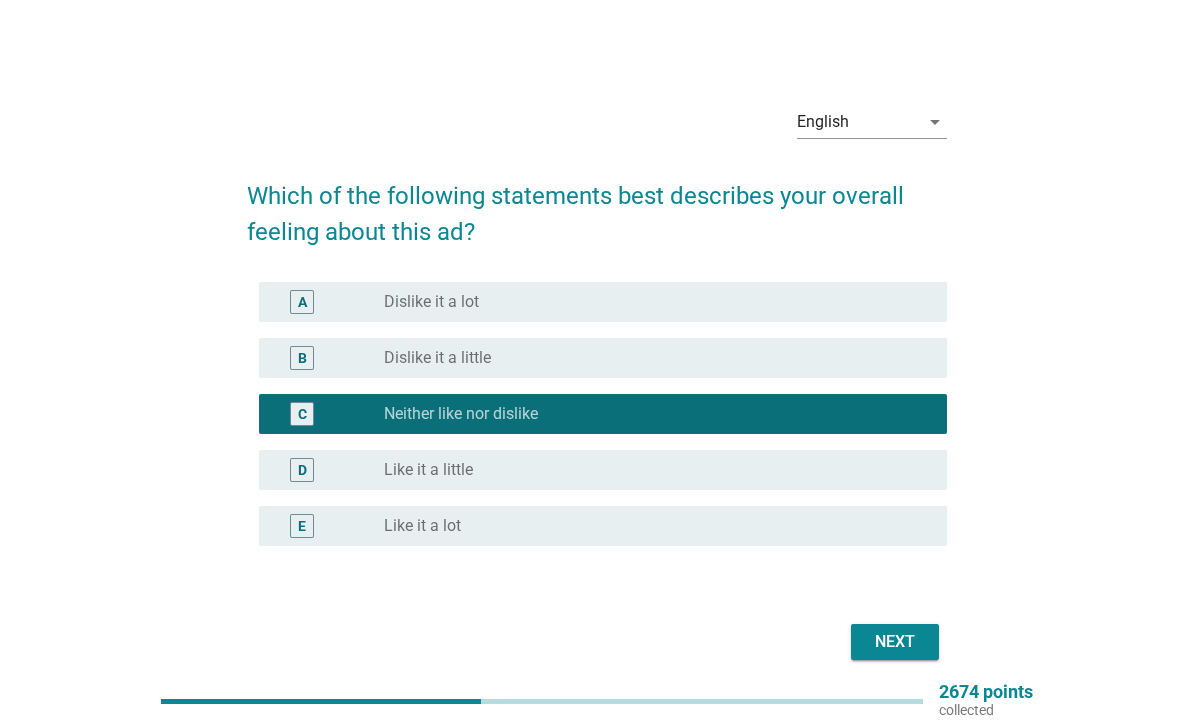 click on "Next" at bounding box center (895, 642) 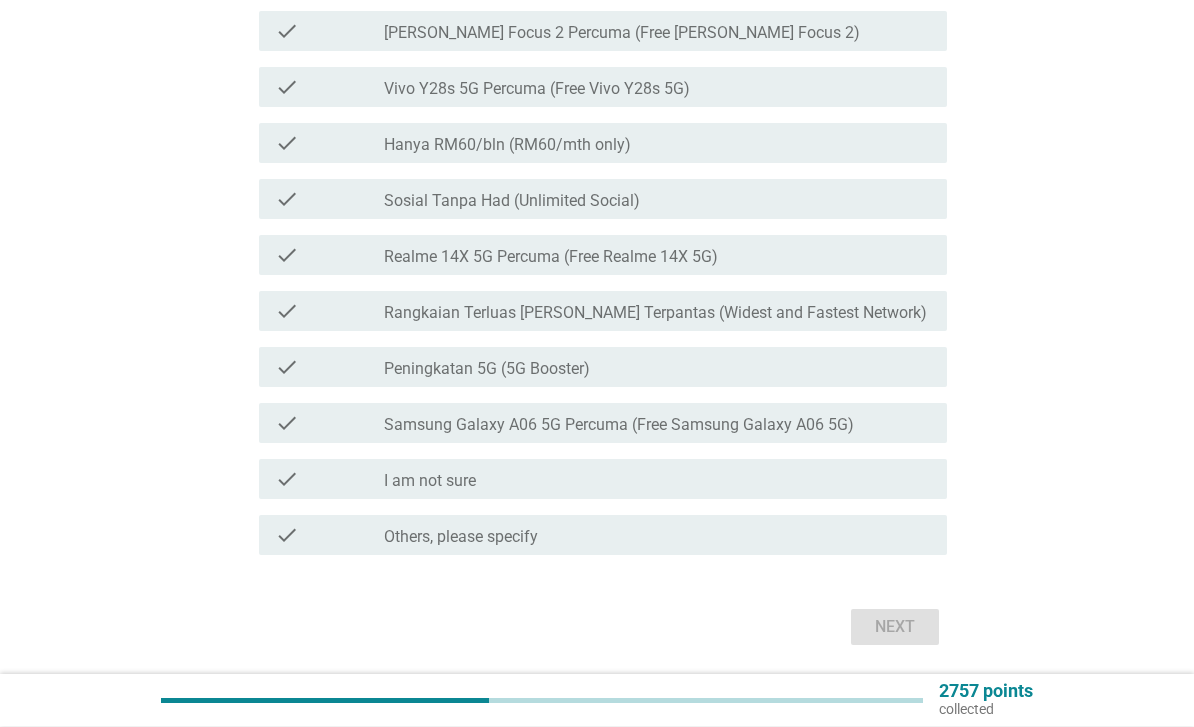 scroll, scrollTop: 378, scrollLeft: 0, axis: vertical 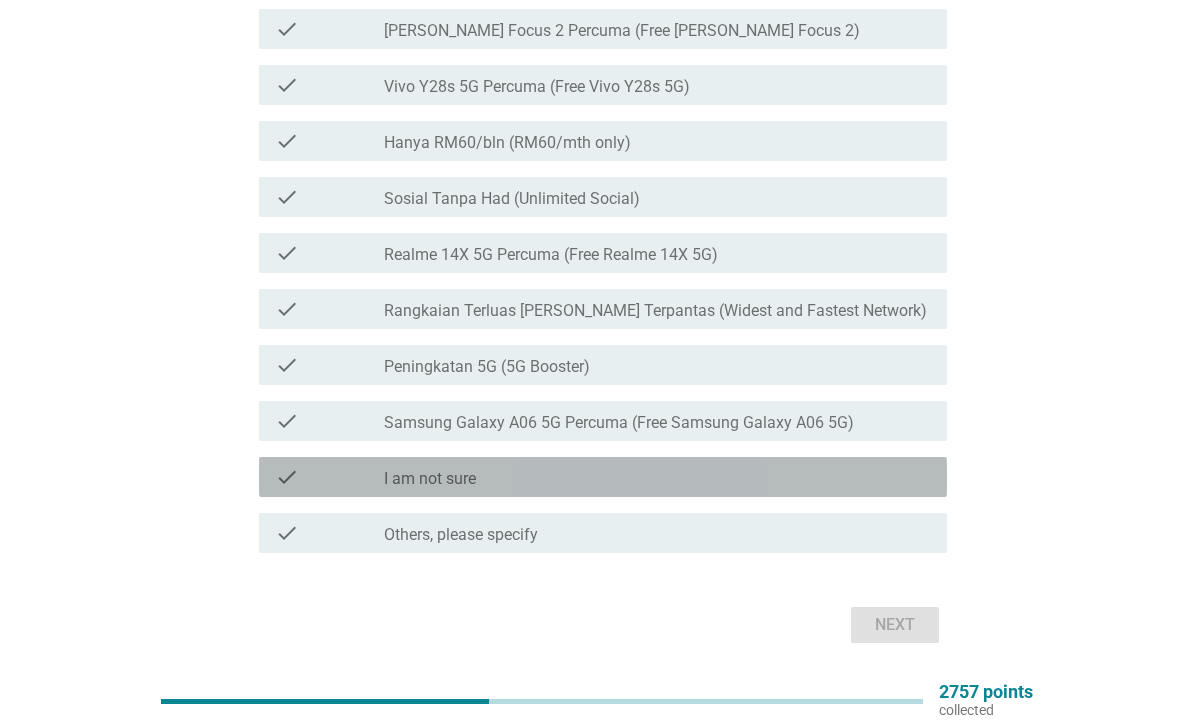 click on "check_box_outline_blank I am not sure" at bounding box center (657, 477) 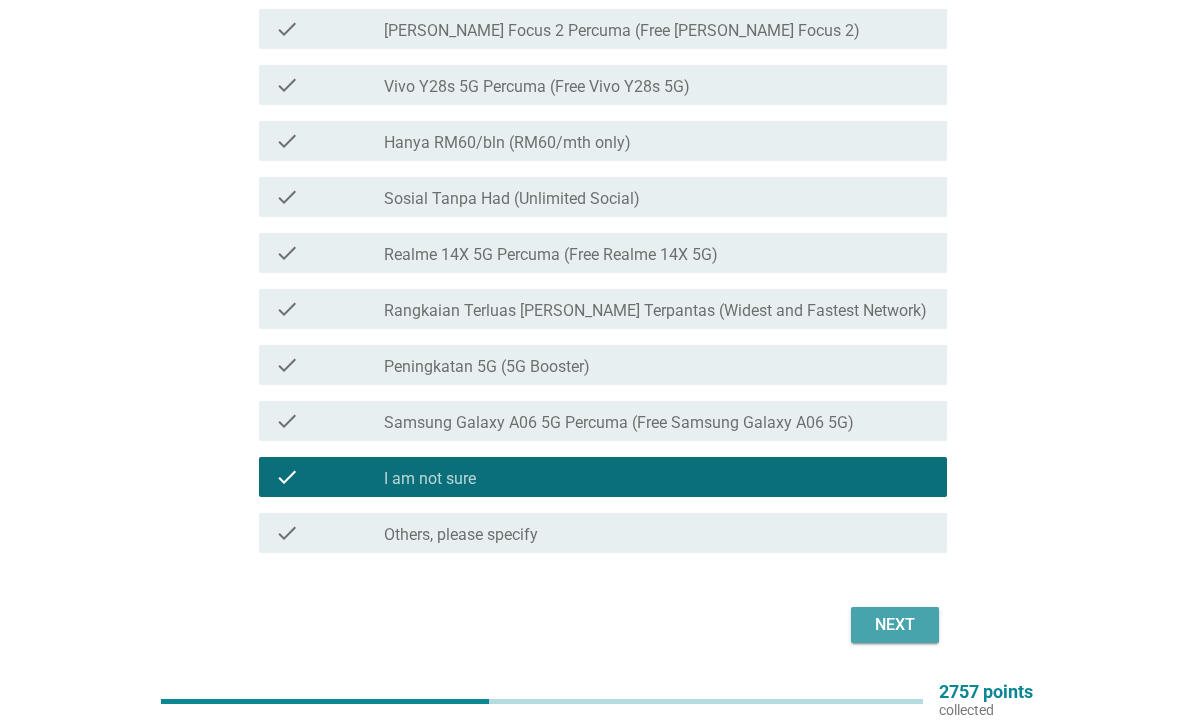 click on "Next" at bounding box center [895, 625] 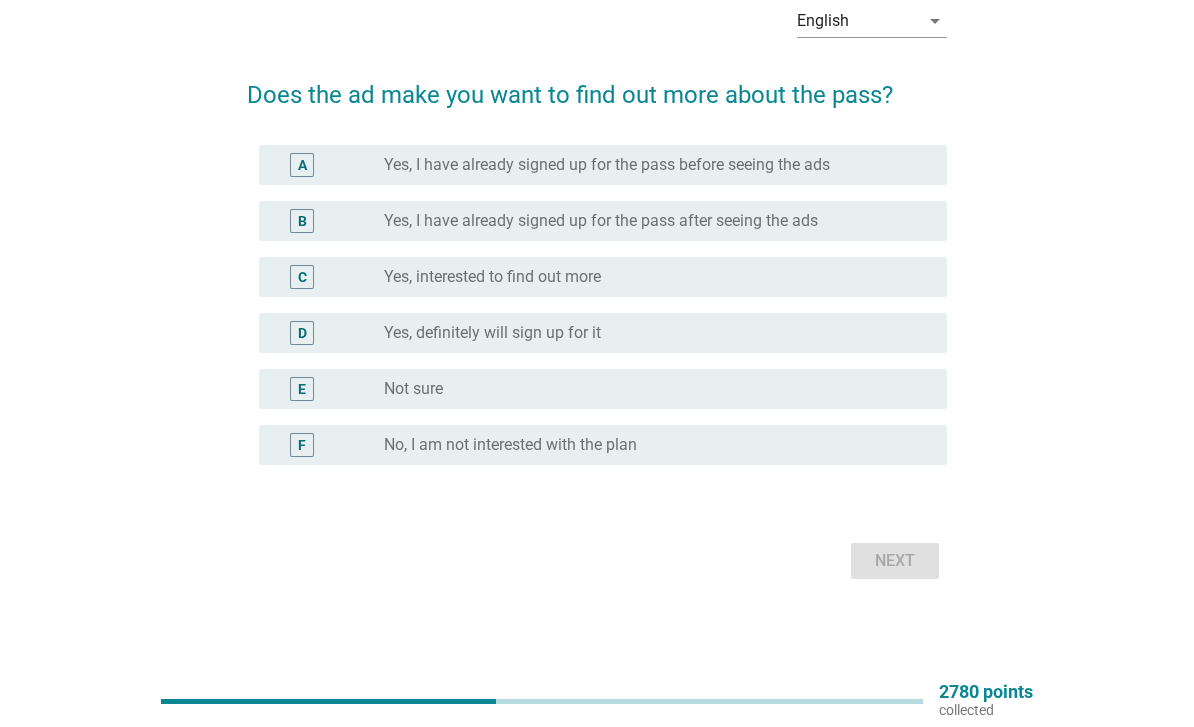 scroll, scrollTop: 0, scrollLeft: 0, axis: both 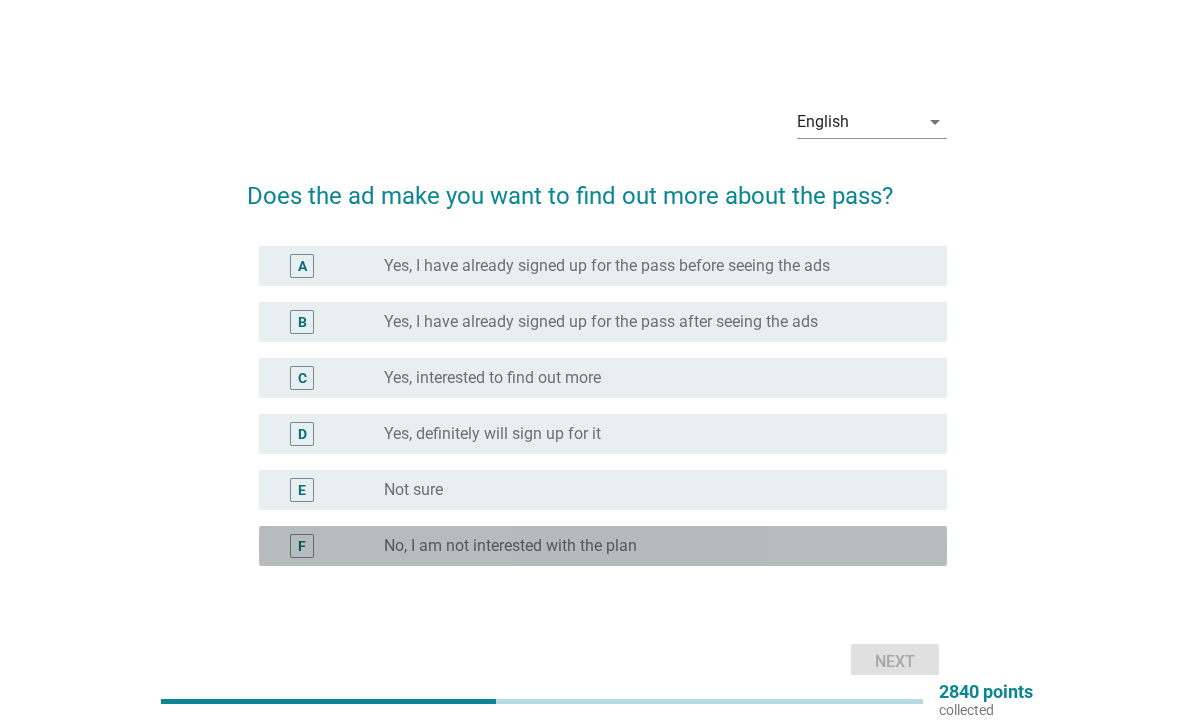 click on "radio_button_unchecked No, I am not interested with the plan" at bounding box center (649, 546) 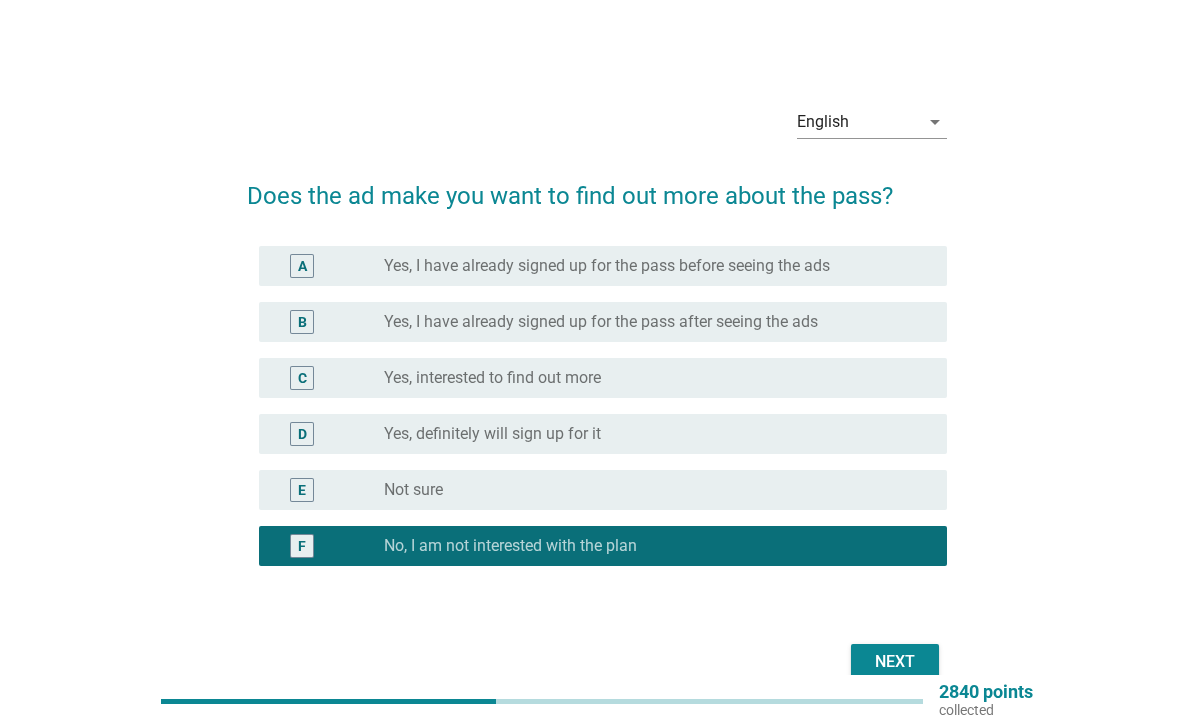 click on "Next" at bounding box center (895, 662) 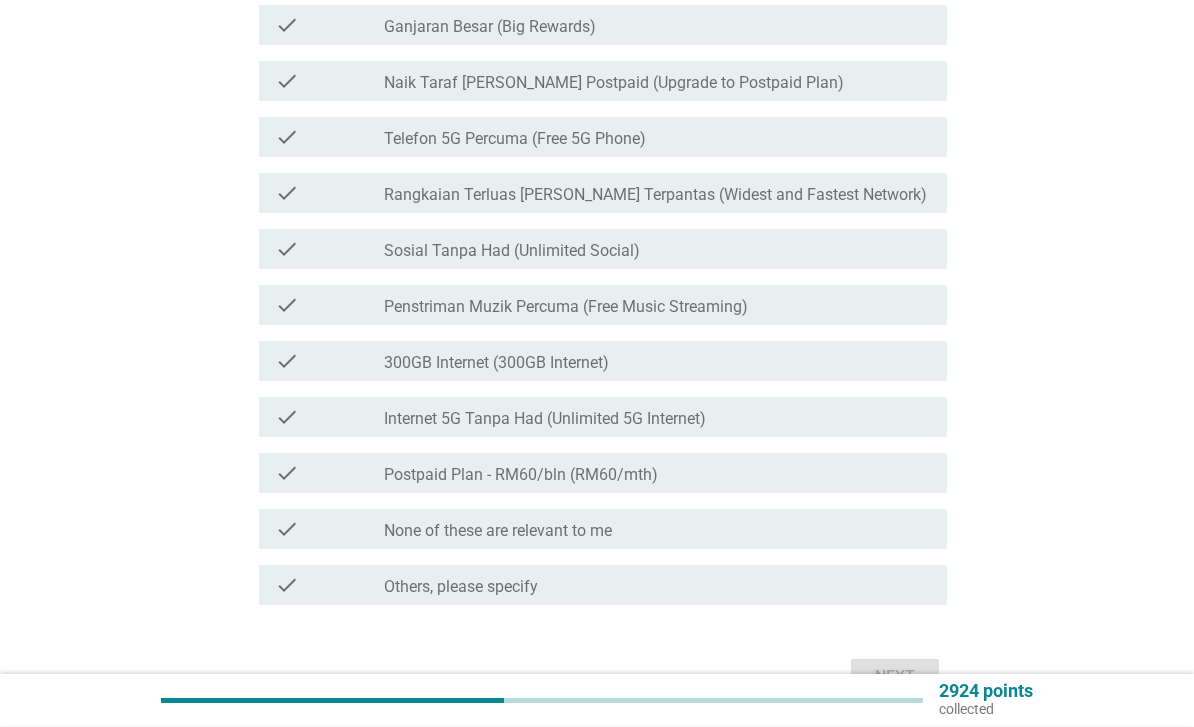 scroll, scrollTop: 646, scrollLeft: 0, axis: vertical 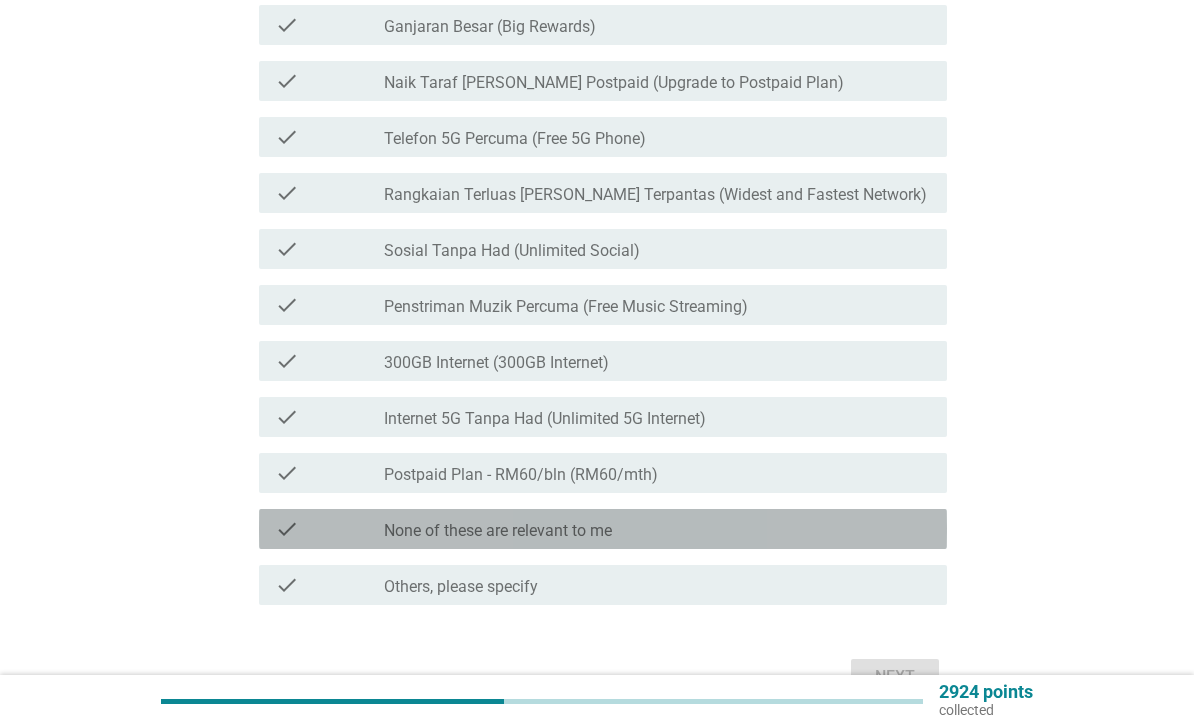 click on "check_box_outline_blank None of these are relevant to me" at bounding box center [657, 529] 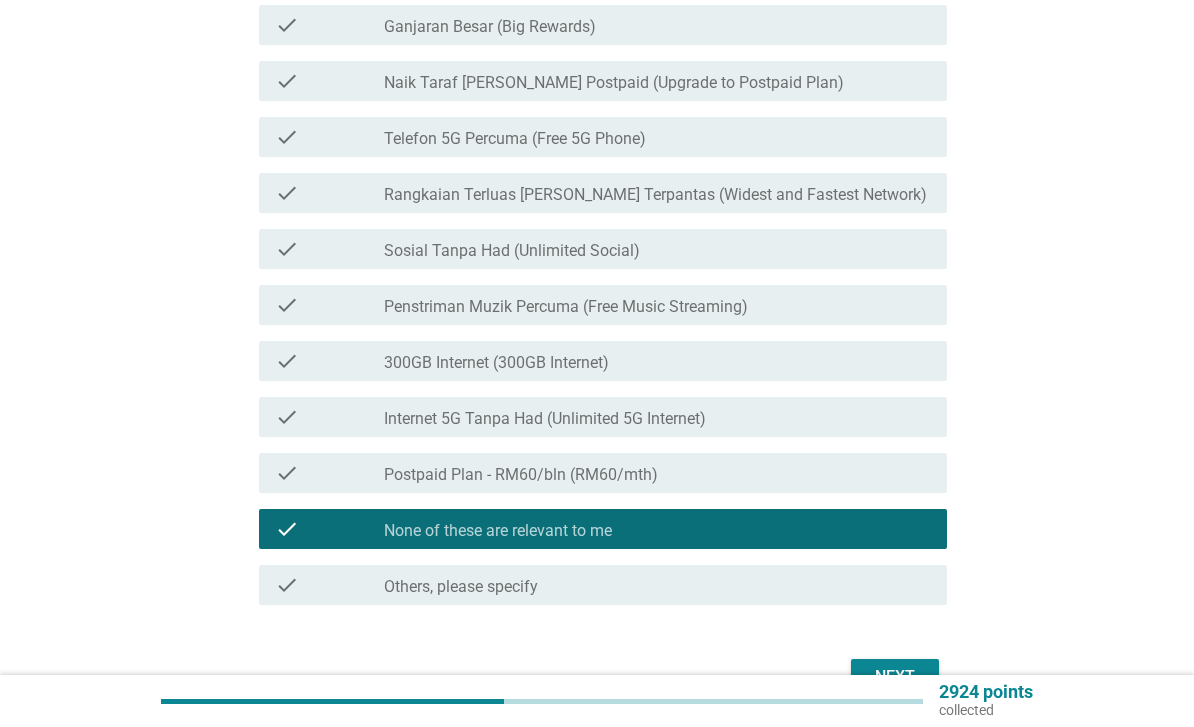 click on "Next" at bounding box center [895, 677] 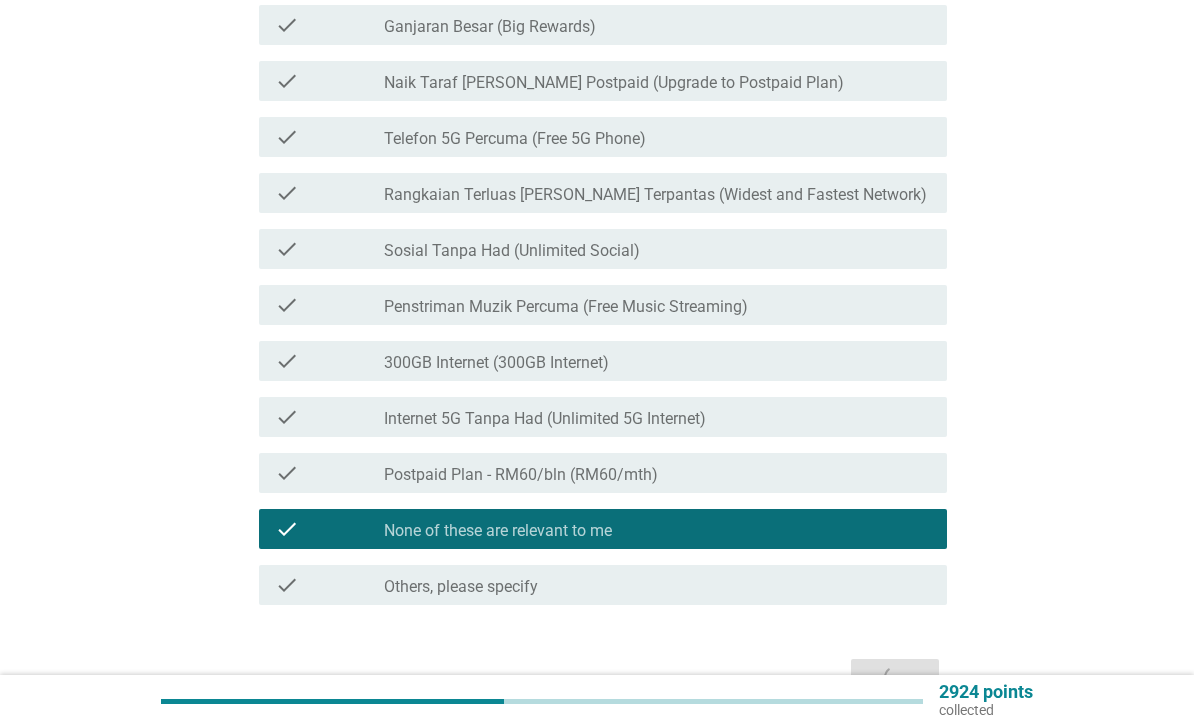 scroll, scrollTop: 0, scrollLeft: 0, axis: both 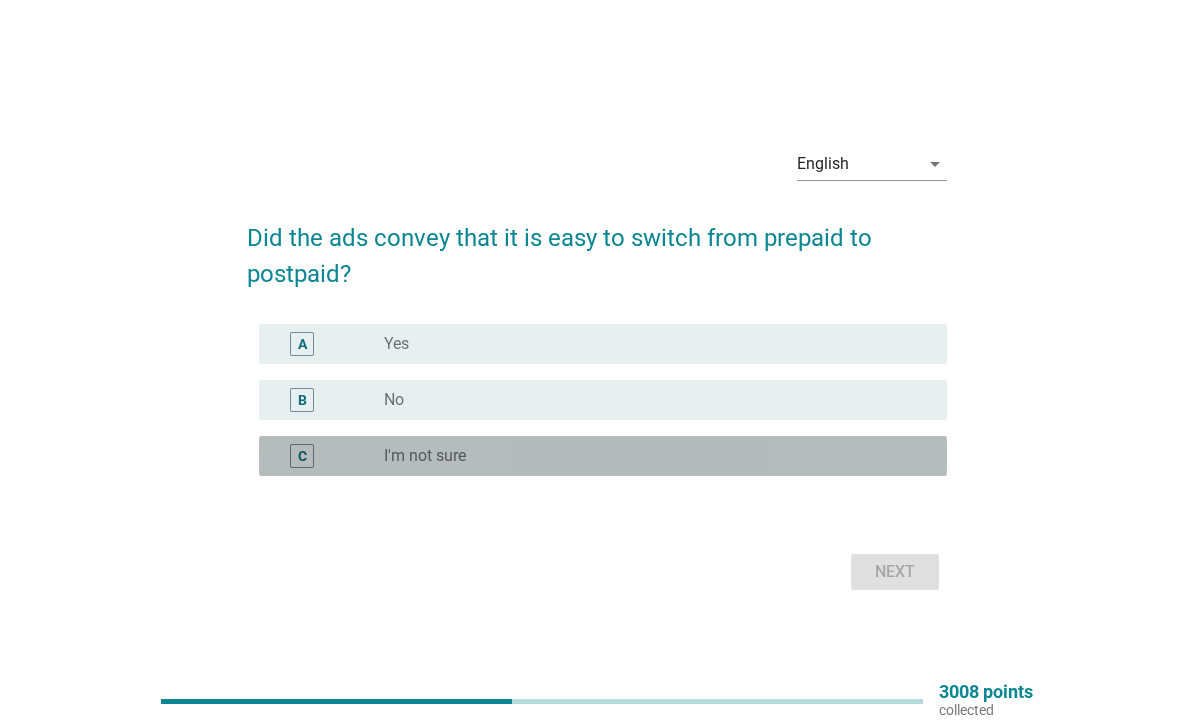 click on "C     radio_button_unchecked I'm not sure" at bounding box center (603, 456) 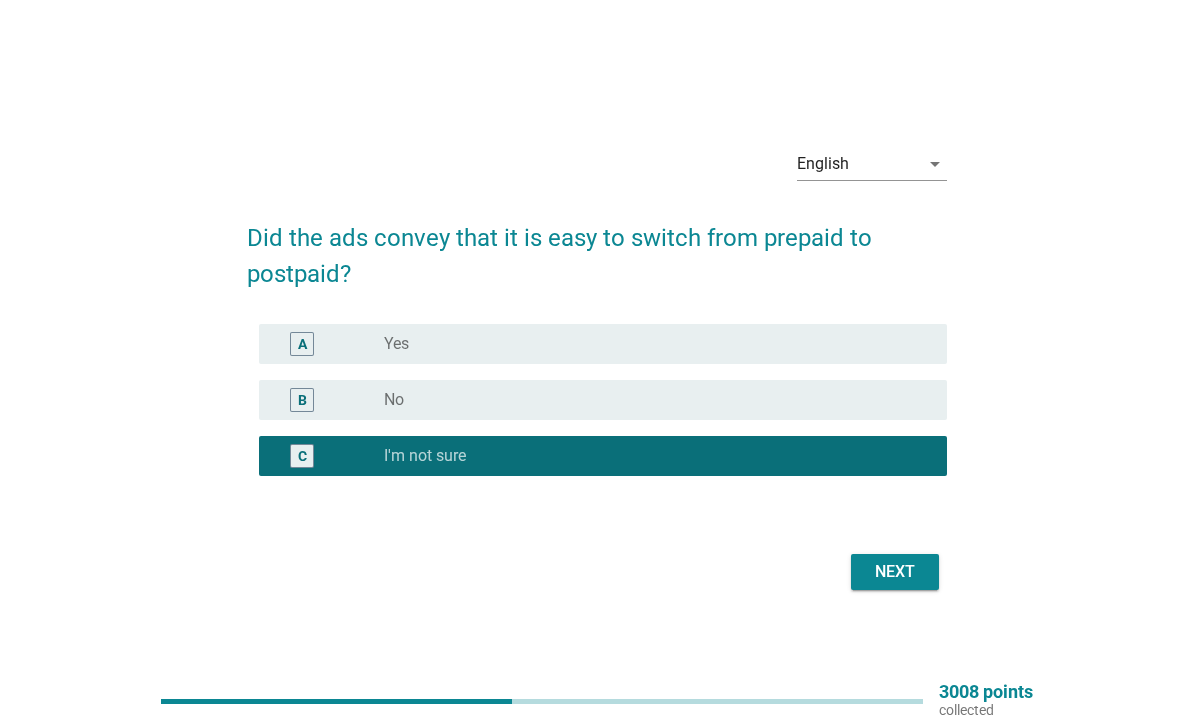 click on "Next" at bounding box center [895, 572] 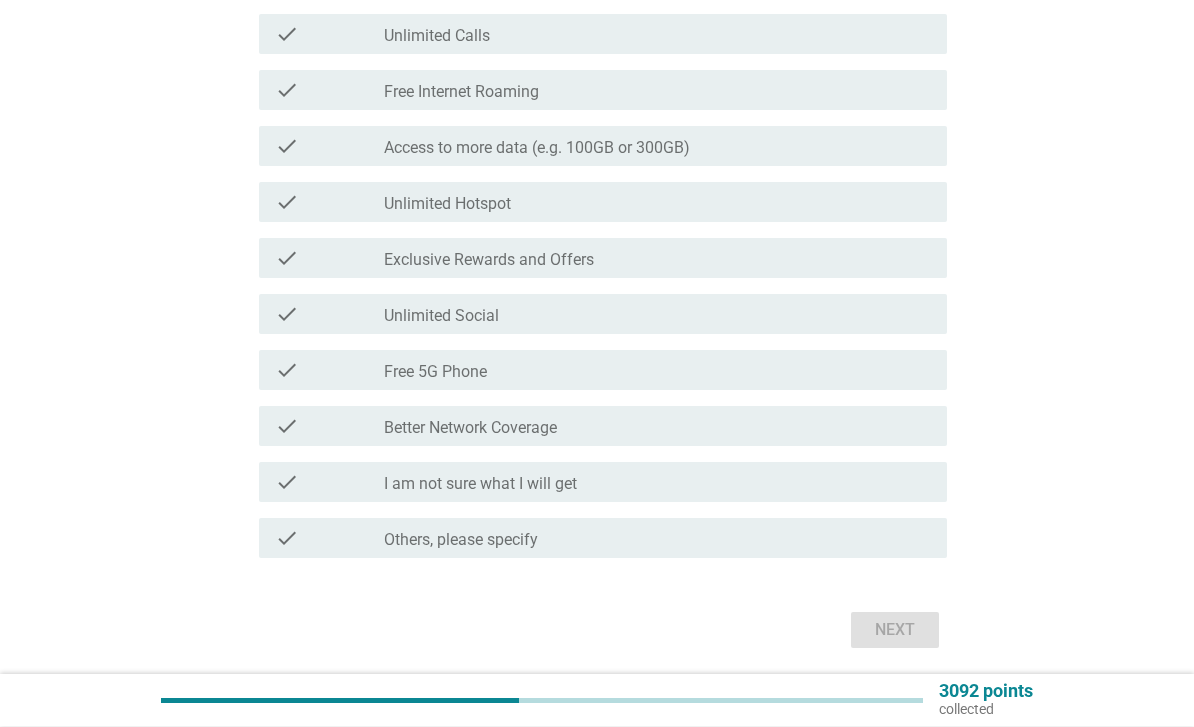 scroll, scrollTop: 414, scrollLeft: 0, axis: vertical 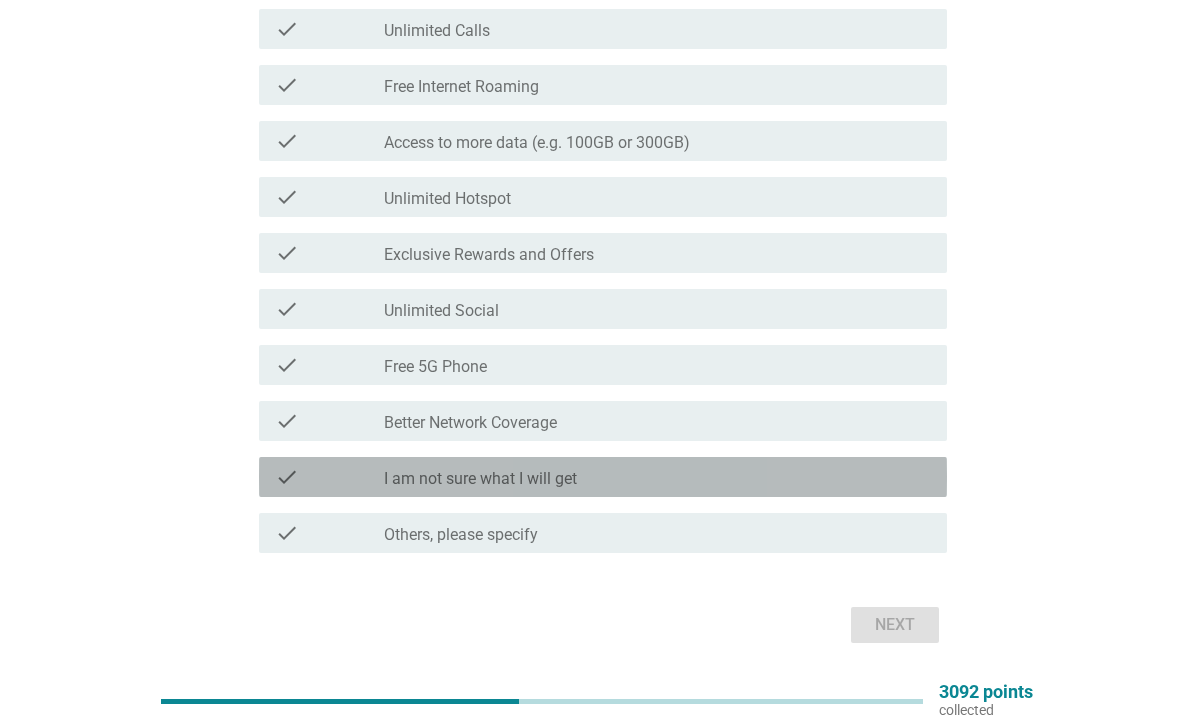 click on "check_box_outline_blank I am not sure what I will get" at bounding box center [657, 477] 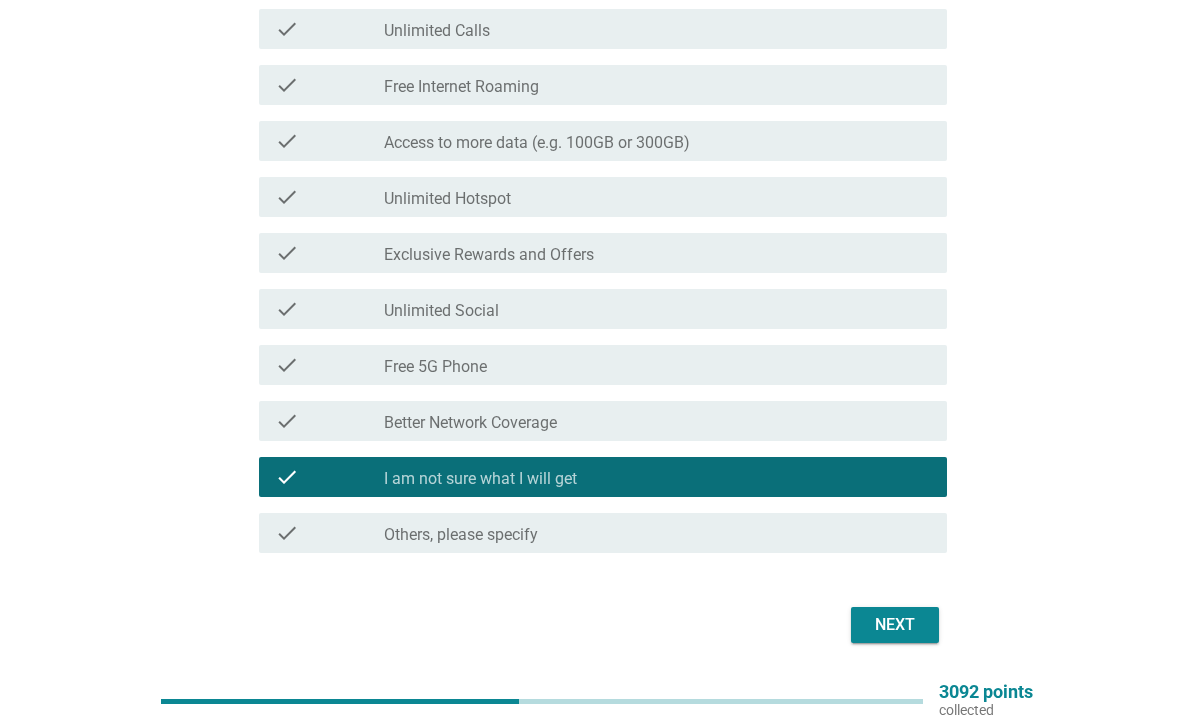 click on "Next" at bounding box center [895, 625] 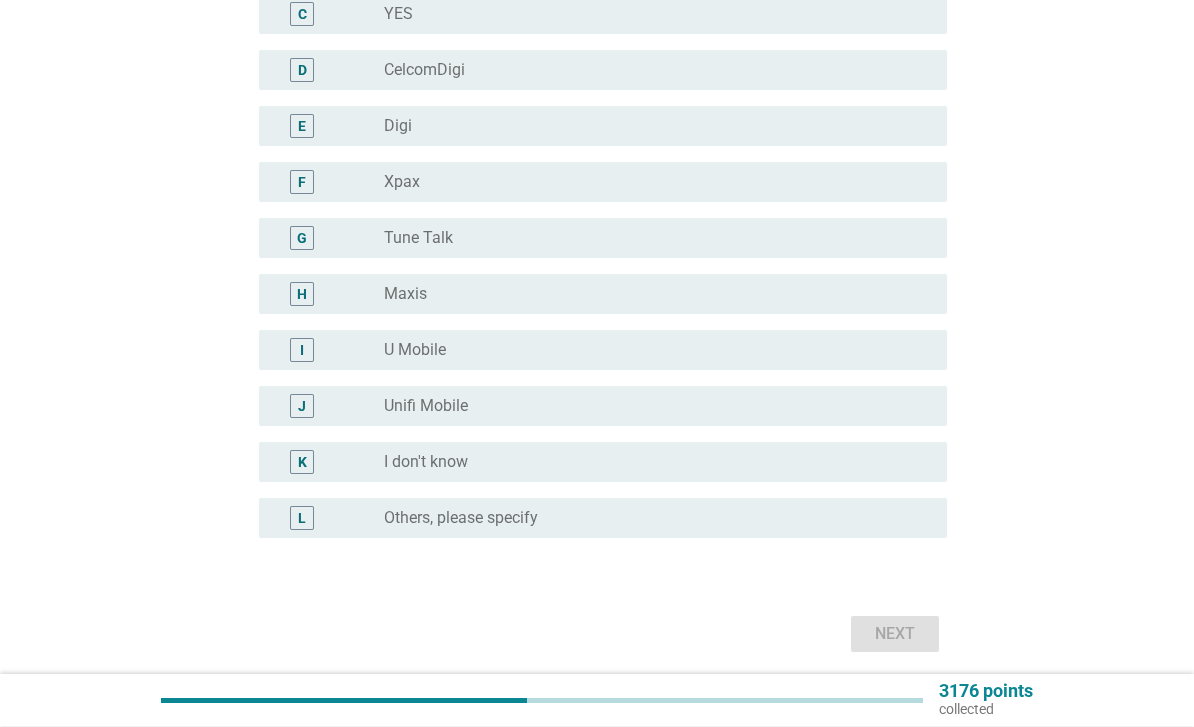 scroll, scrollTop: 409, scrollLeft: 0, axis: vertical 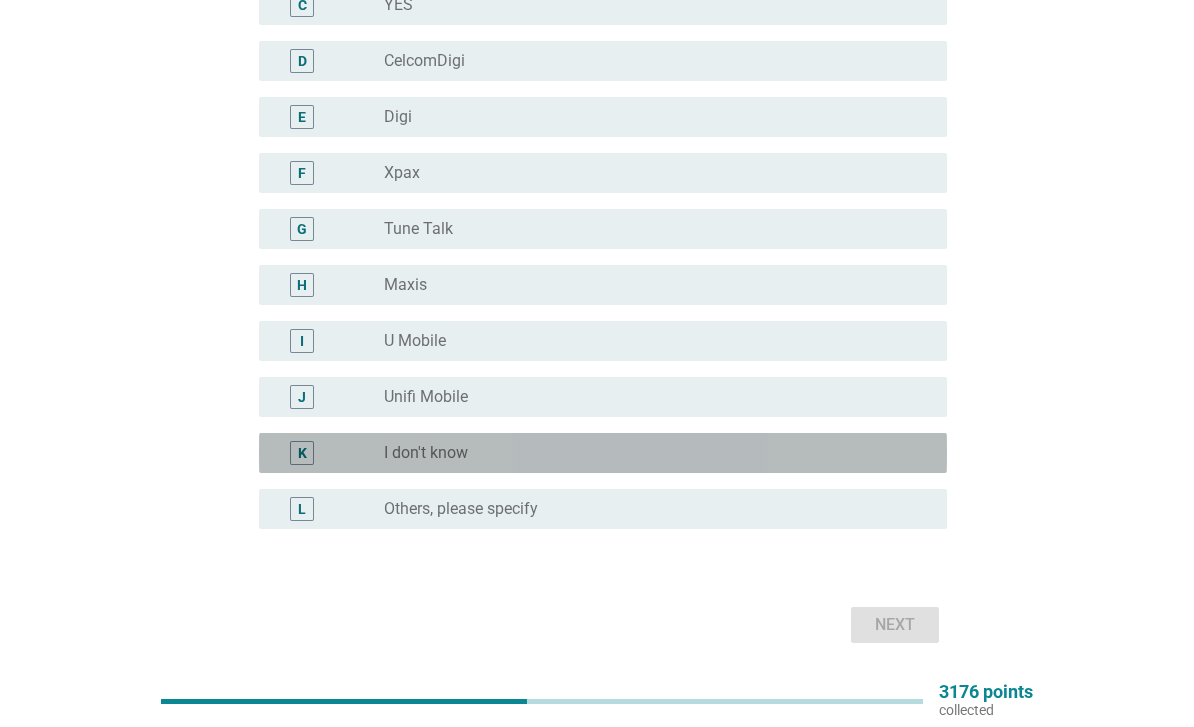 click on "radio_button_unchecked I don't know" at bounding box center (657, 453) 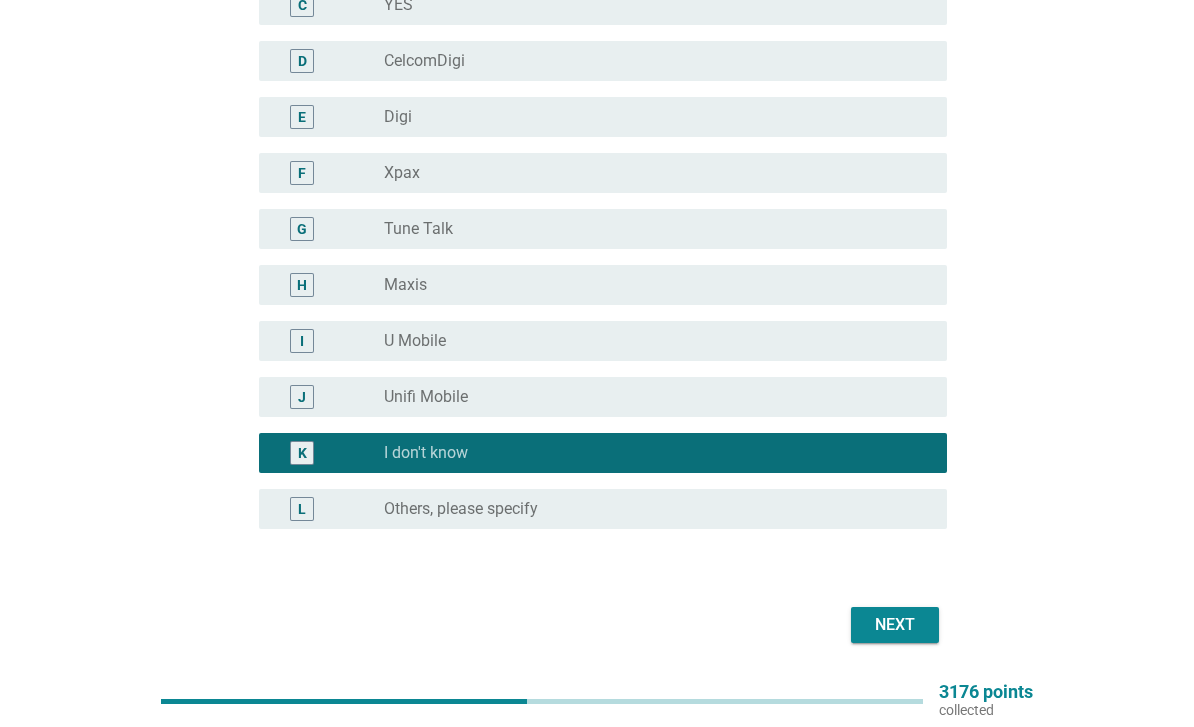 click on "Next" at bounding box center (895, 625) 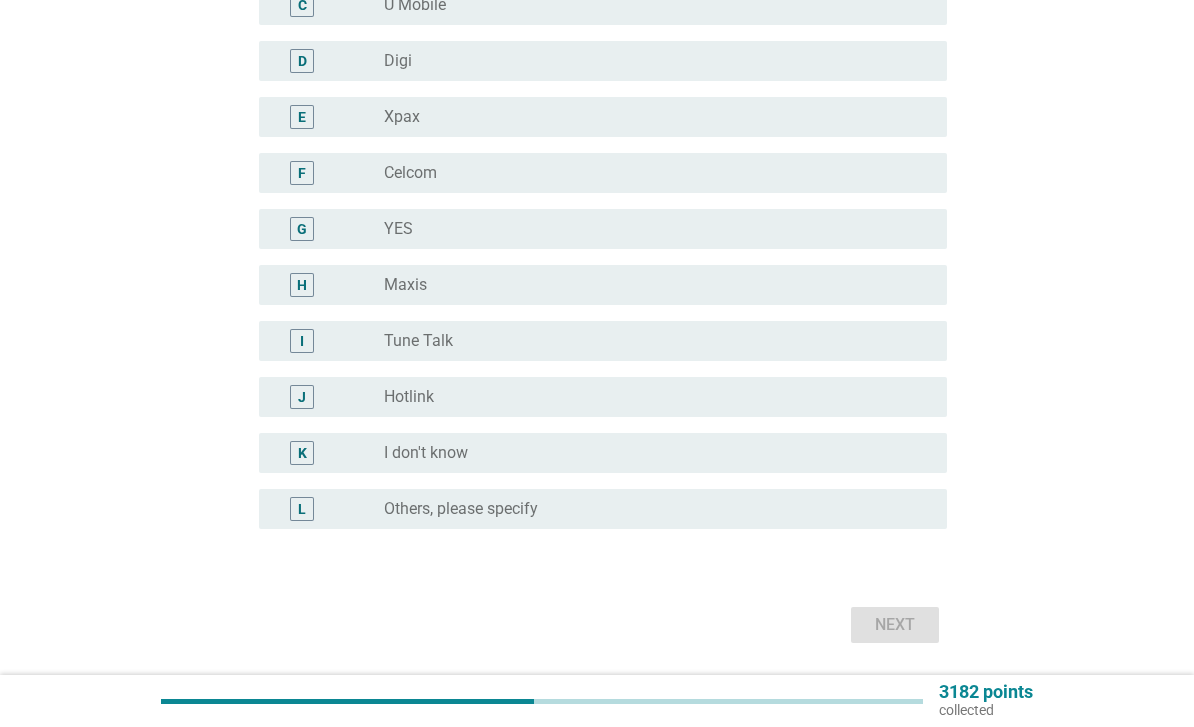 scroll, scrollTop: 0, scrollLeft: 0, axis: both 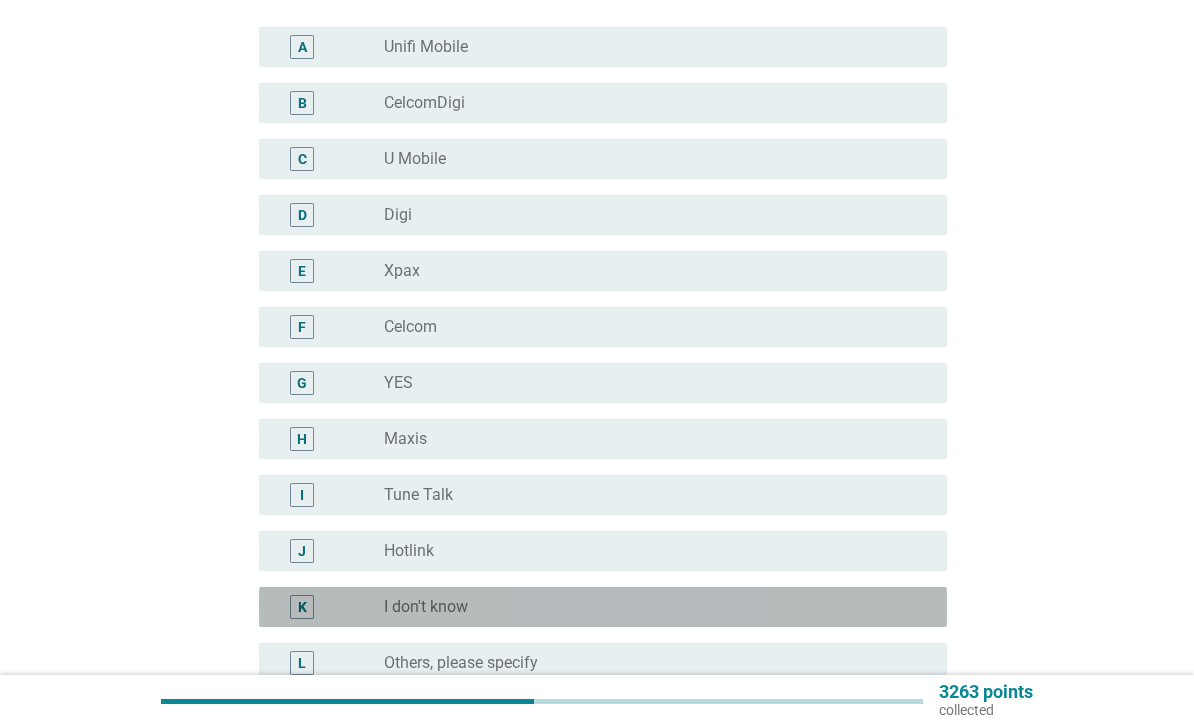 click on "radio_button_unchecked I don't know" at bounding box center (649, 607) 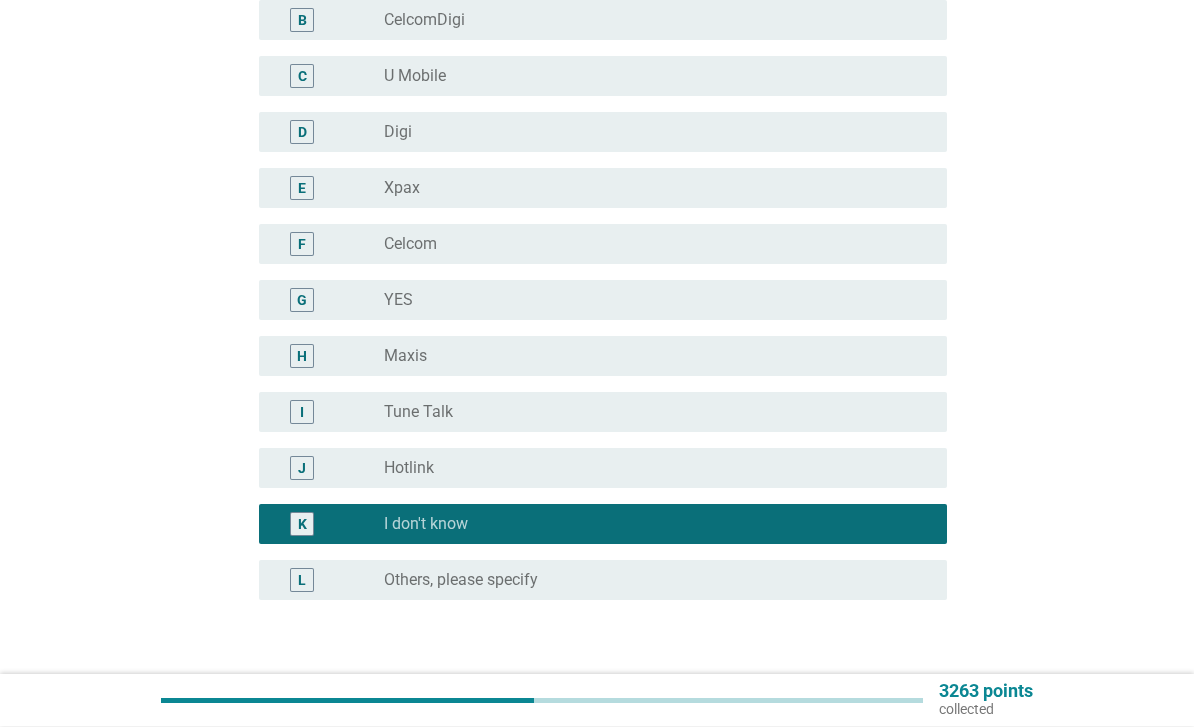 scroll, scrollTop: 409, scrollLeft: 0, axis: vertical 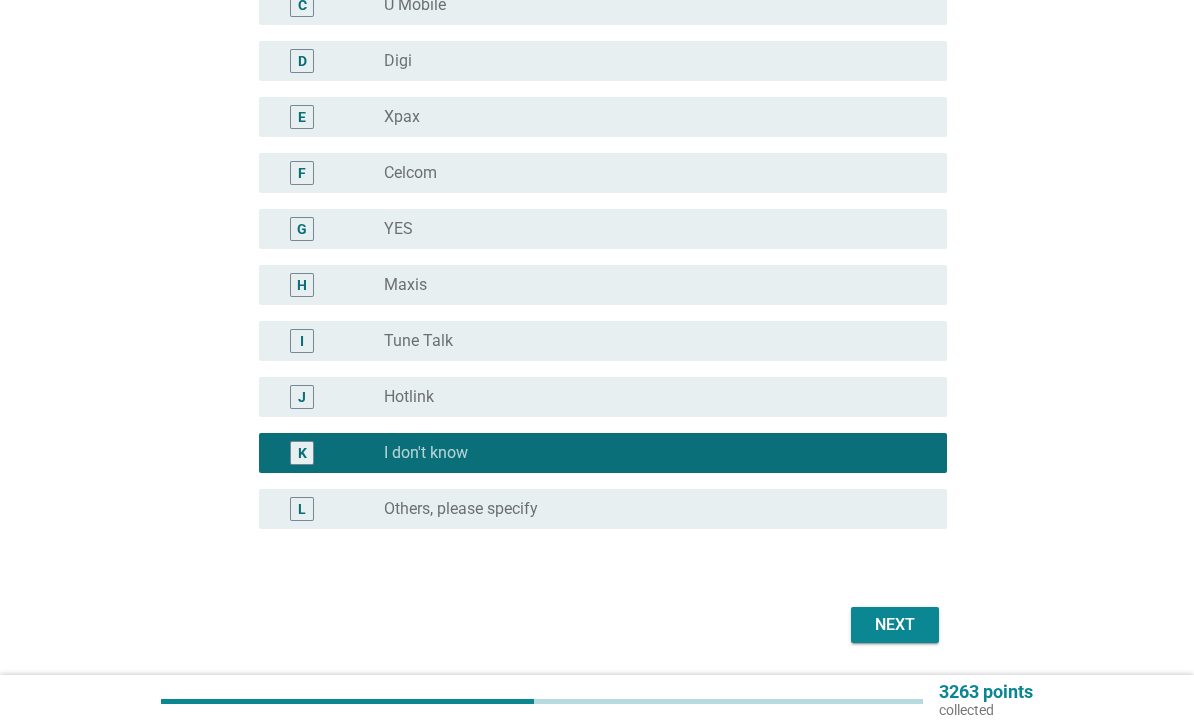 click on "Next" at bounding box center [895, 625] 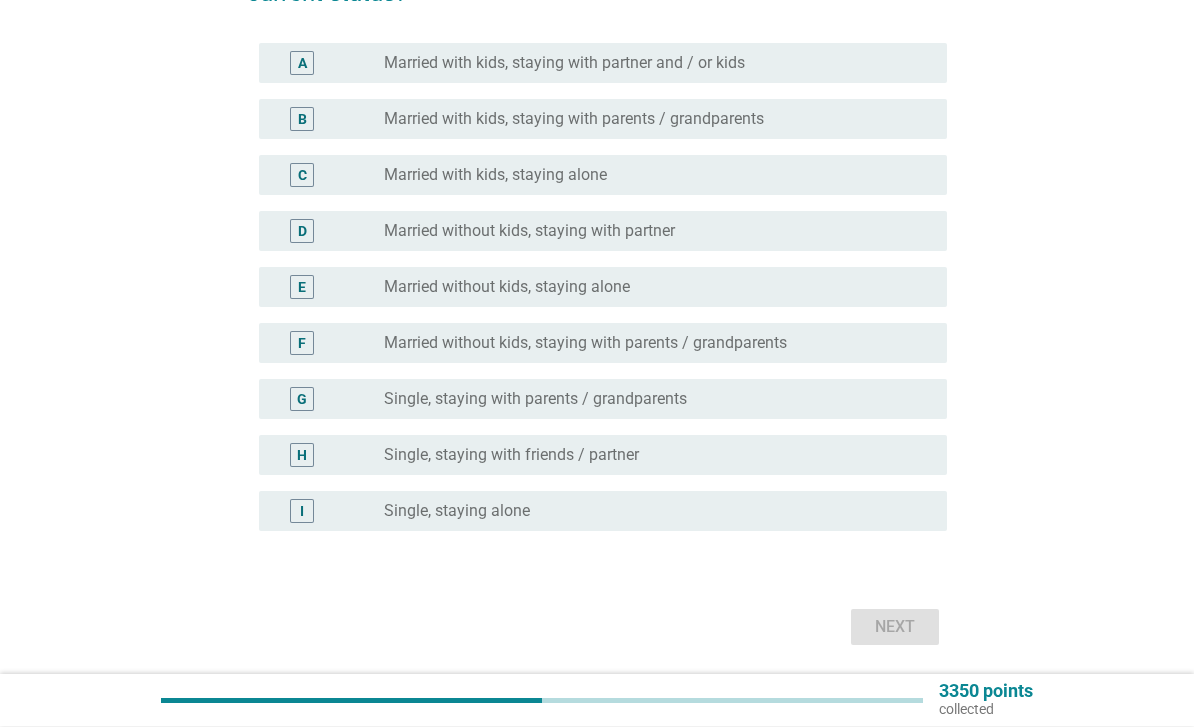 scroll, scrollTop: 240, scrollLeft: 0, axis: vertical 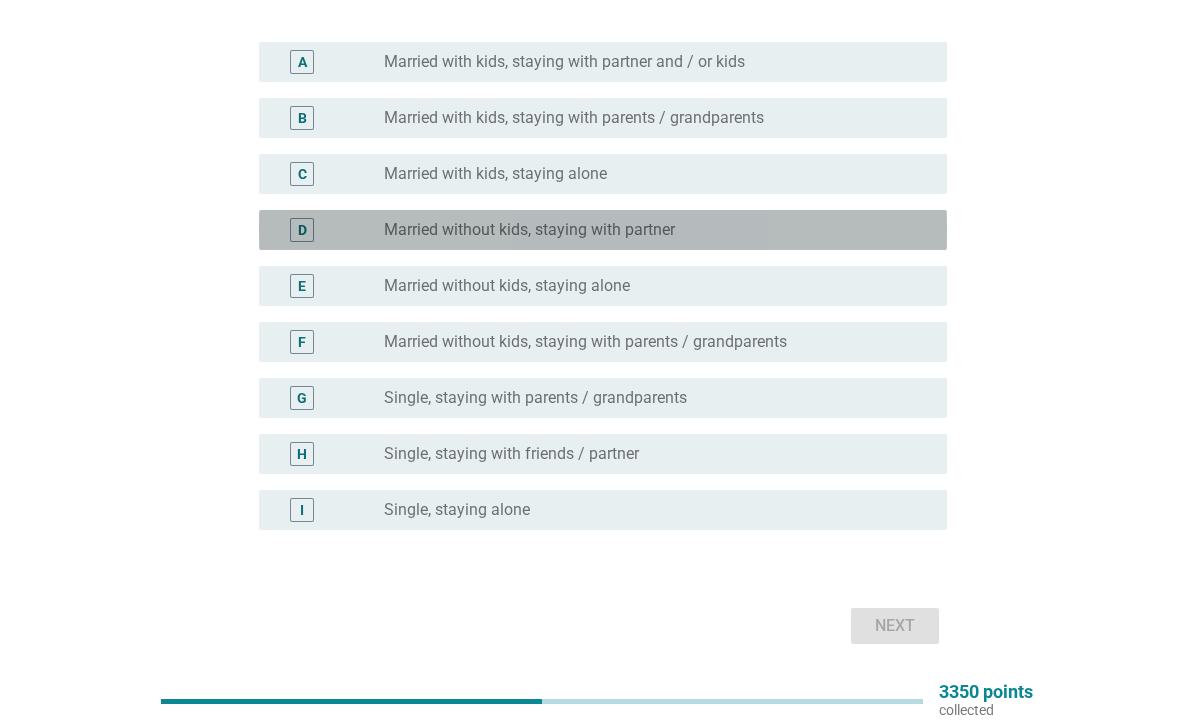 click on "radio_button_unchecked Married without kids, staying with partner" at bounding box center [649, 230] 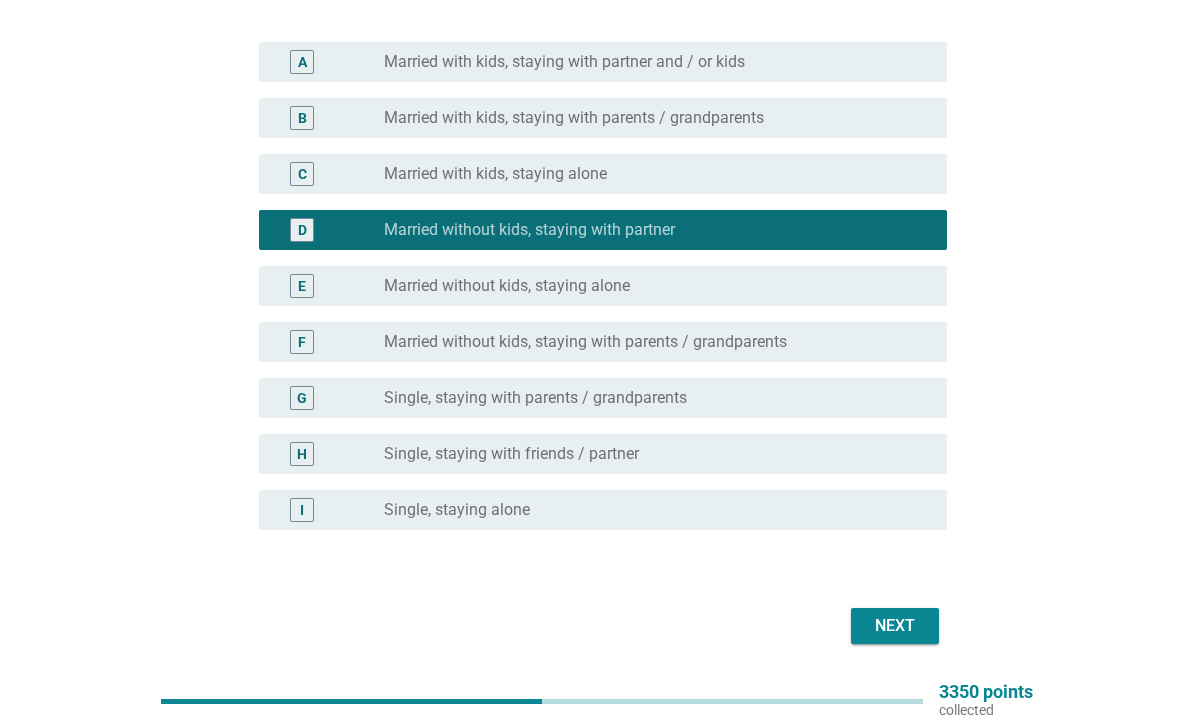 click on "Next" at bounding box center (895, 626) 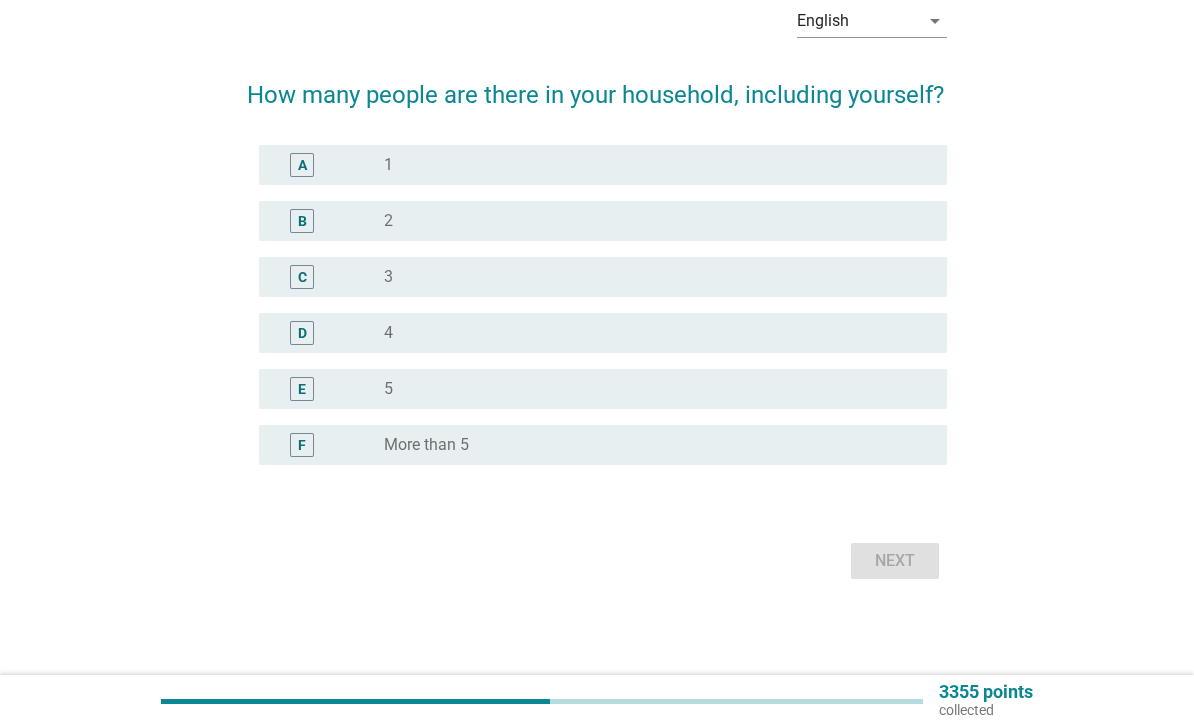 scroll, scrollTop: 0, scrollLeft: 0, axis: both 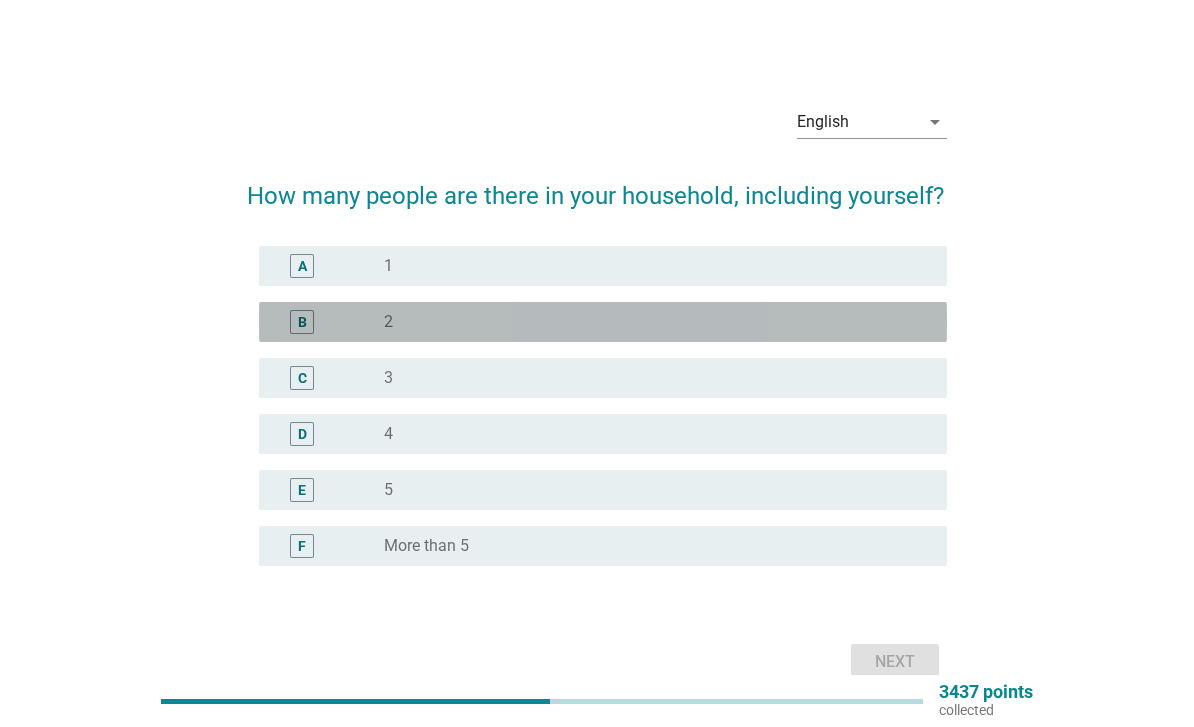 click on "radio_button_unchecked 2" at bounding box center [657, 322] 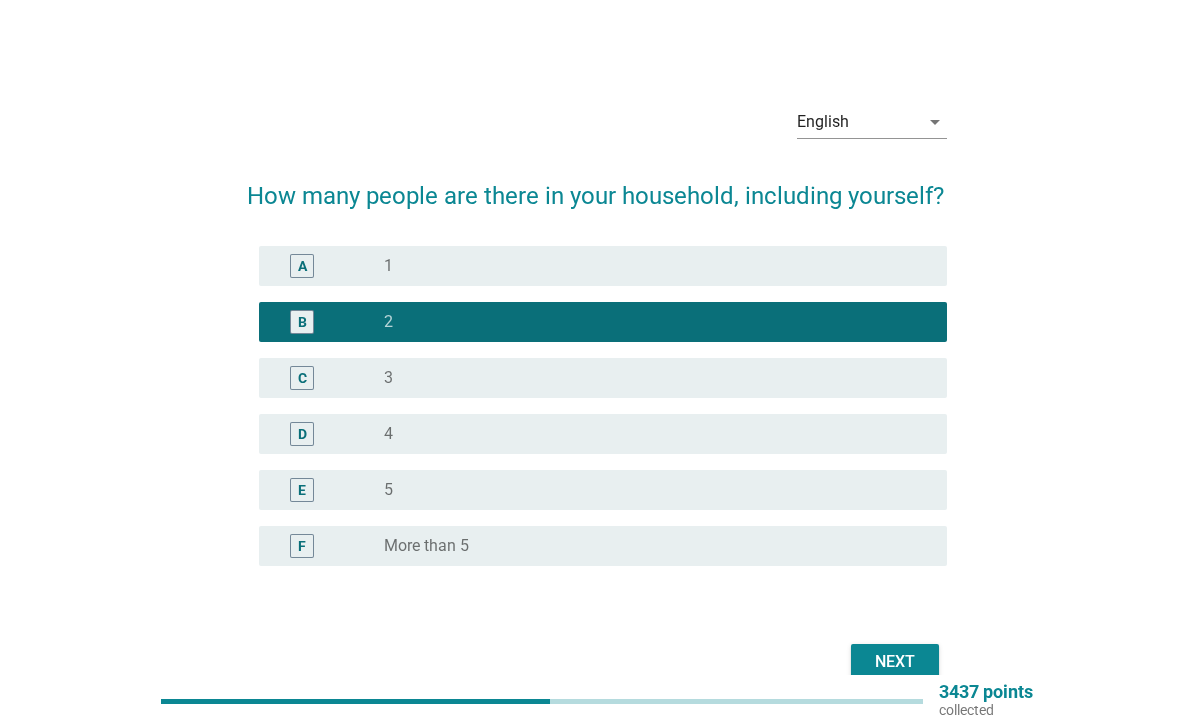 click on "Next" at bounding box center [895, 662] 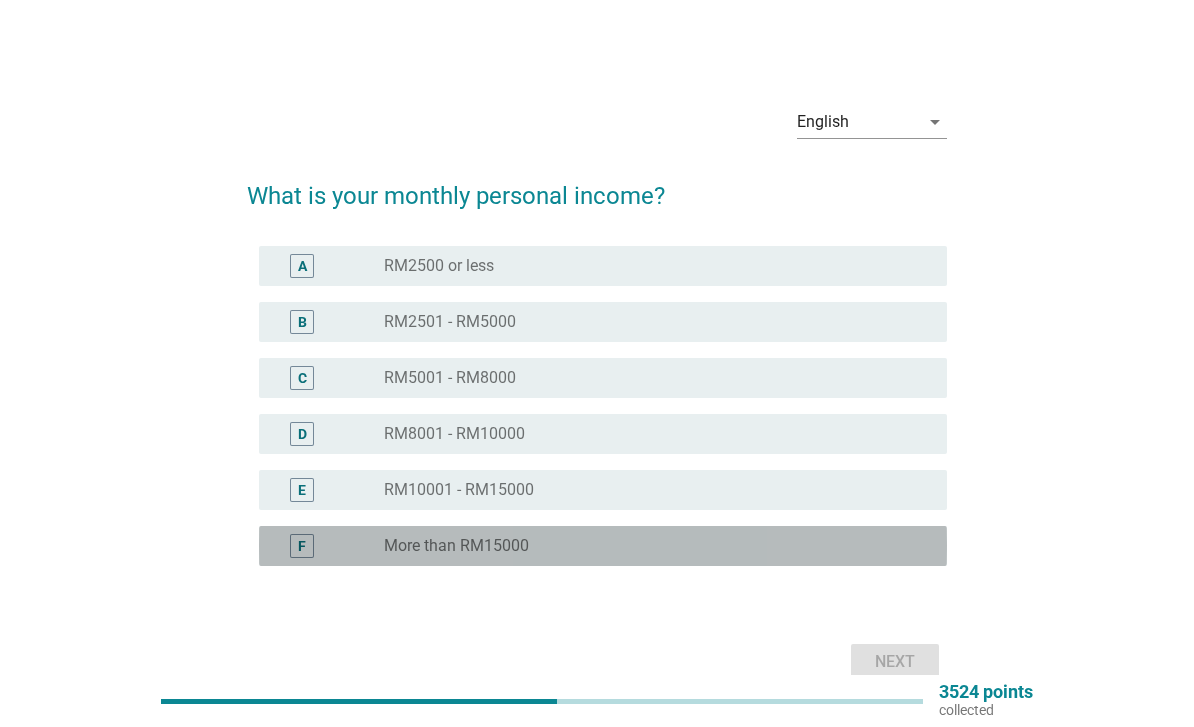 click on "radio_button_unchecked More than RM15000" at bounding box center [649, 546] 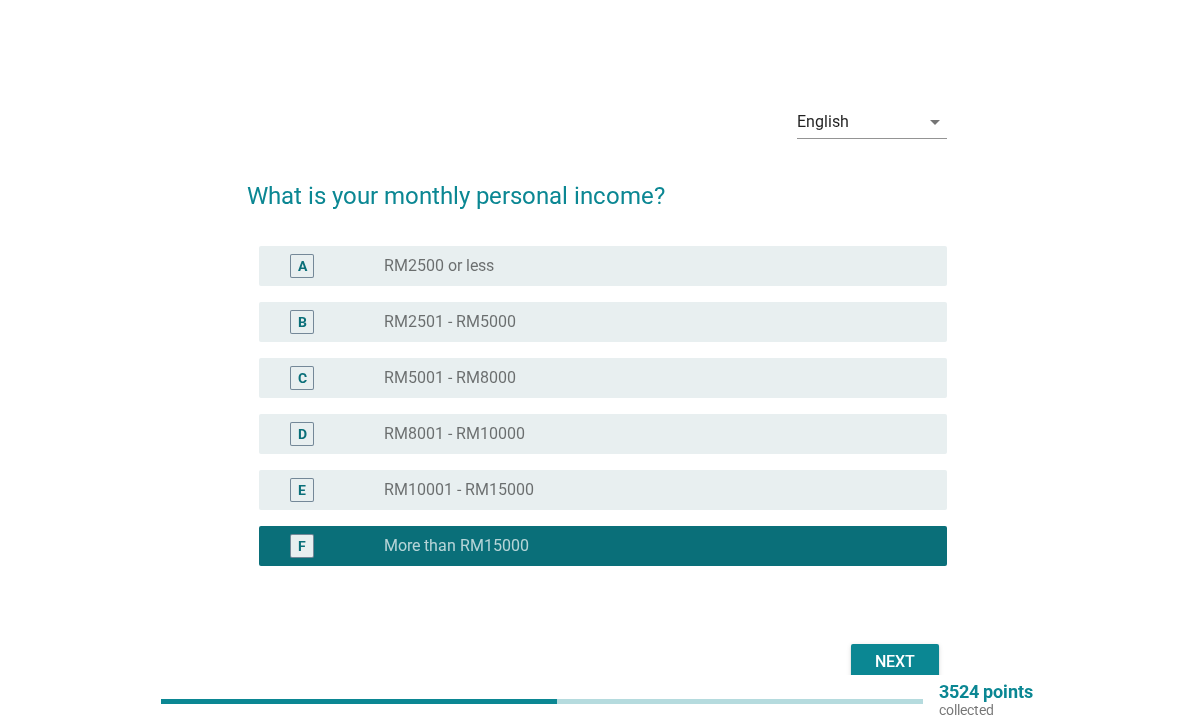 click on "Next" at bounding box center (895, 662) 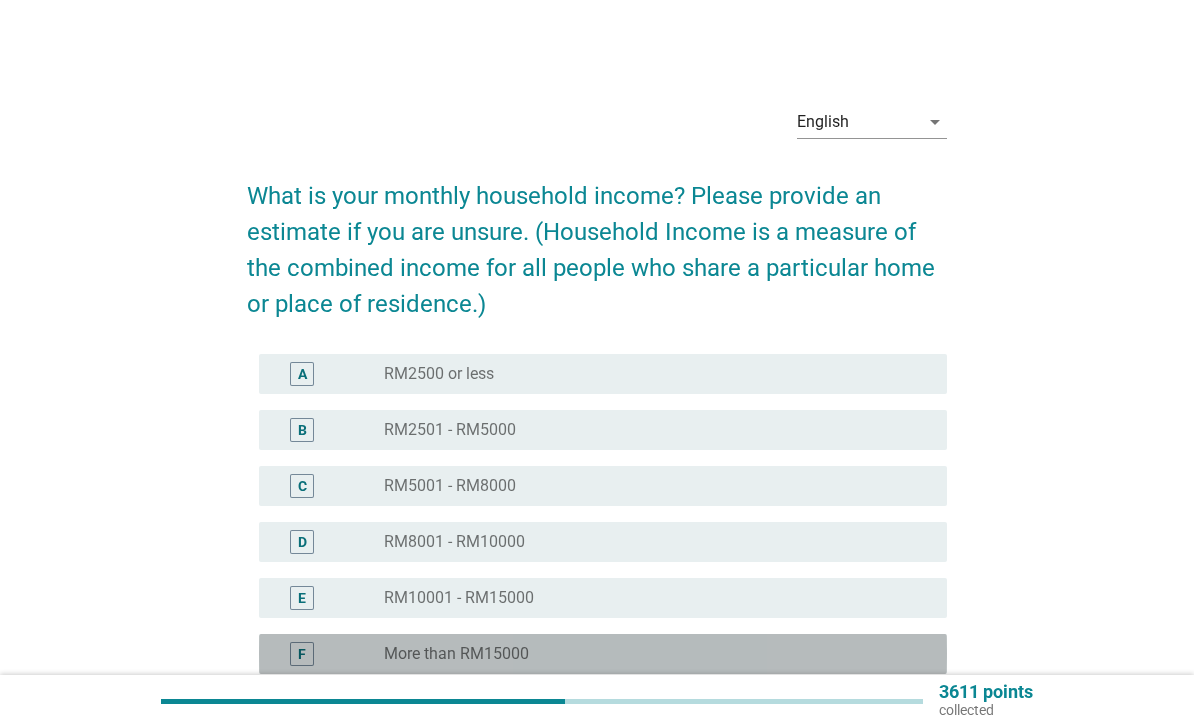 click on "radio_button_unchecked More than RM15000" at bounding box center [657, 654] 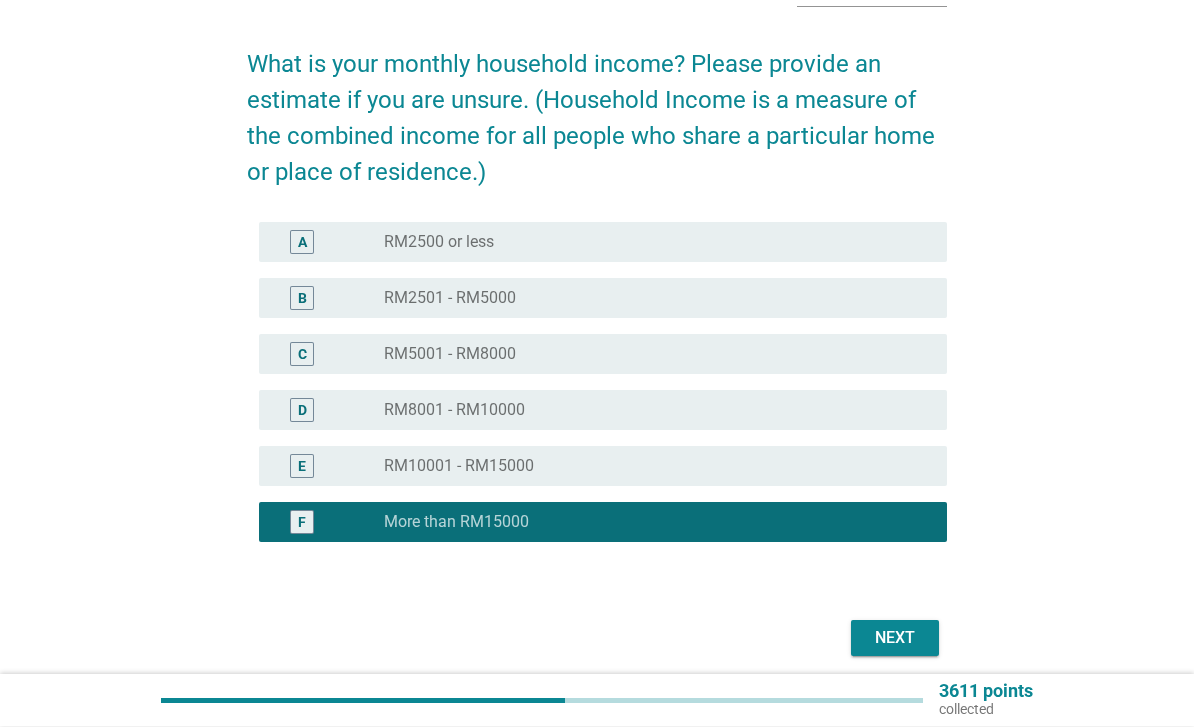scroll, scrollTop: 145, scrollLeft: 0, axis: vertical 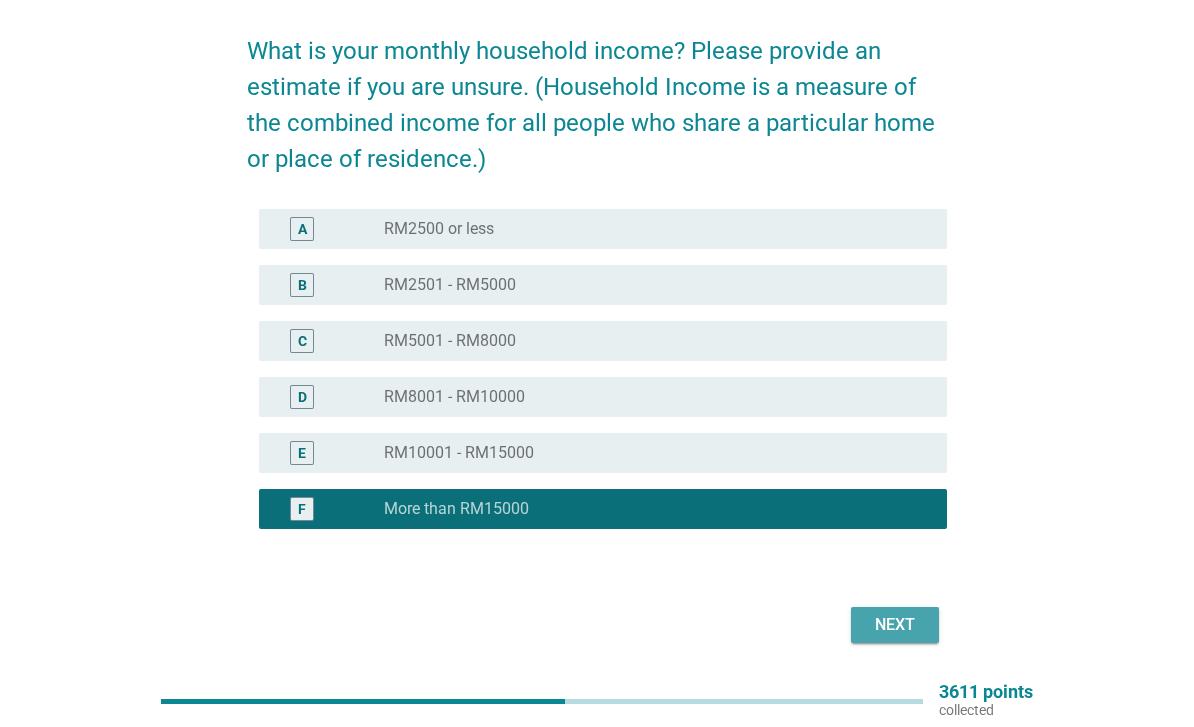 click on "Next" at bounding box center [895, 625] 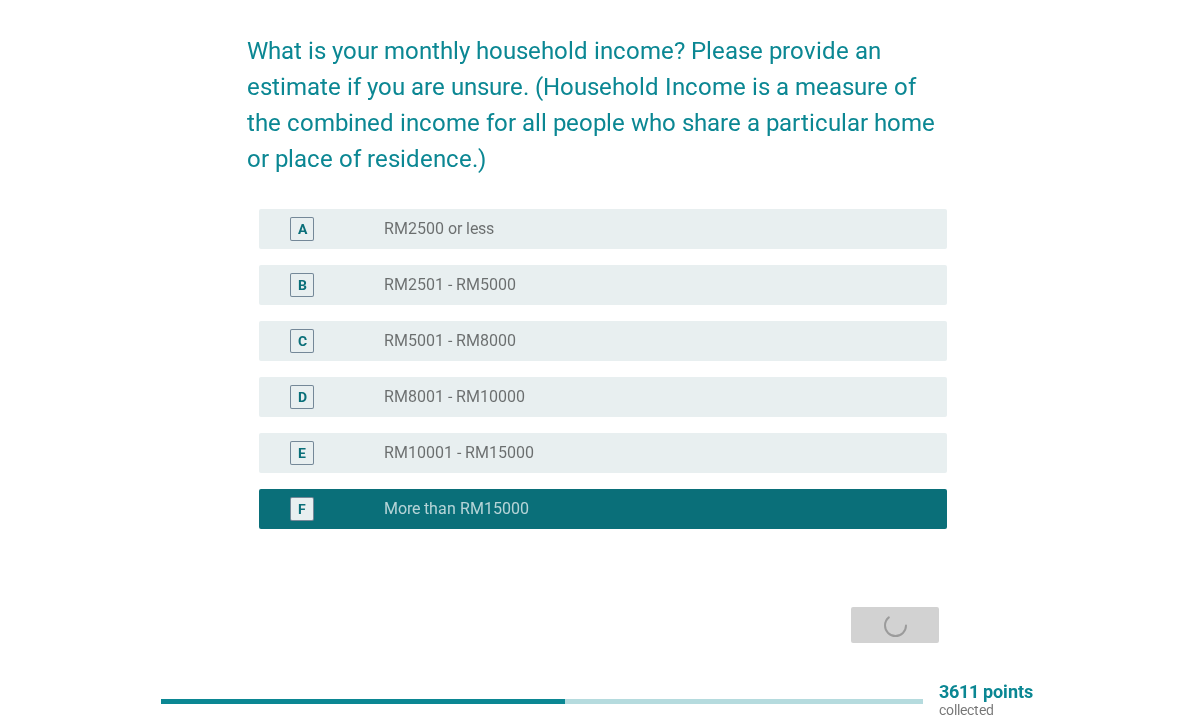 scroll, scrollTop: 0, scrollLeft: 0, axis: both 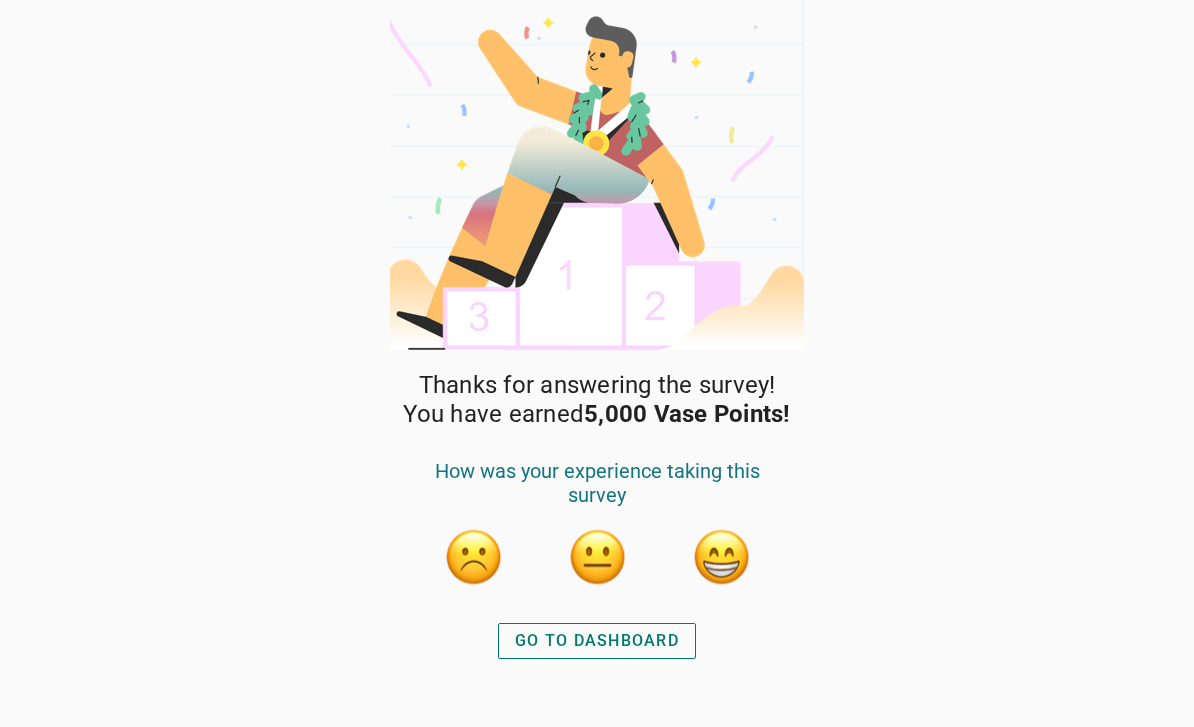 click on "GO TO DASHBOARD" at bounding box center (597, 641) 